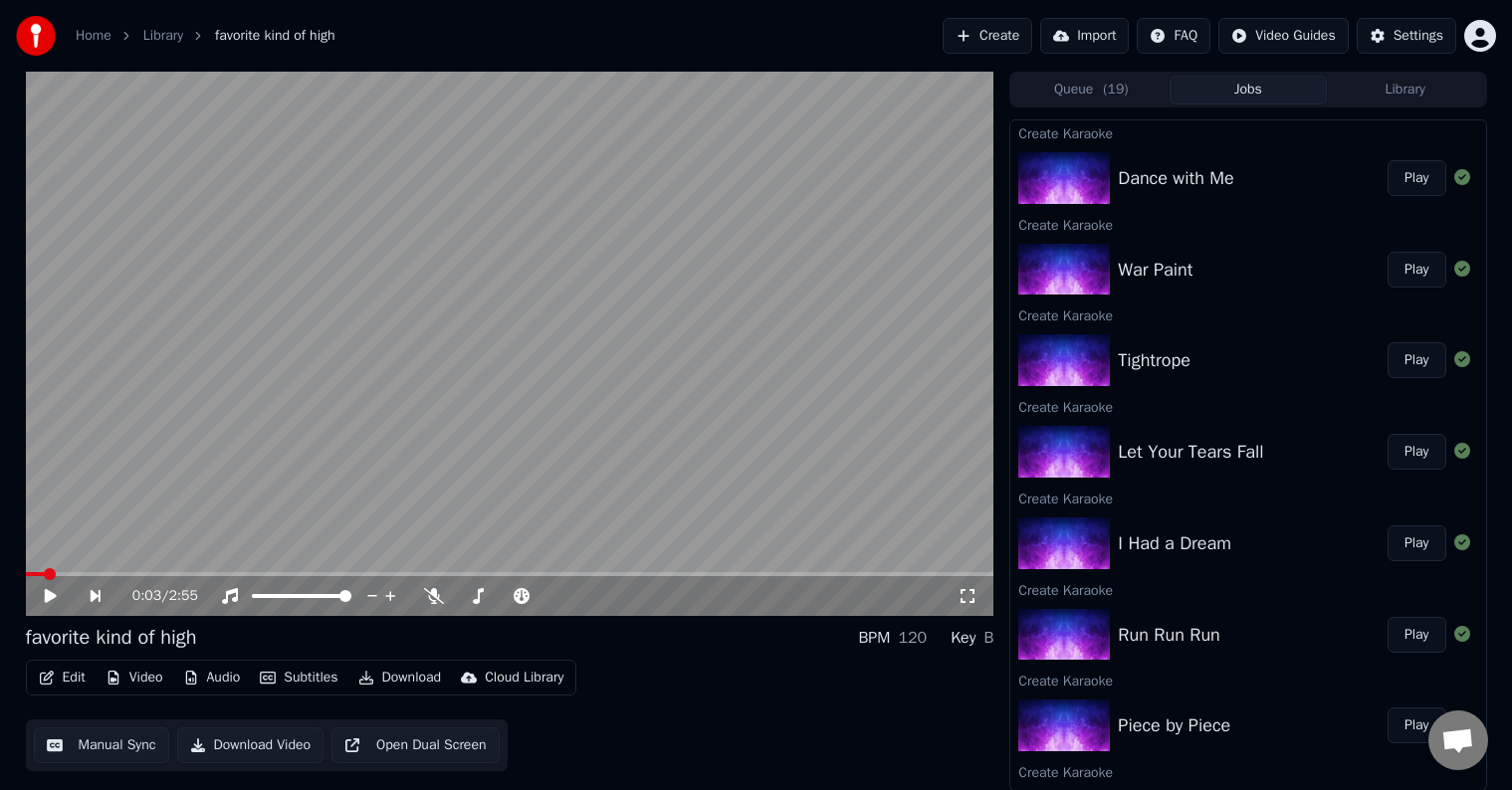 scroll, scrollTop: 0, scrollLeft: 0, axis: both 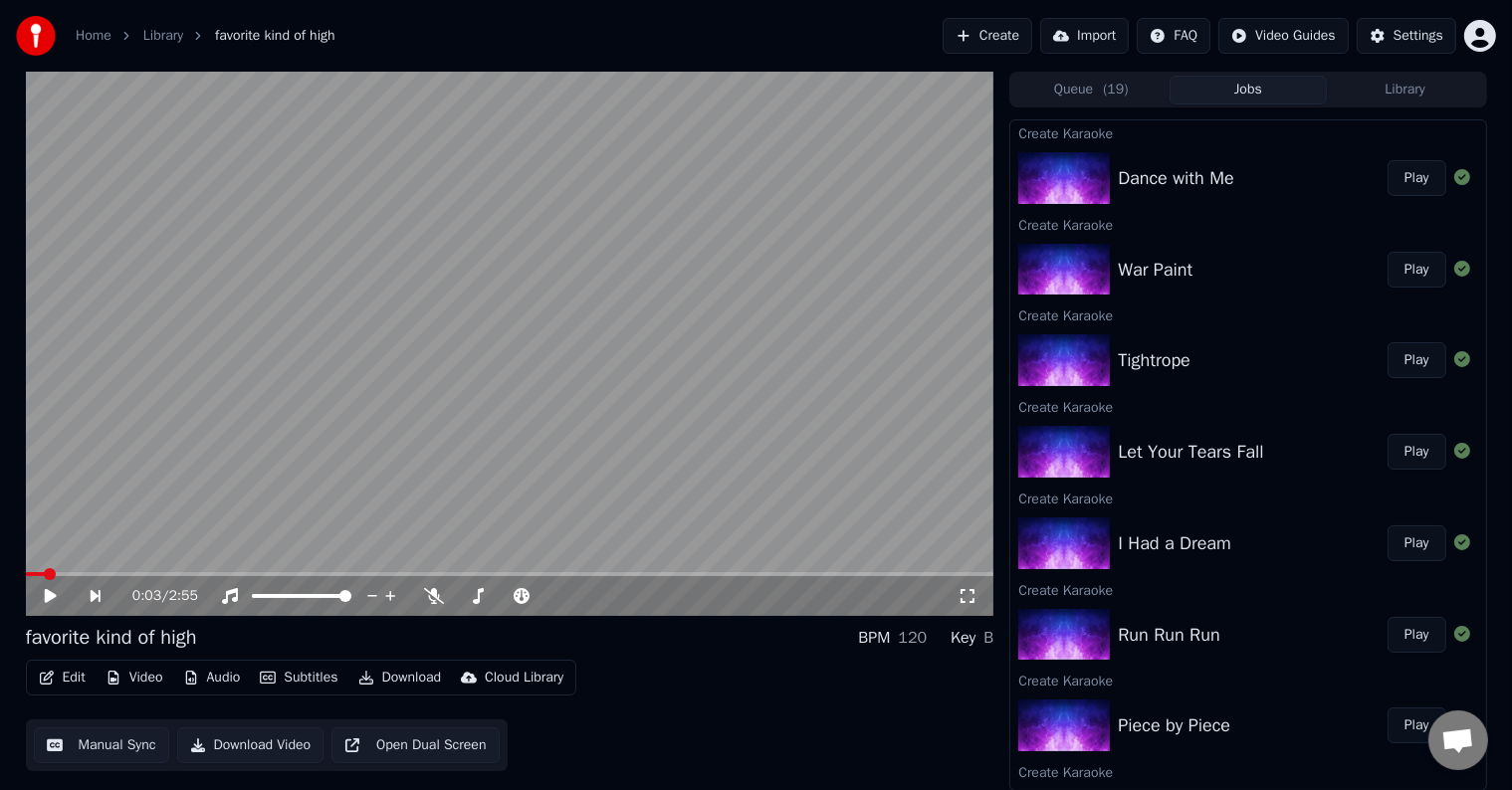 click on "Create" at bounding box center [987, 36] 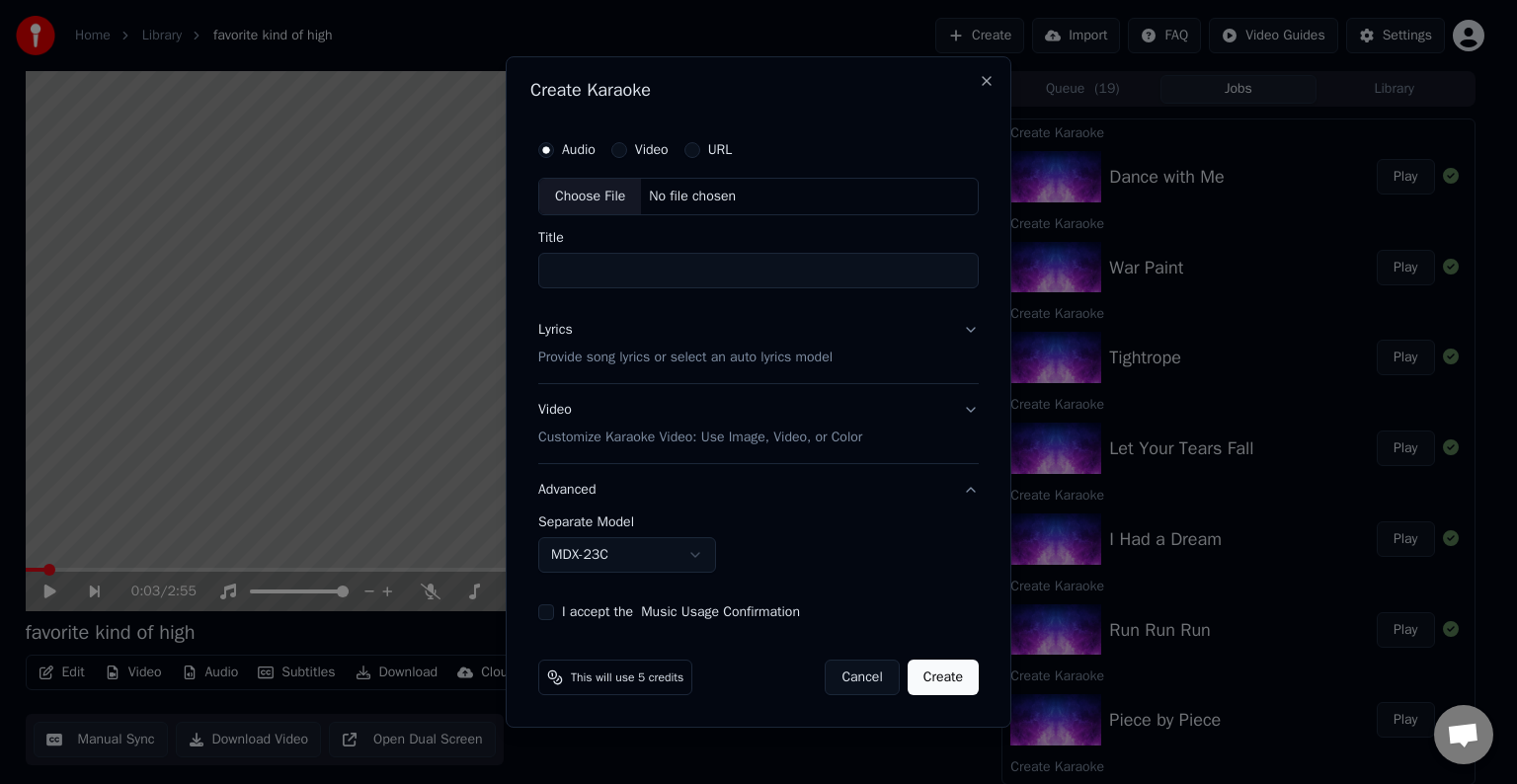 click on "Choose File" at bounding box center [590, 196] 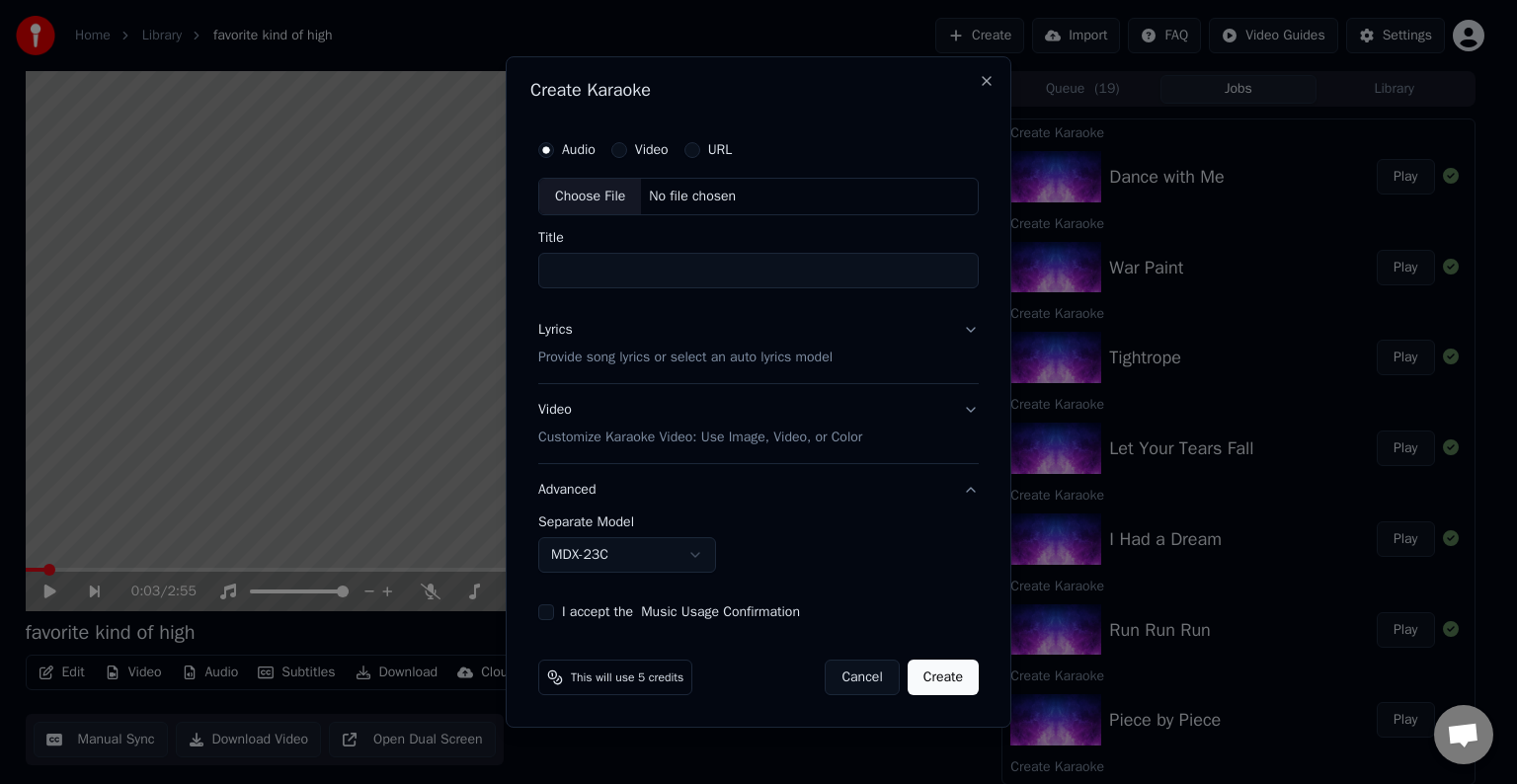 click on "Lyrics Provide song lyrics or select an auto lyrics model" at bounding box center [758, 344] 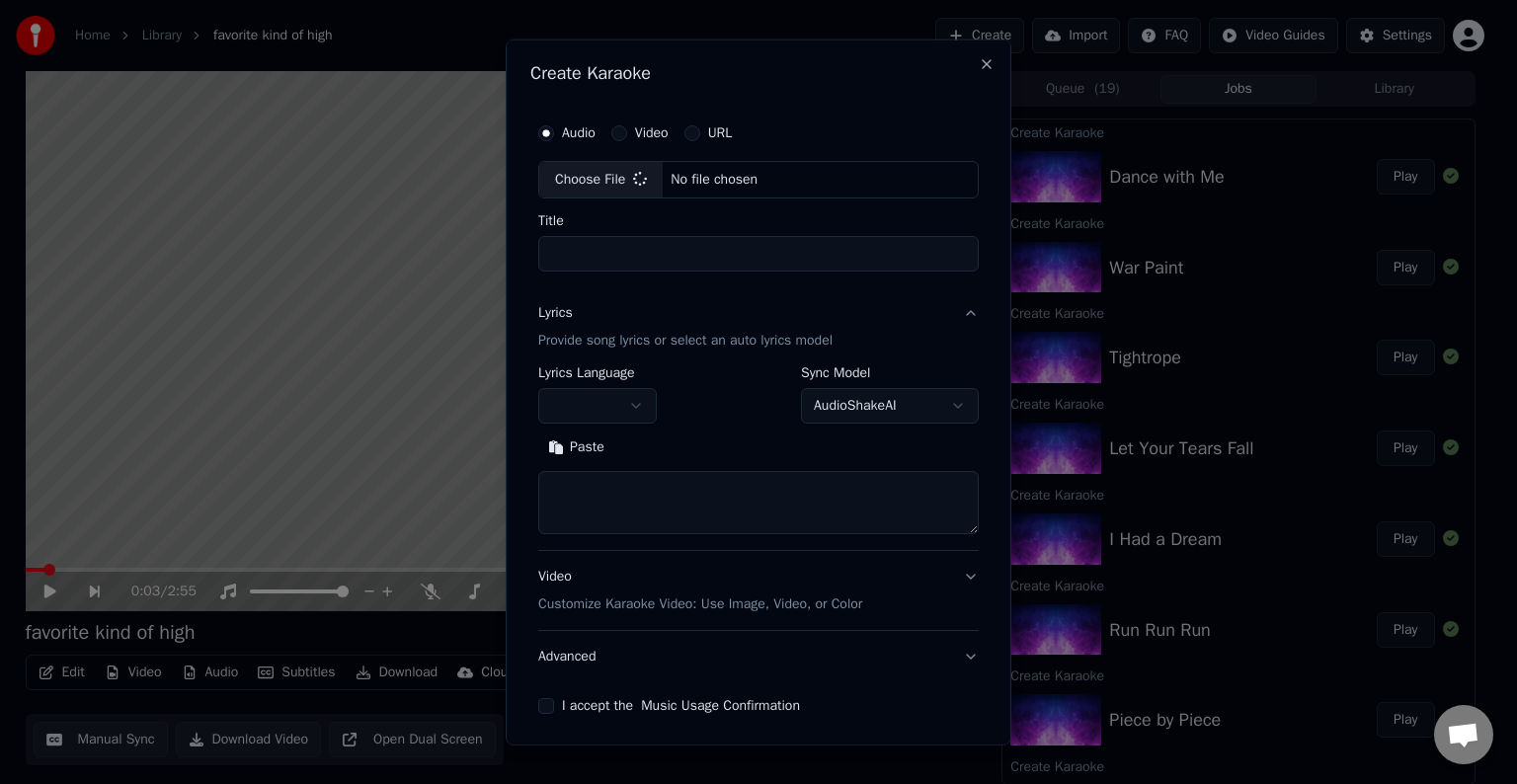 click at bounding box center (758, 503) 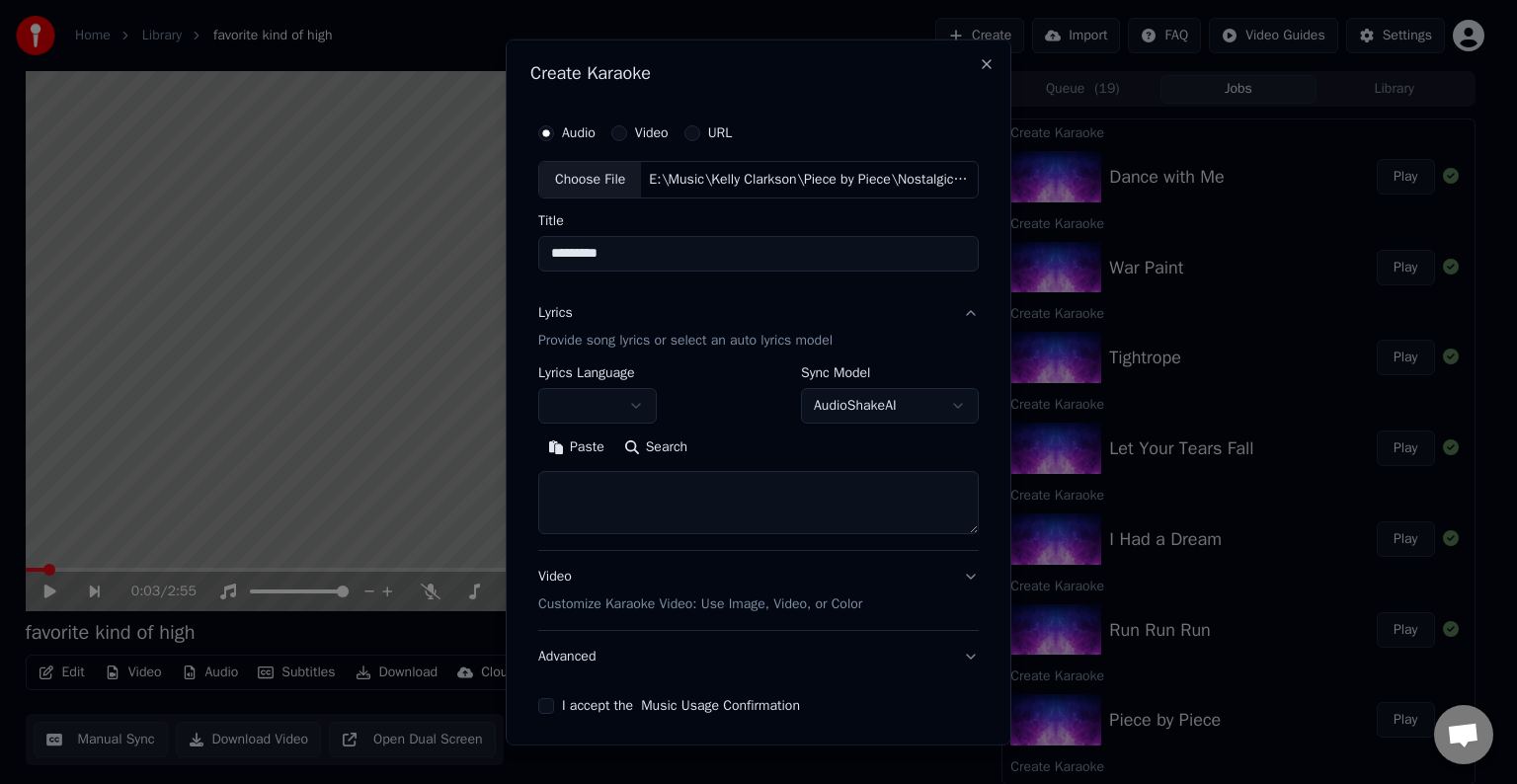 type on "*********" 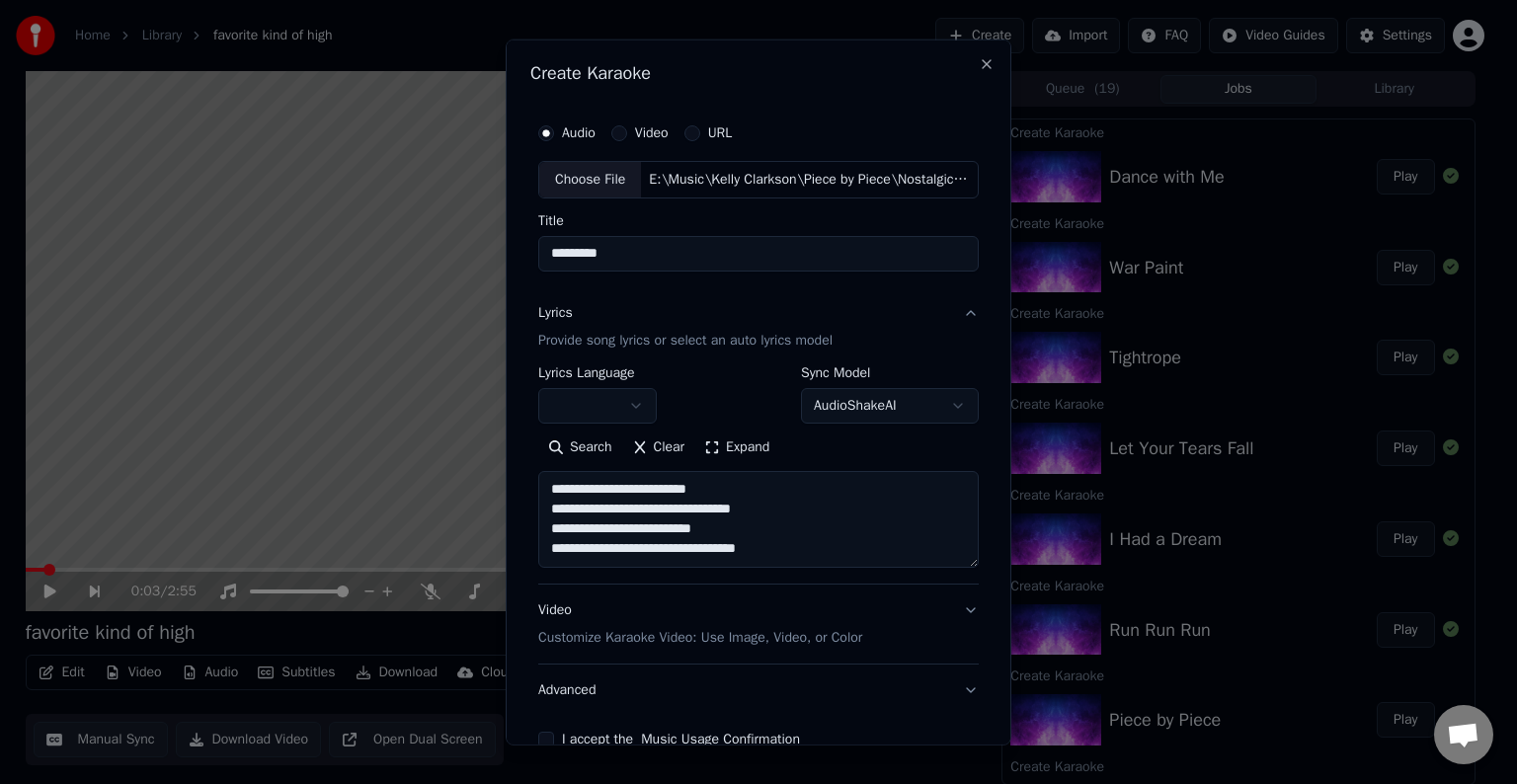 scroll, scrollTop: 43, scrollLeft: 0, axis: vertical 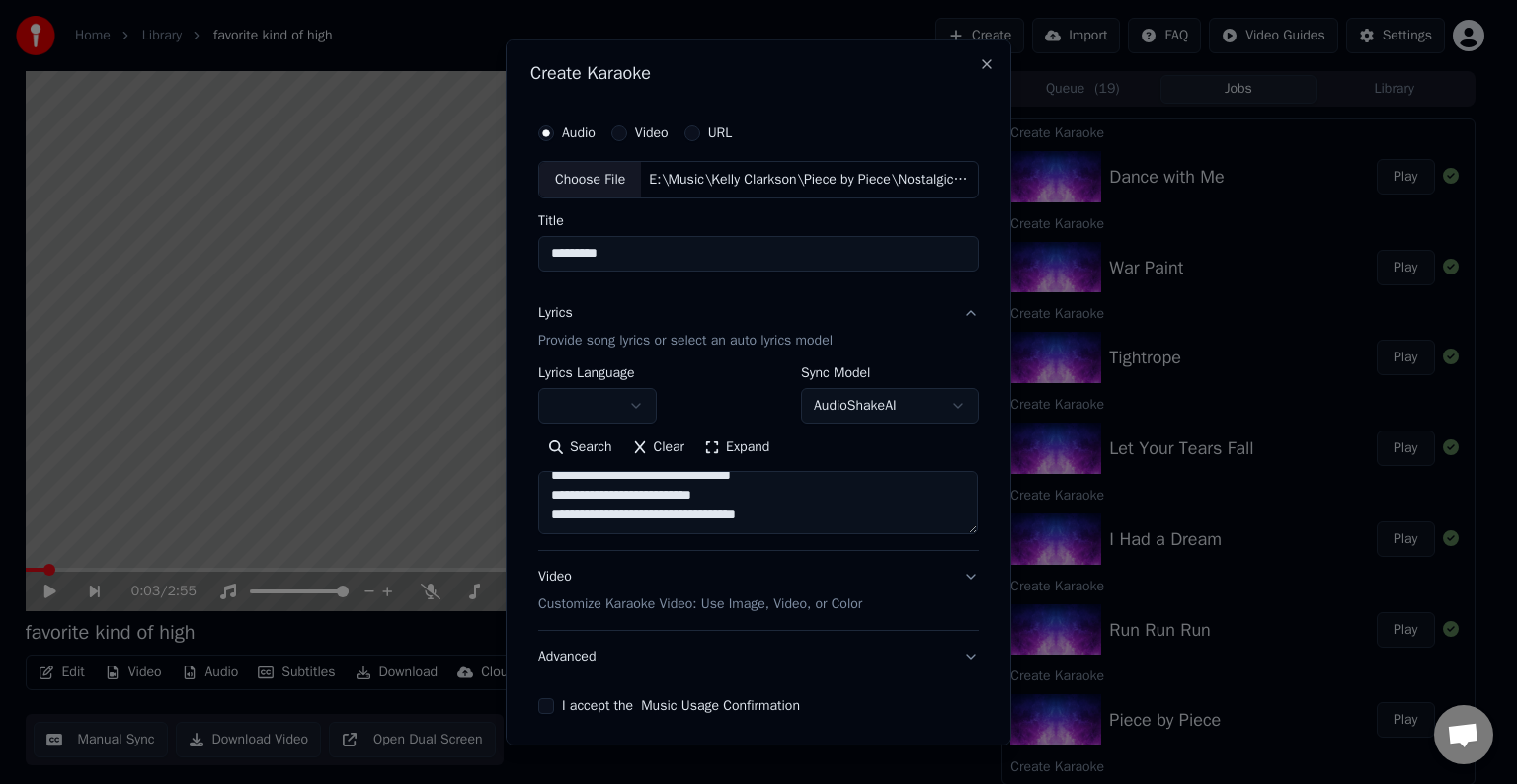 paste on "**********" 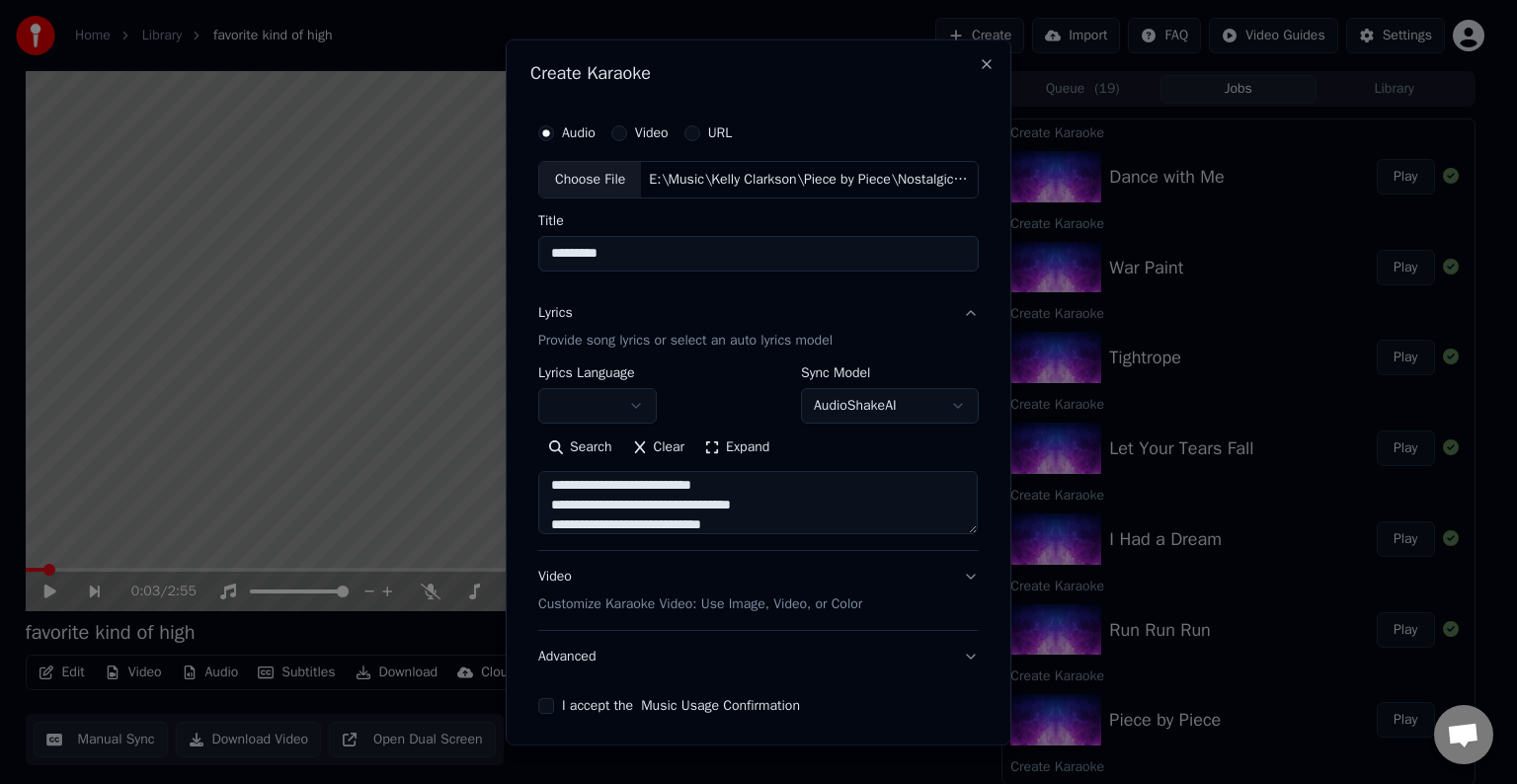 scroll, scrollTop: 122, scrollLeft: 0, axis: vertical 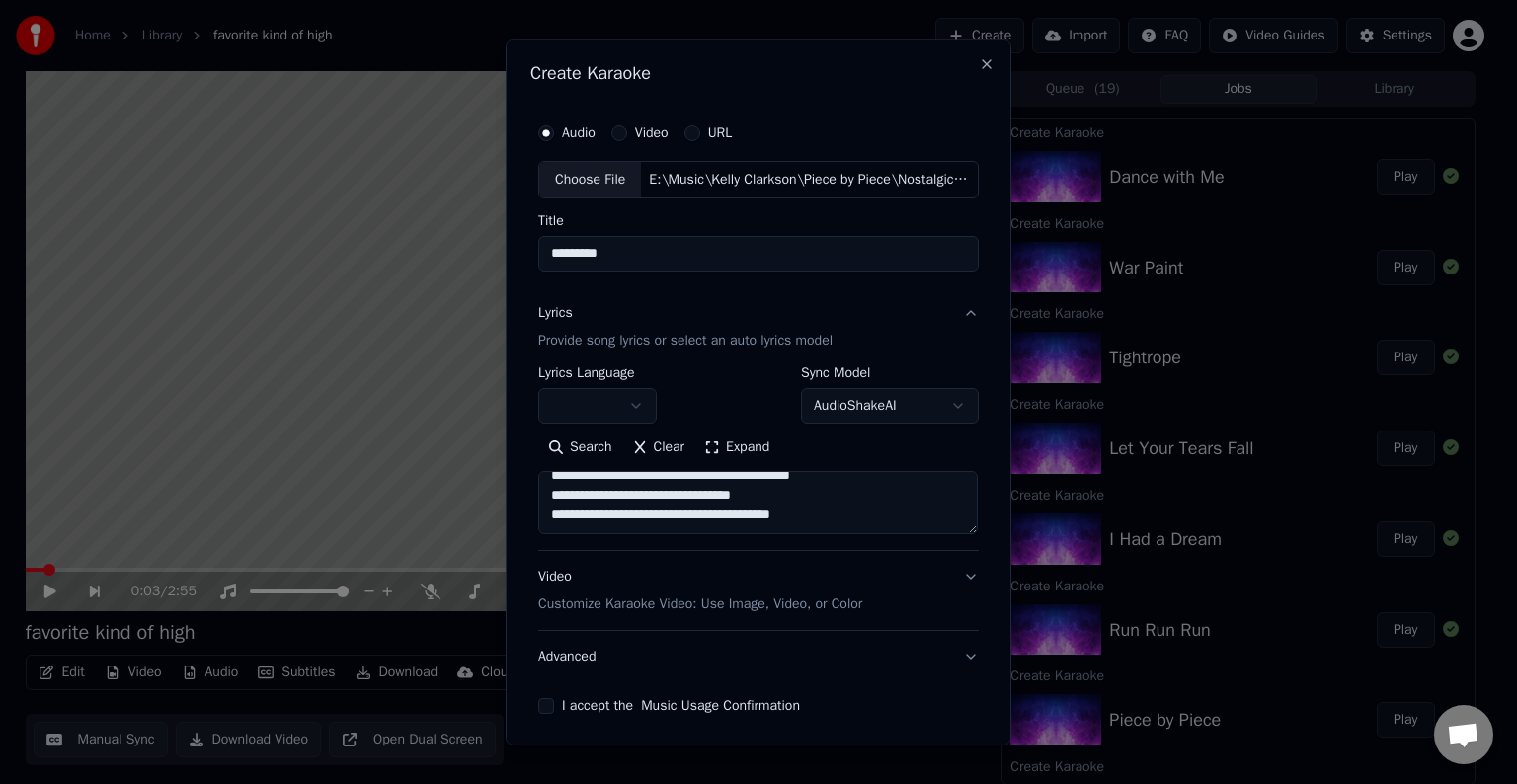 paste on "**********" 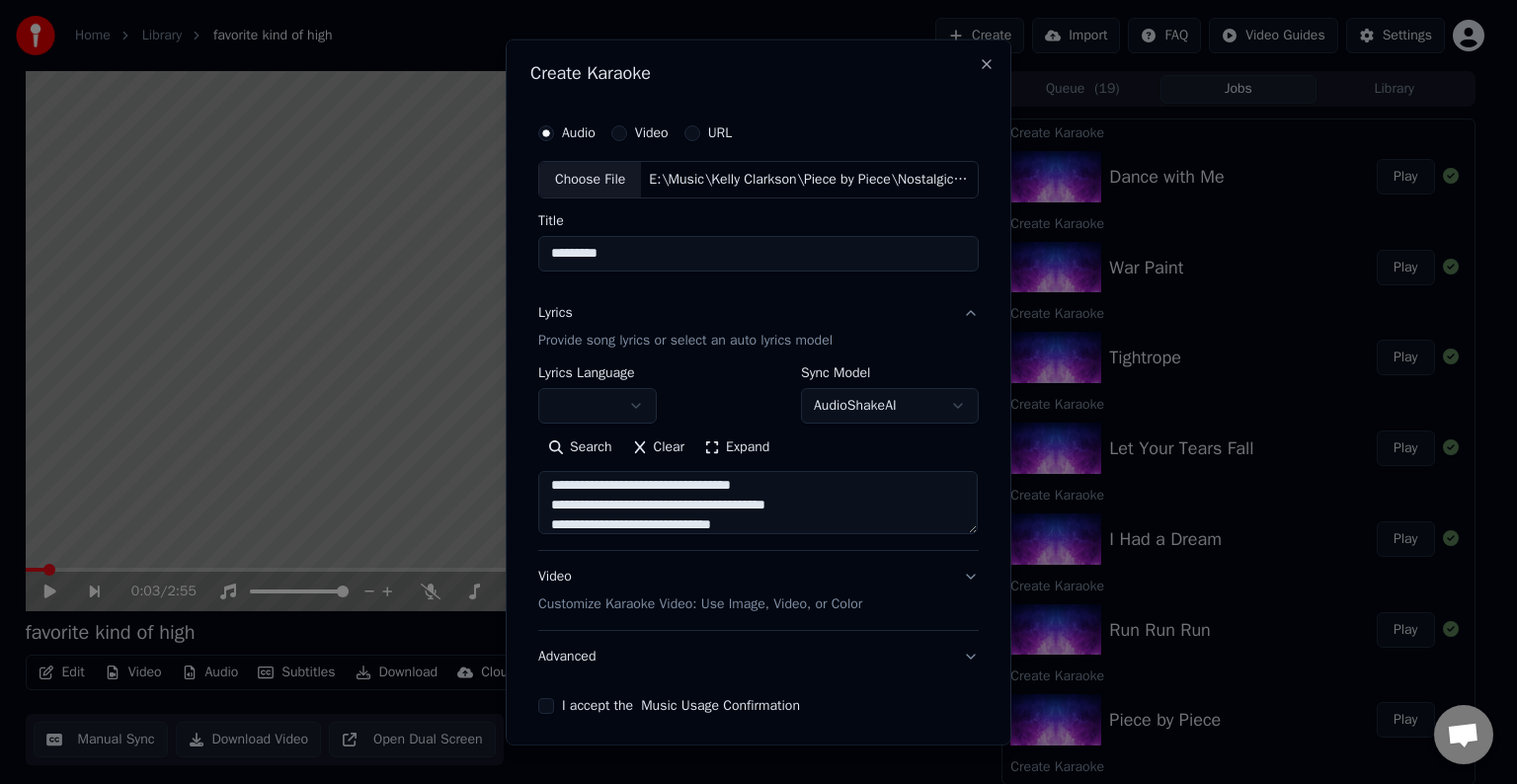 scroll, scrollTop: 201, scrollLeft: 0, axis: vertical 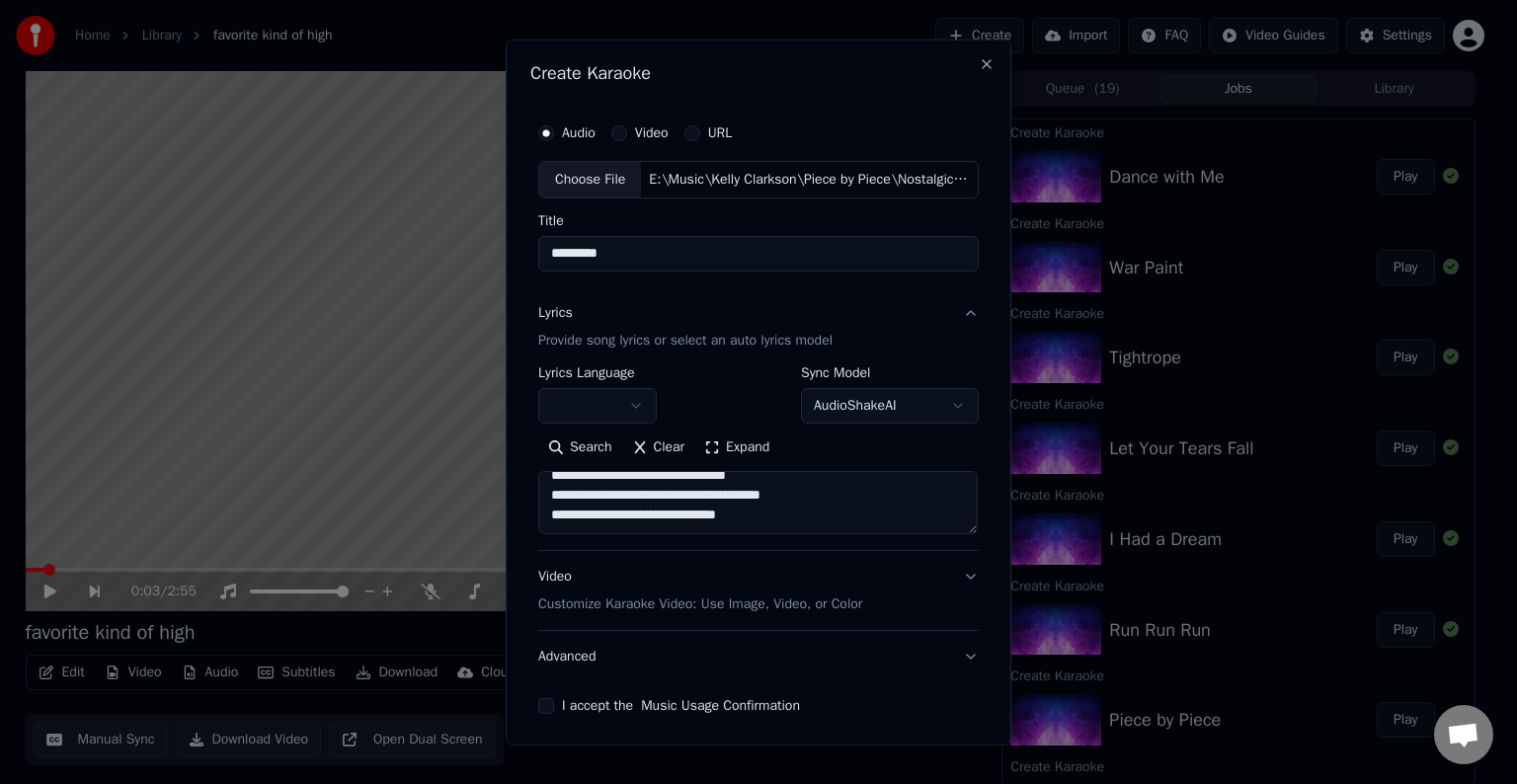 paste on "**********" 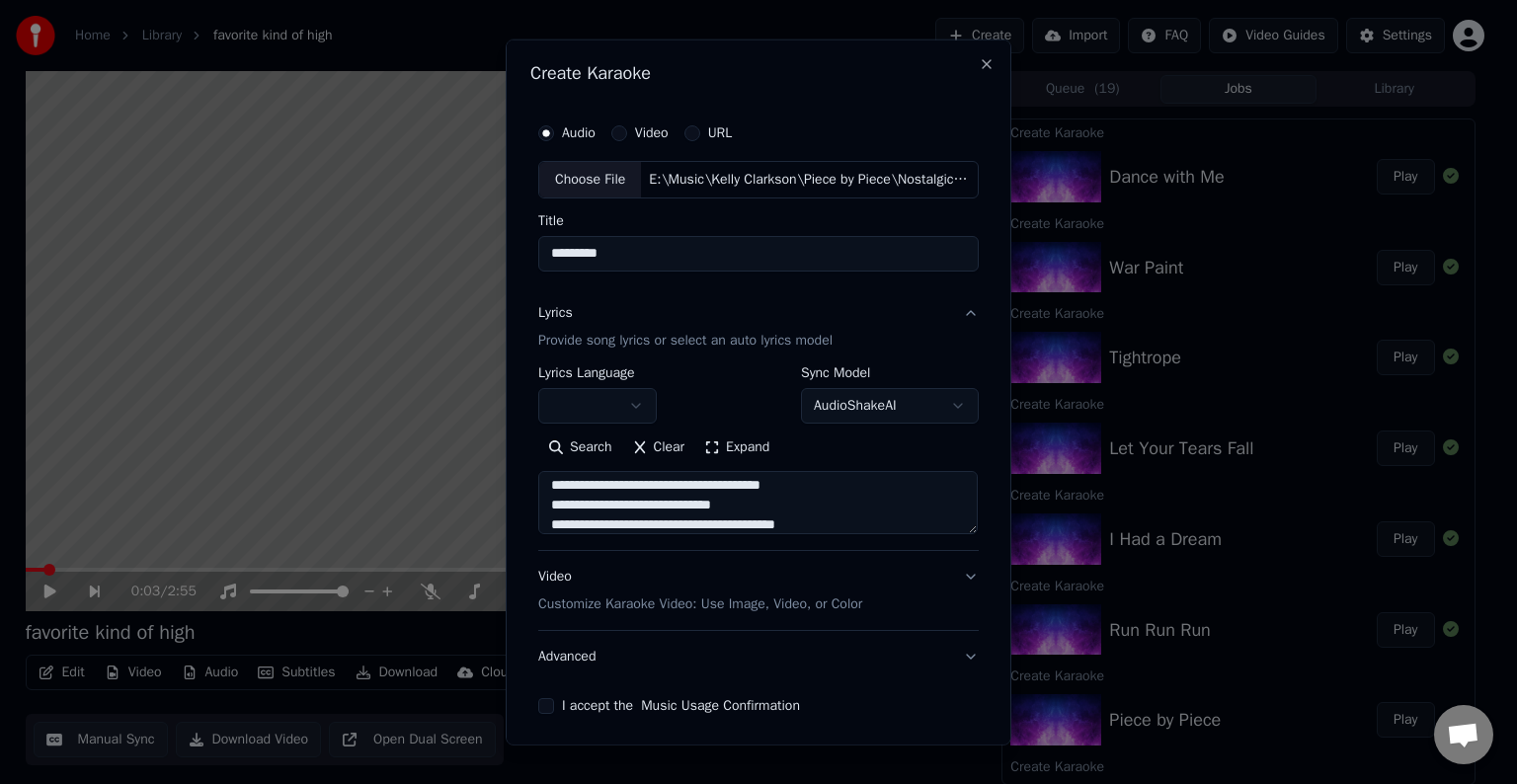 scroll, scrollTop: 280, scrollLeft: 0, axis: vertical 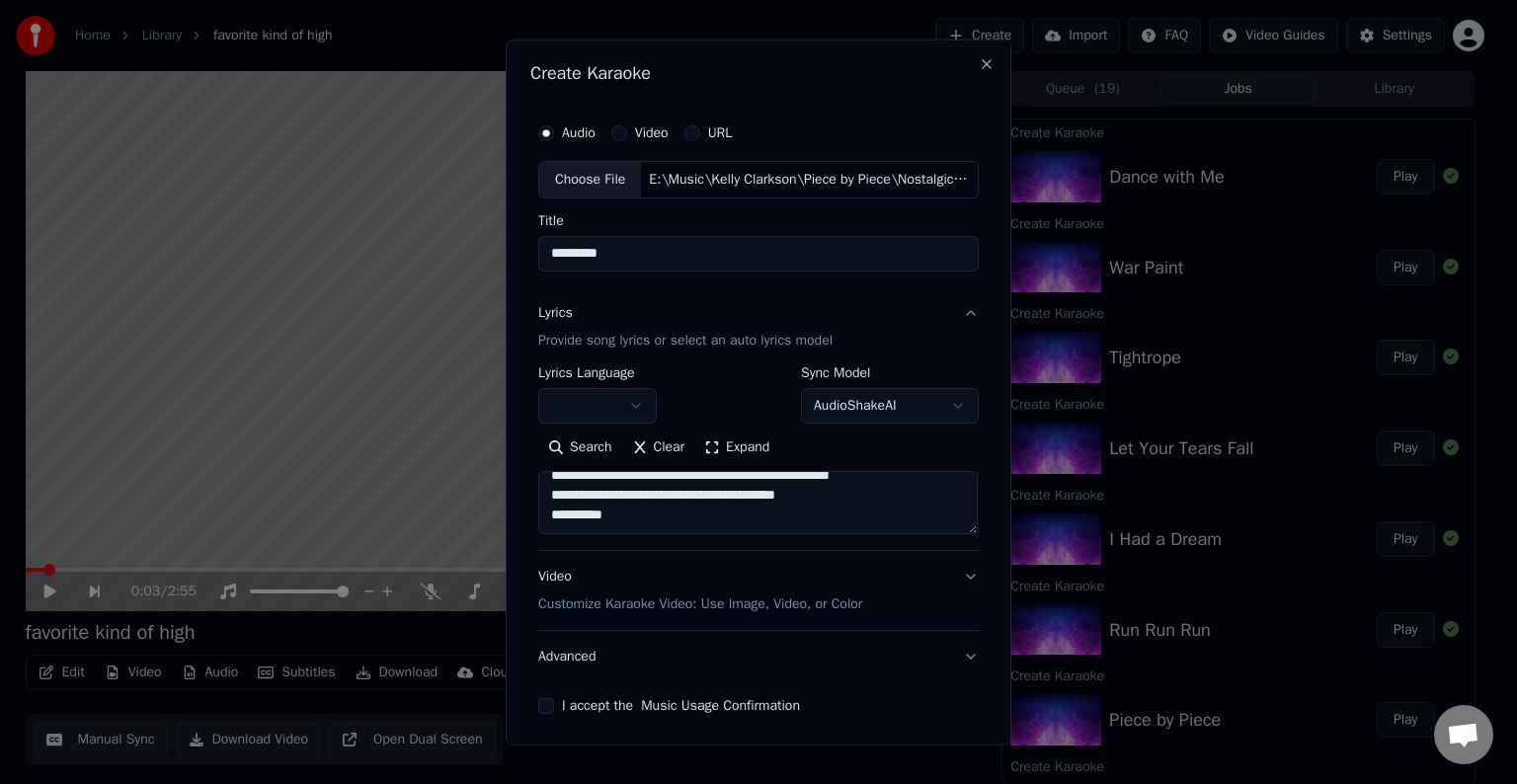 paste on "**********" 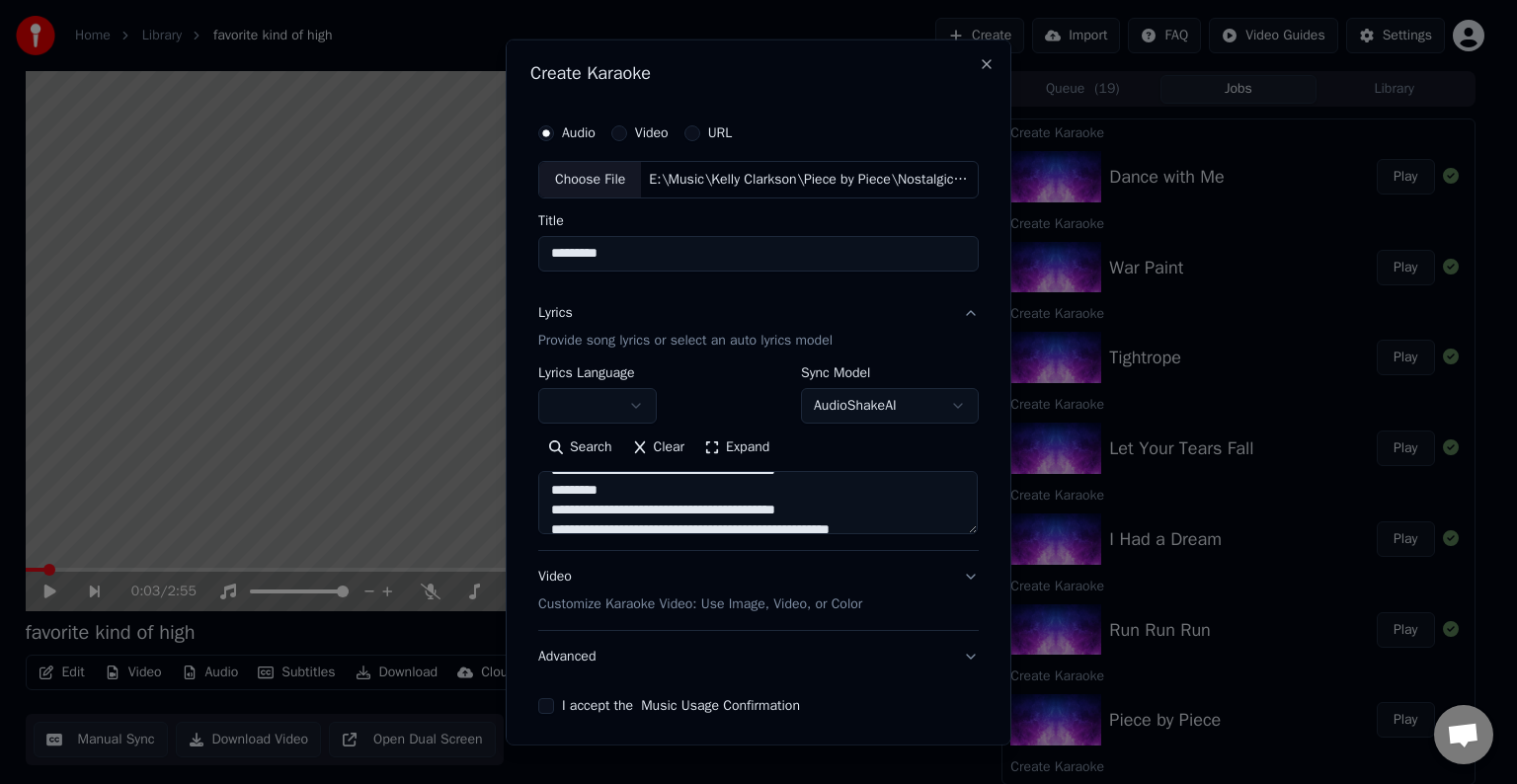 scroll, scrollTop: 290, scrollLeft: 0, axis: vertical 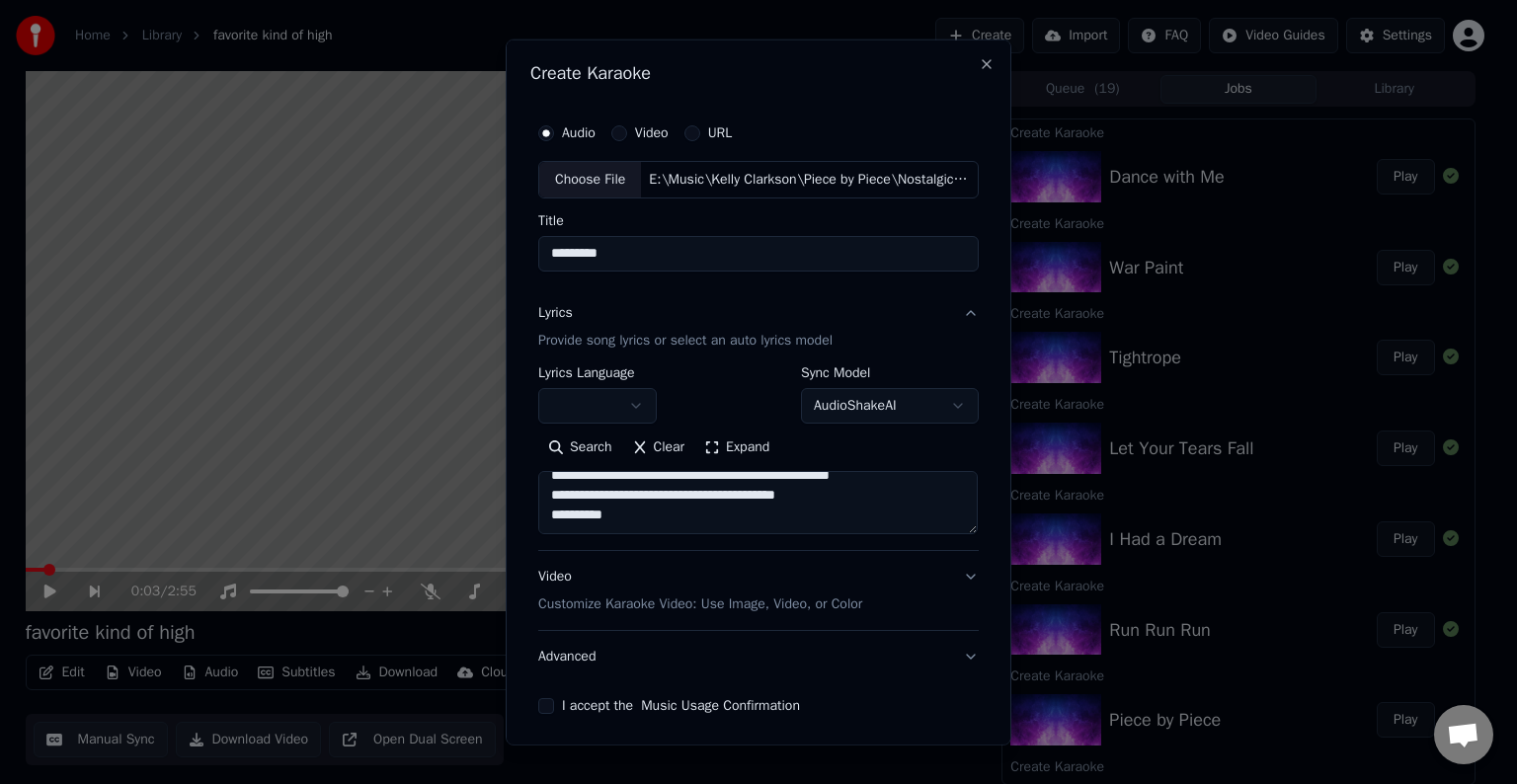 drag, startPoint x: 536, startPoint y: 514, endPoint x: 933, endPoint y: 549, distance: 398.53983 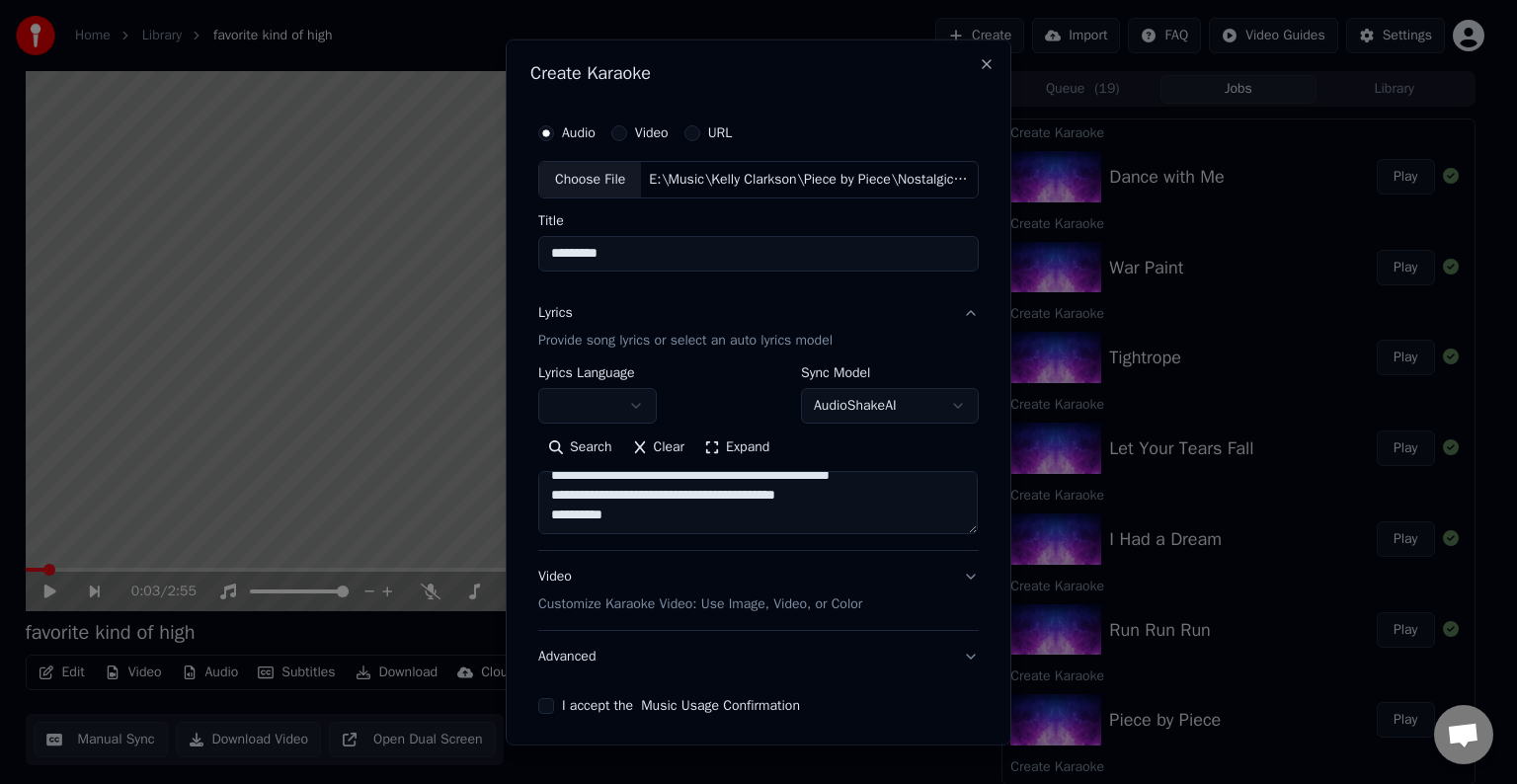 paste on "**********" 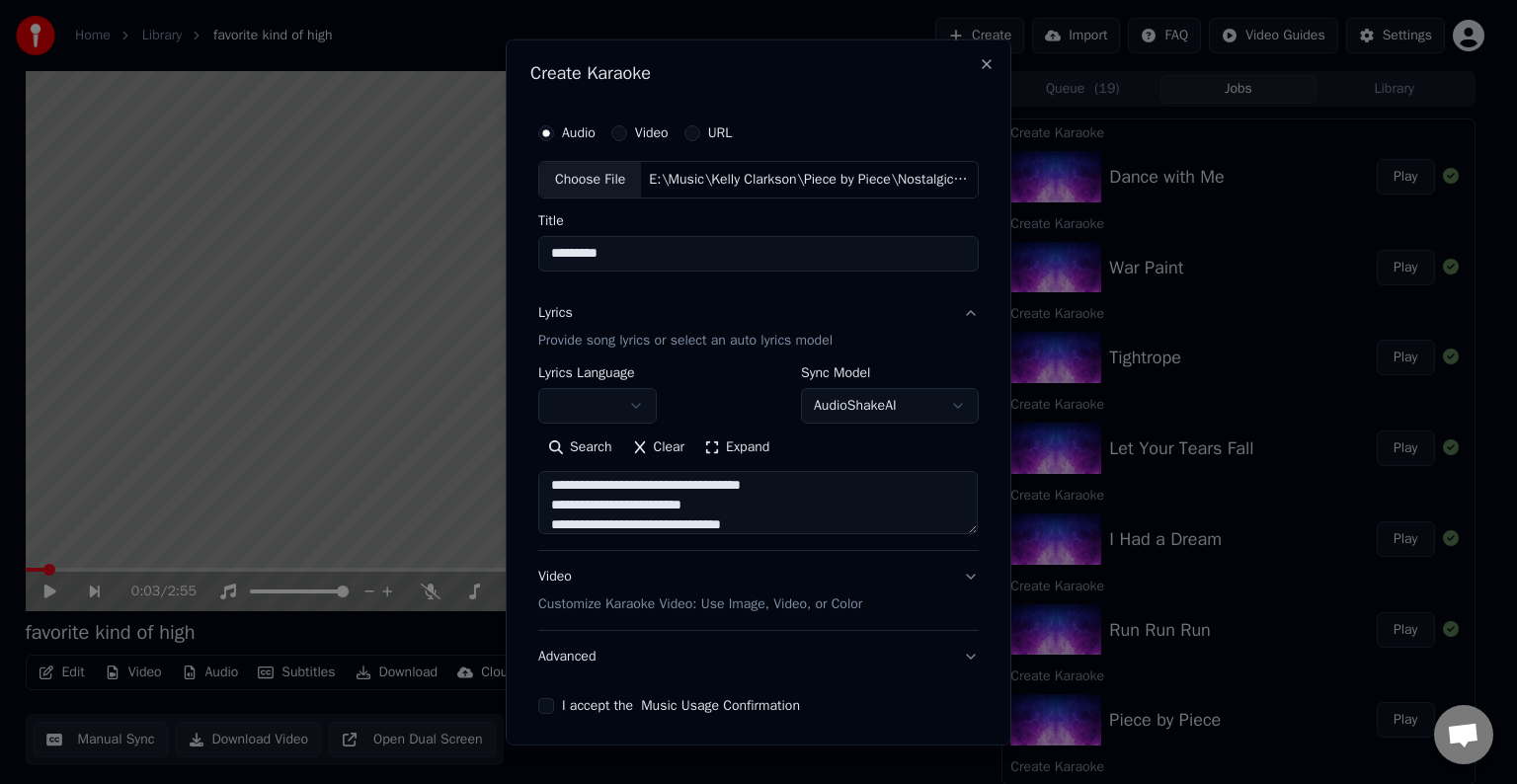 scroll, scrollTop: 359, scrollLeft: 0, axis: vertical 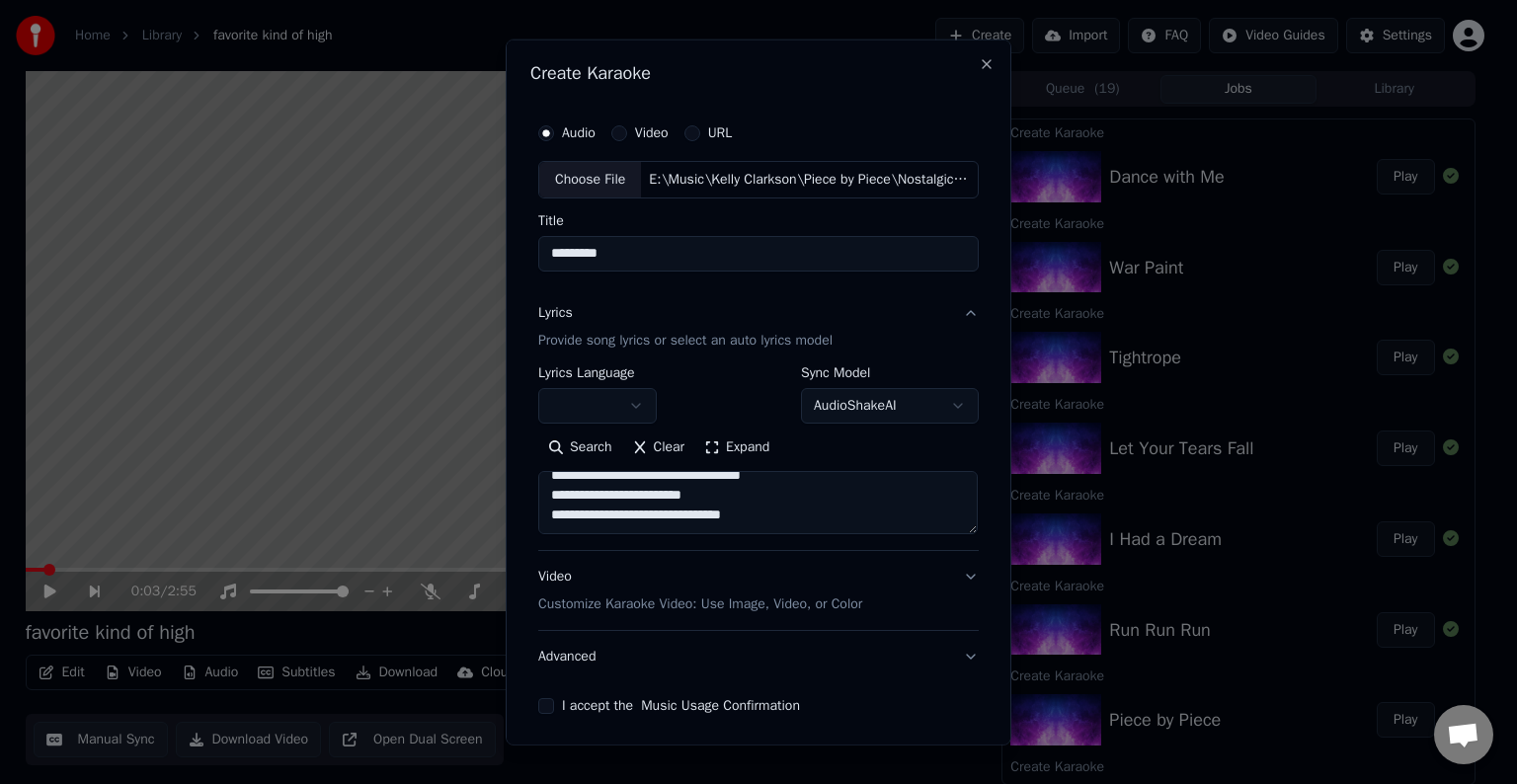 paste on "**********" 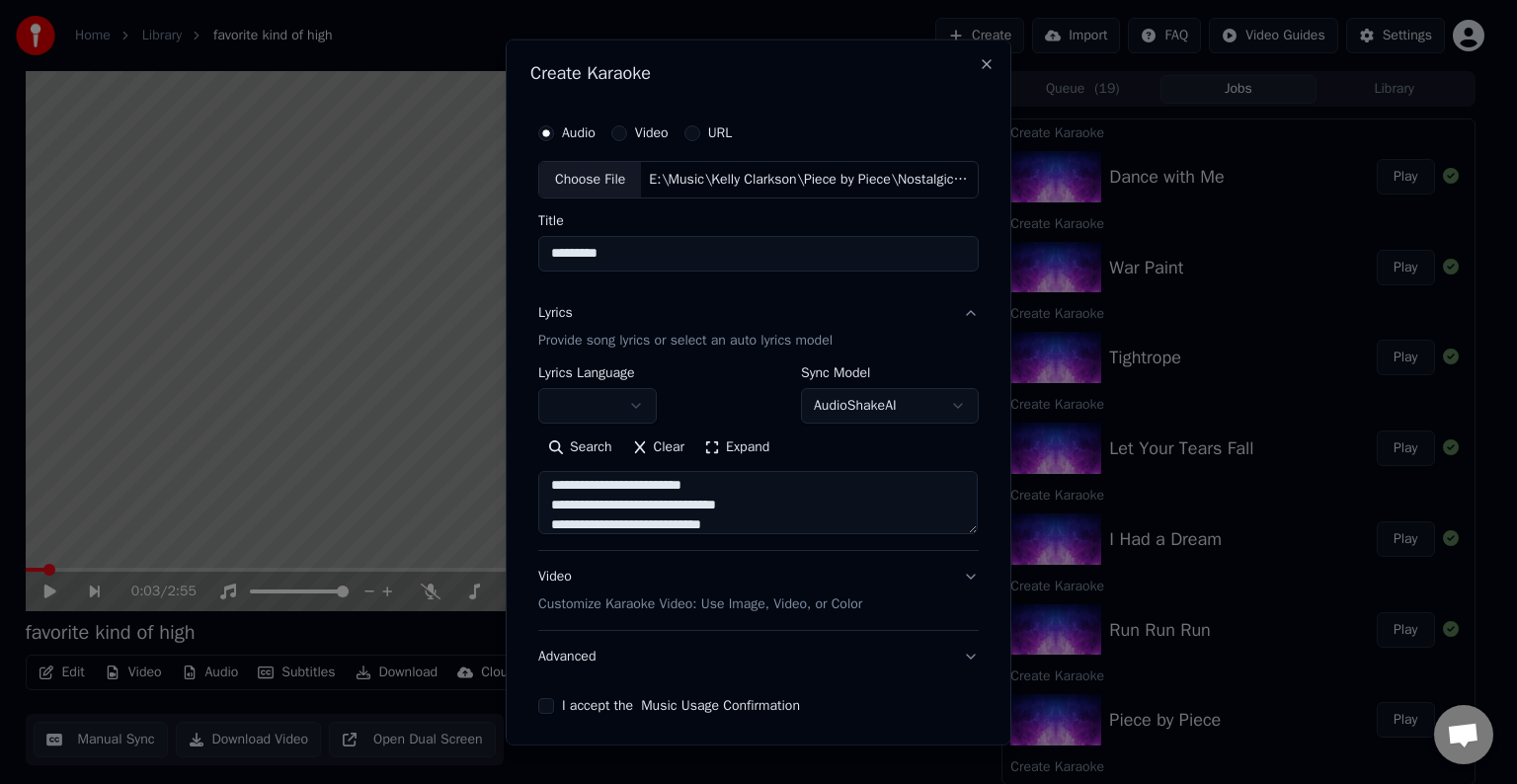 scroll, scrollTop: 438, scrollLeft: 0, axis: vertical 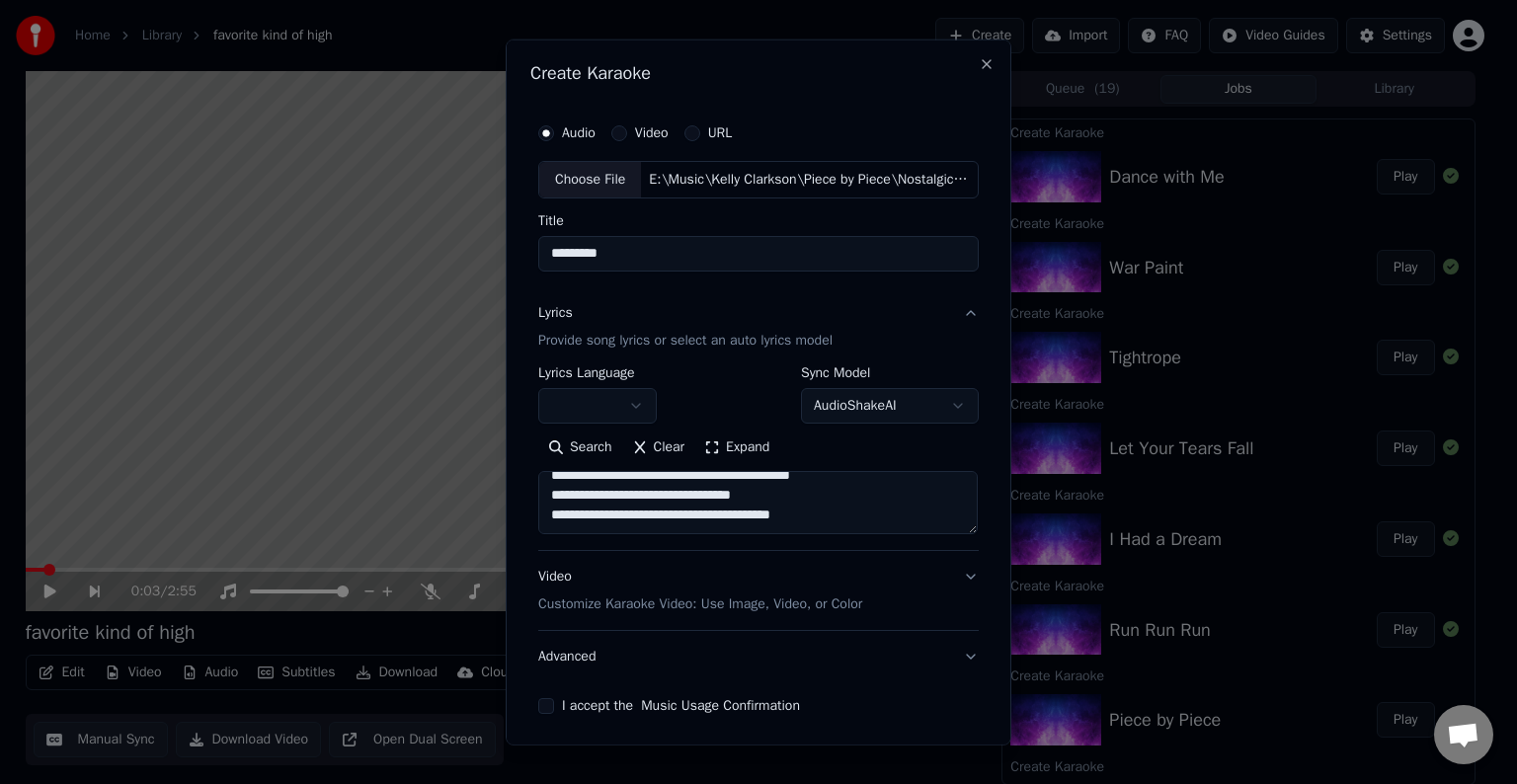 paste on "**********" 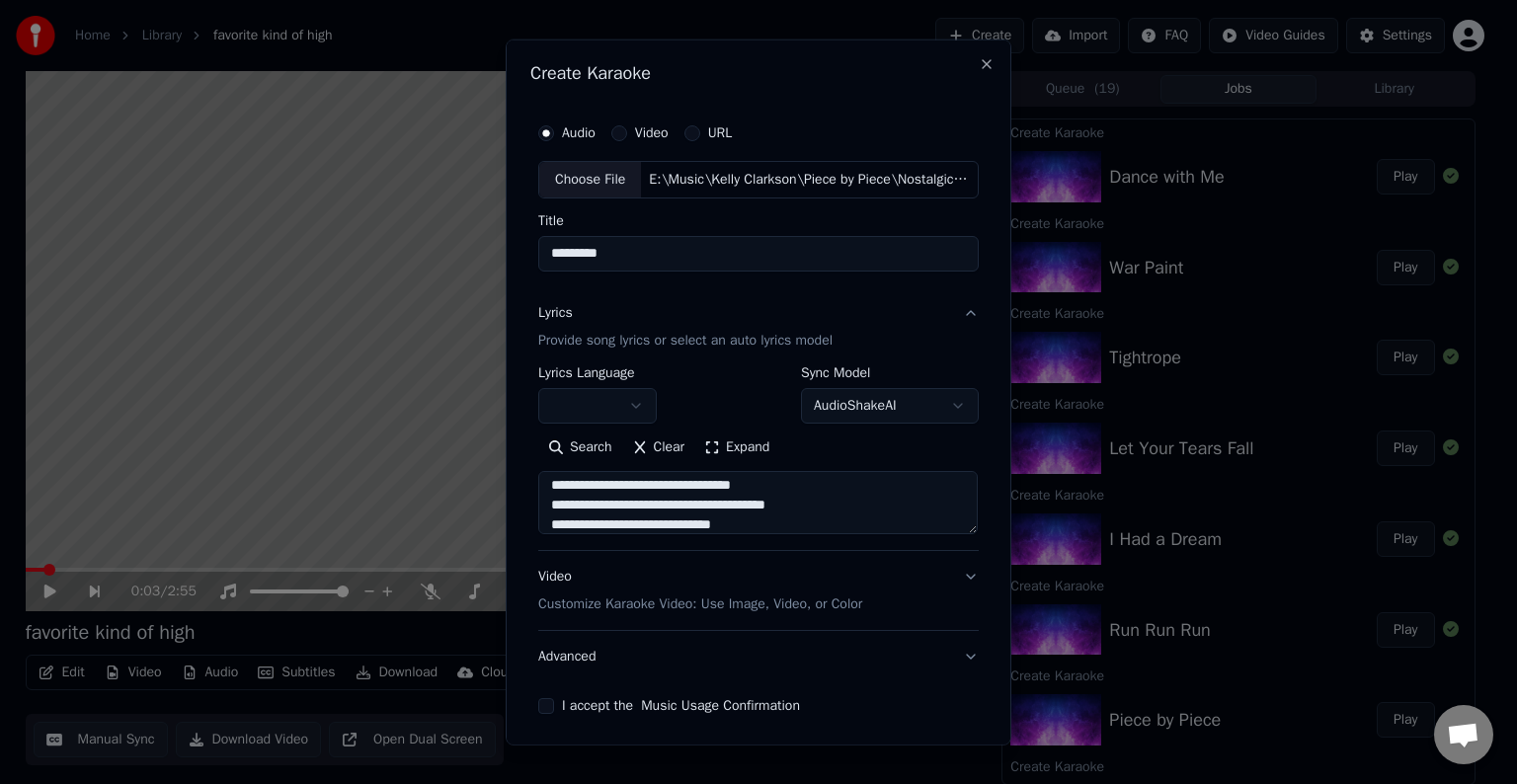 scroll, scrollTop: 517, scrollLeft: 0, axis: vertical 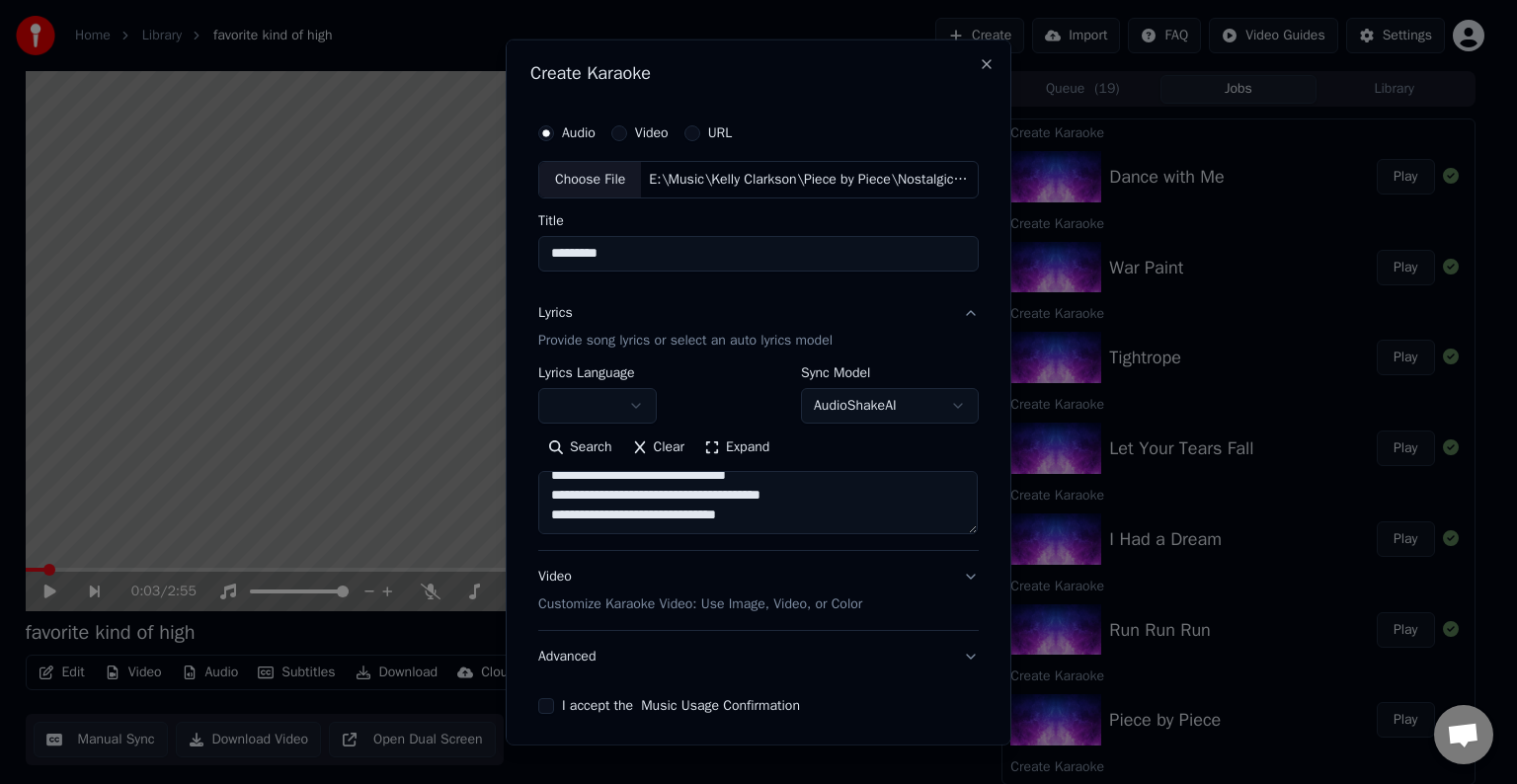 paste on "**********" 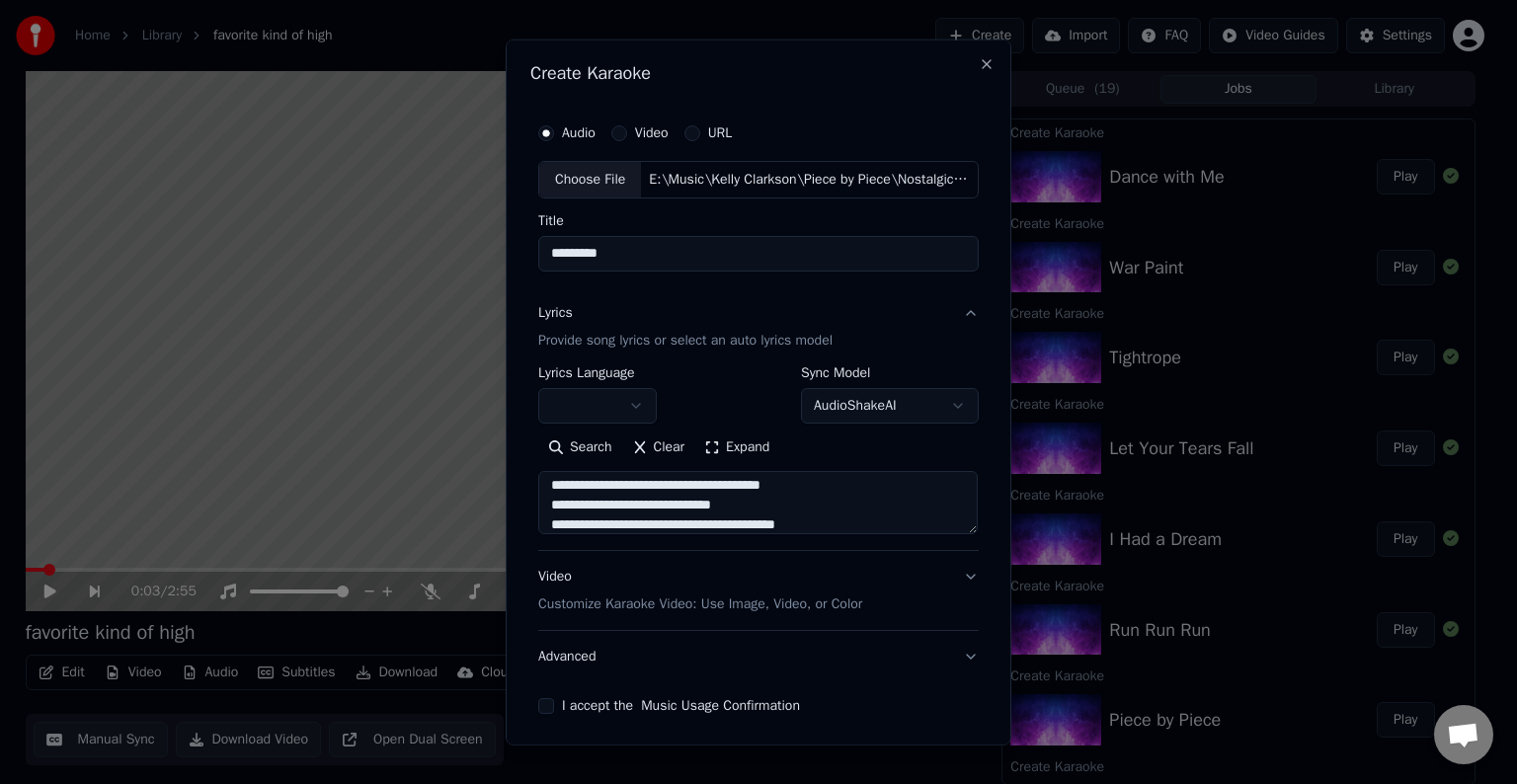 scroll, scrollTop: 596, scrollLeft: 0, axis: vertical 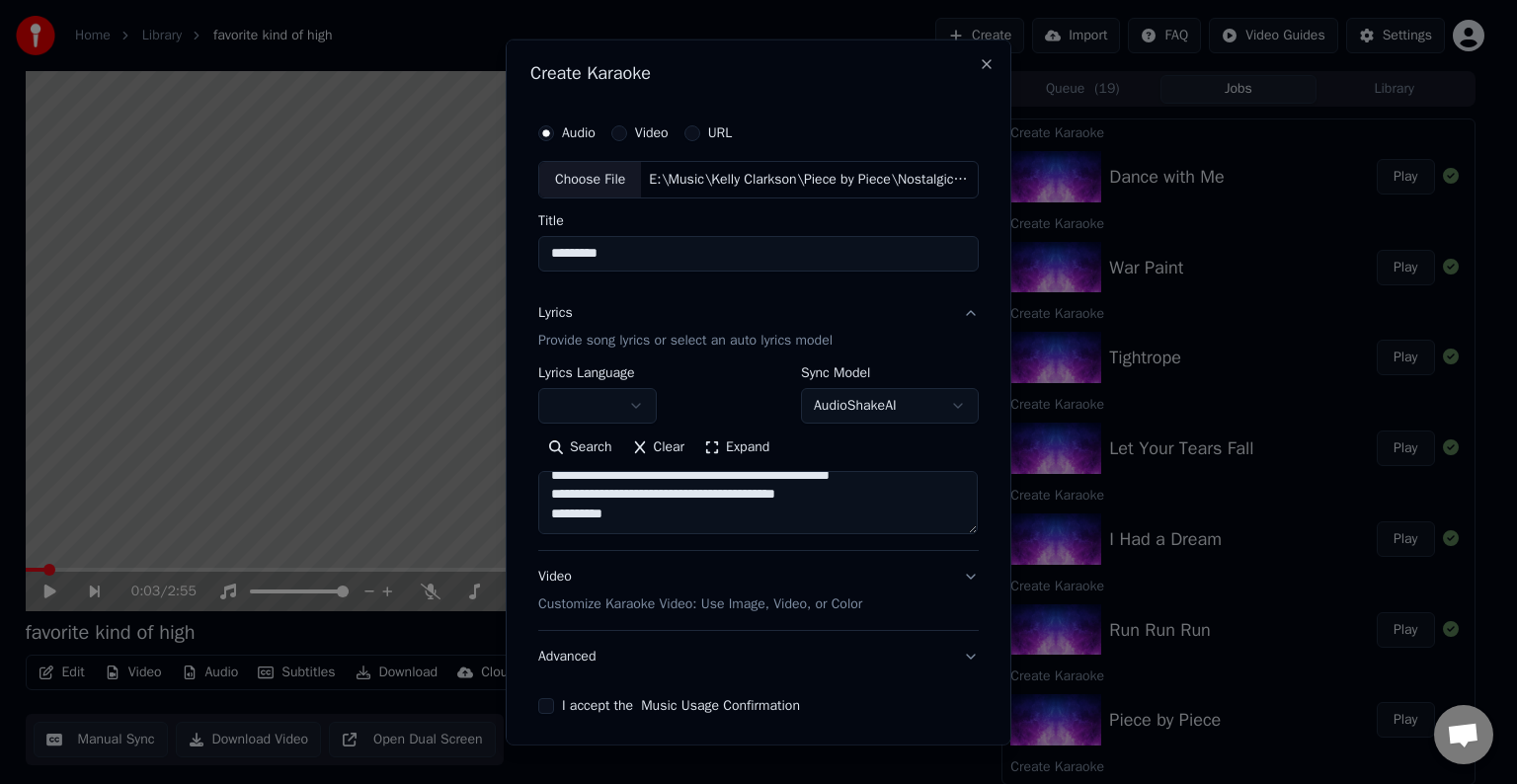paste on "**********" 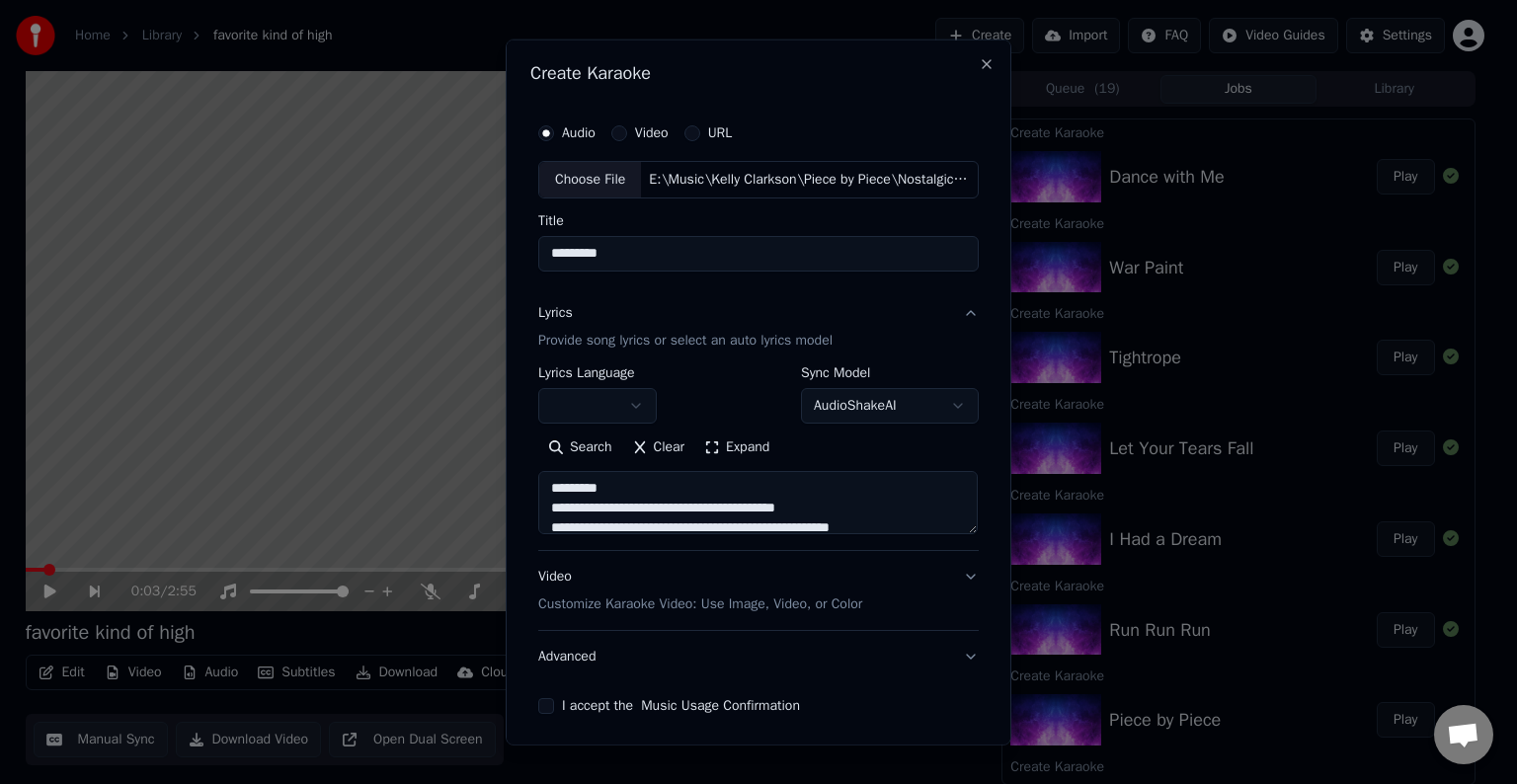 scroll, scrollTop: 608, scrollLeft: 0, axis: vertical 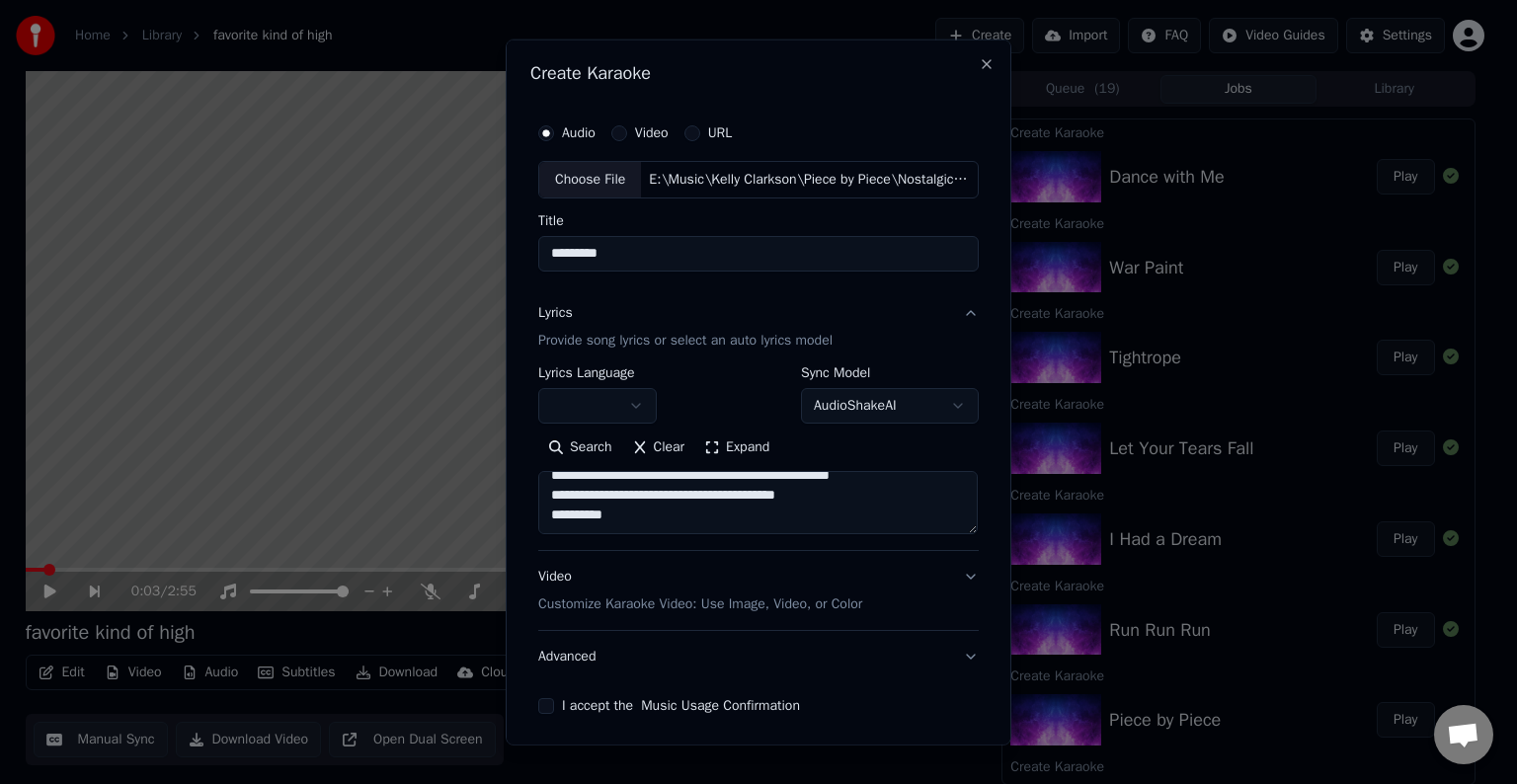 drag, startPoint x: 538, startPoint y: 517, endPoint x: 1006, endPoint y: 620, distance: 479.20038 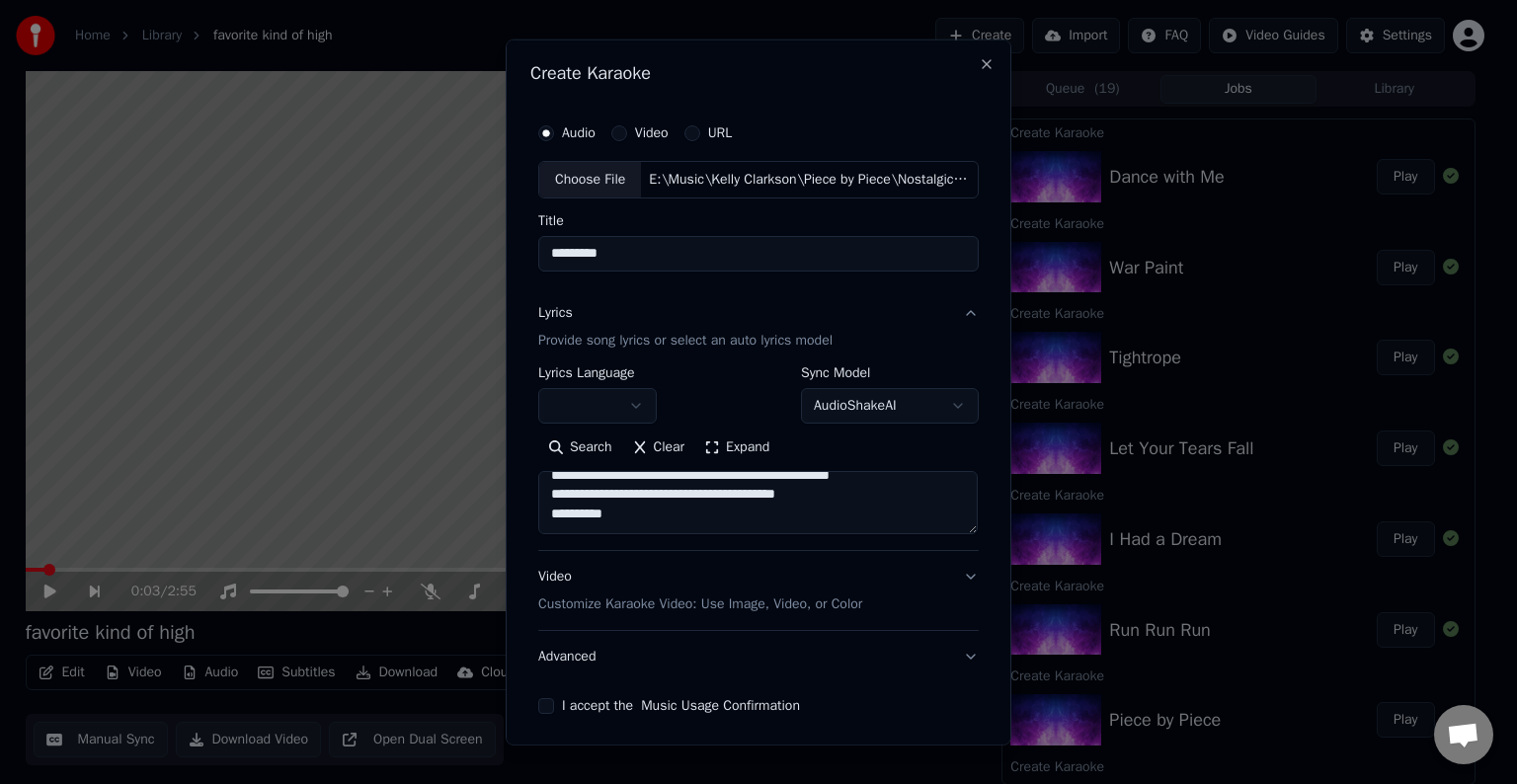scroll, scrollTop: 604, scrollLeft: 0, axis: vertical 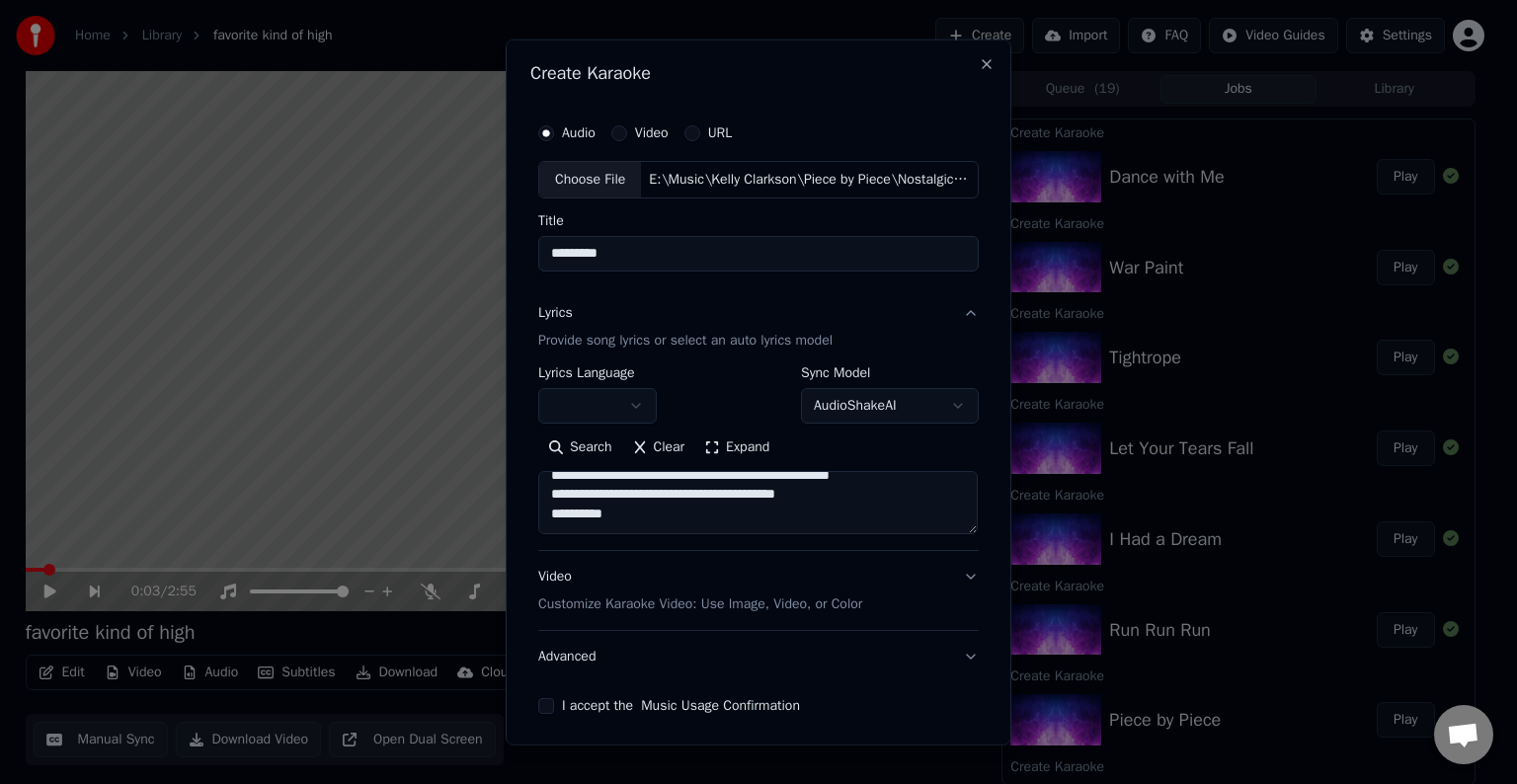 paste on "**********" 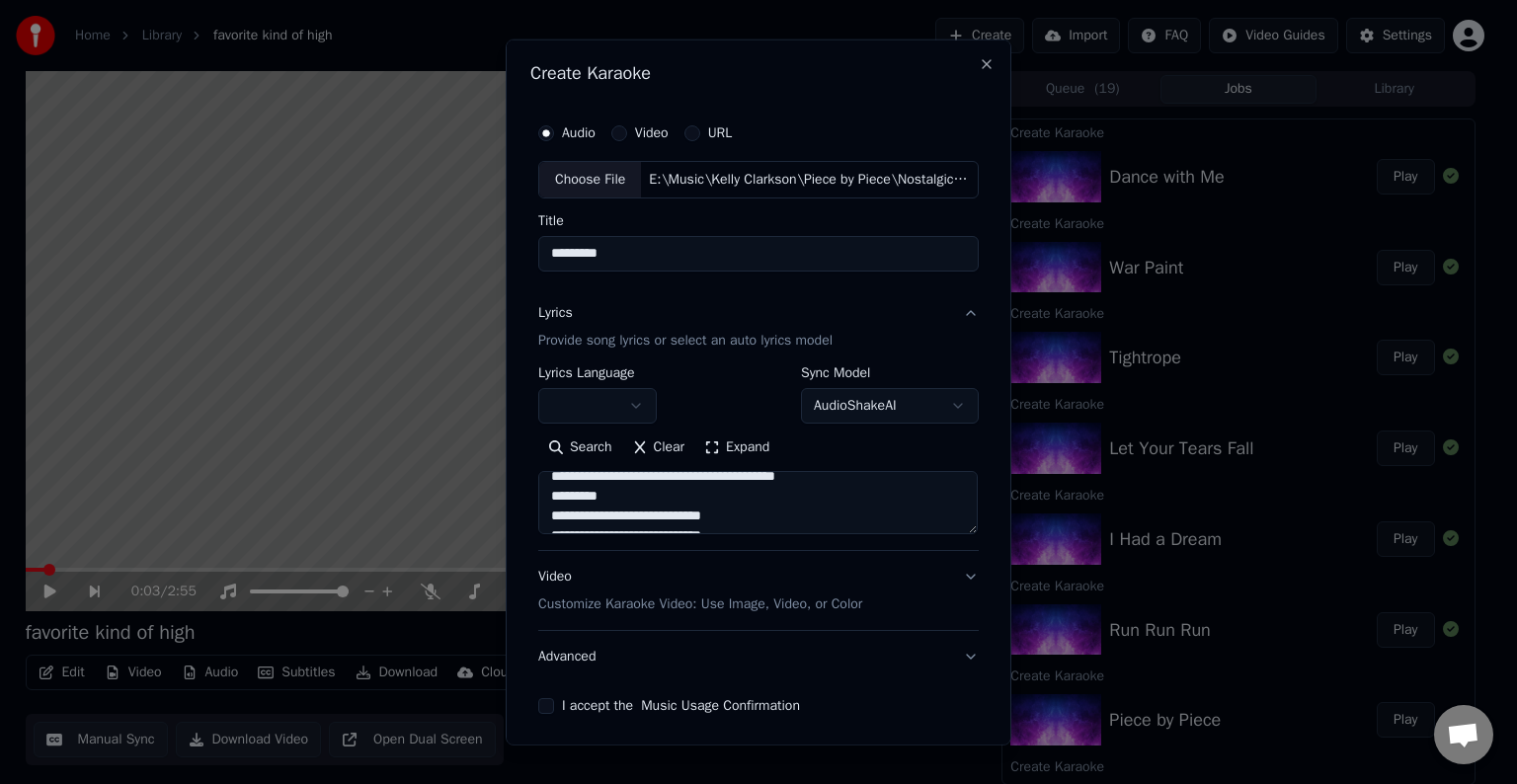 scroll, scrollTop: 675, scrollLeft: 0, axis: vertical 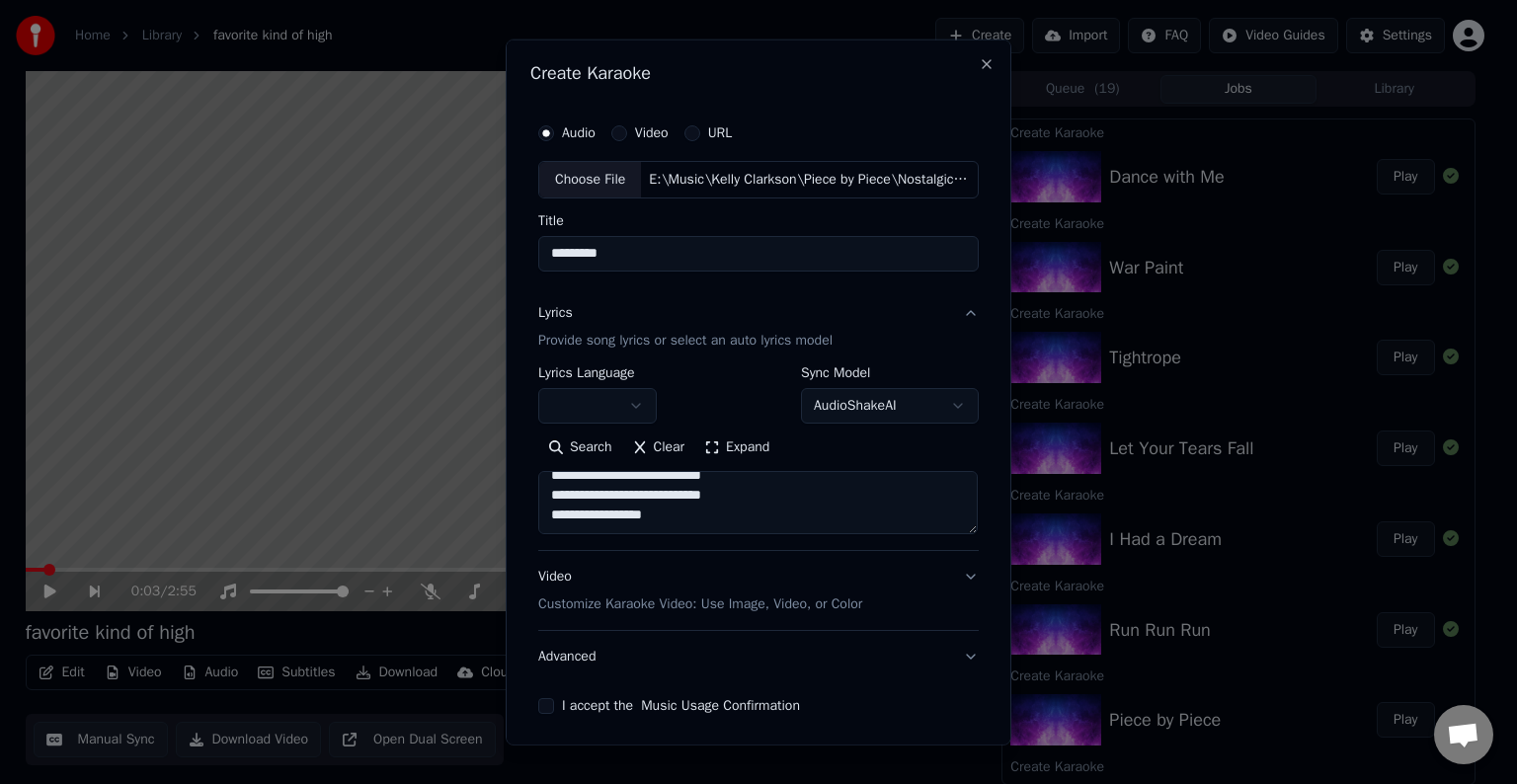 paste on "**********" 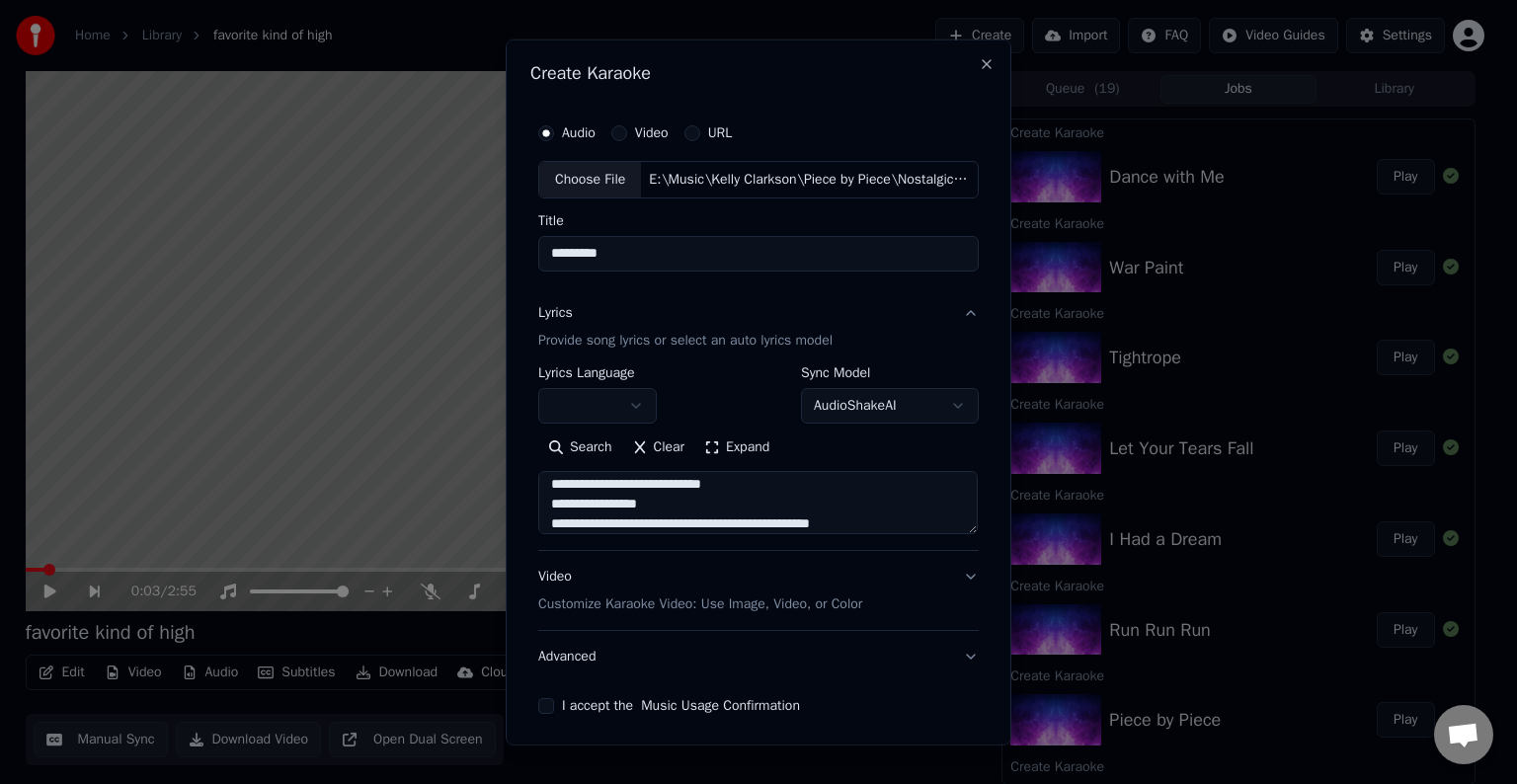scroll, scrollTop: 774, scrollLeft: 0, axis: vertical 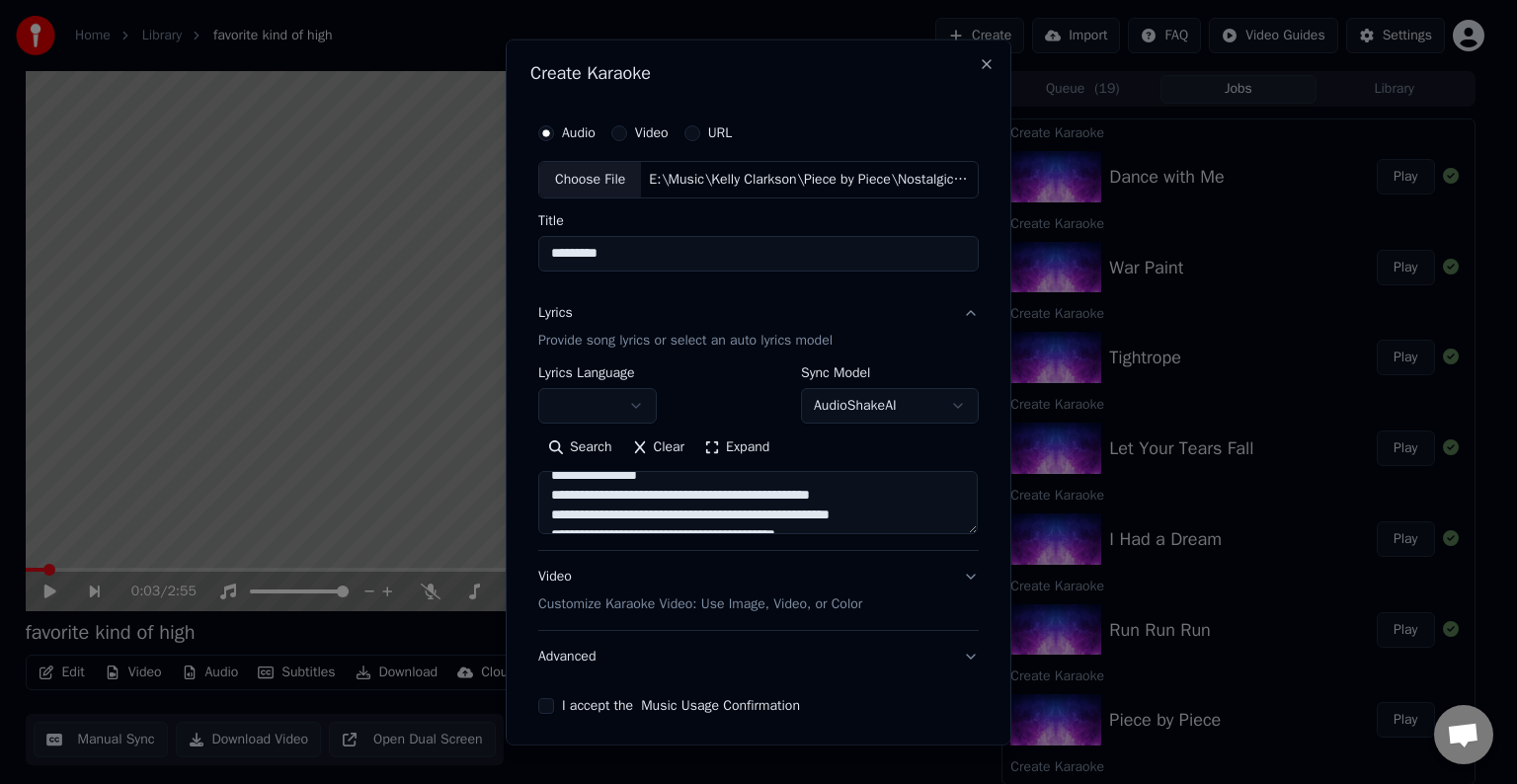 click at bounding box center [758, 503] 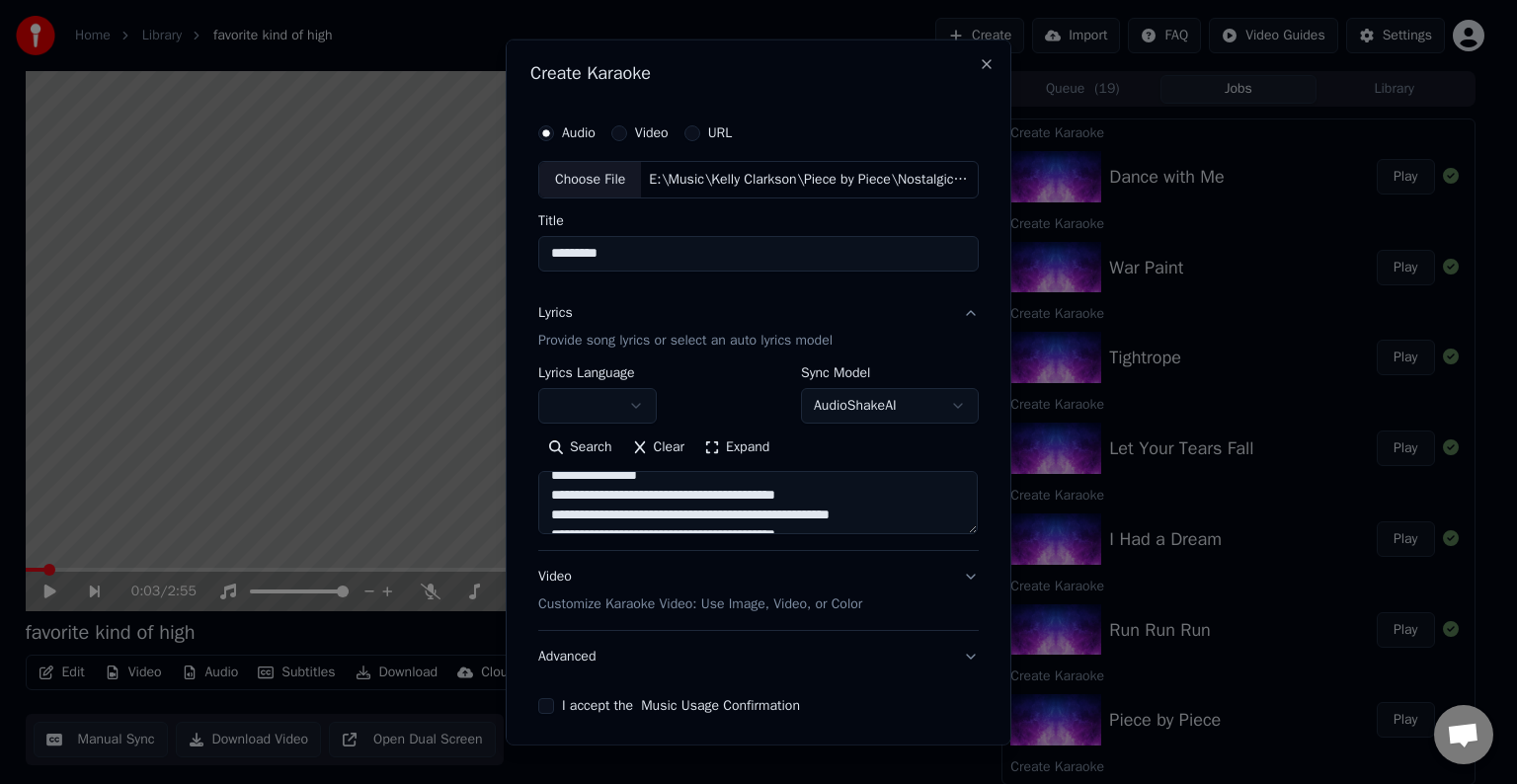 scroll, scrollTop: 782, scrollLeft: 0, axis: vertical 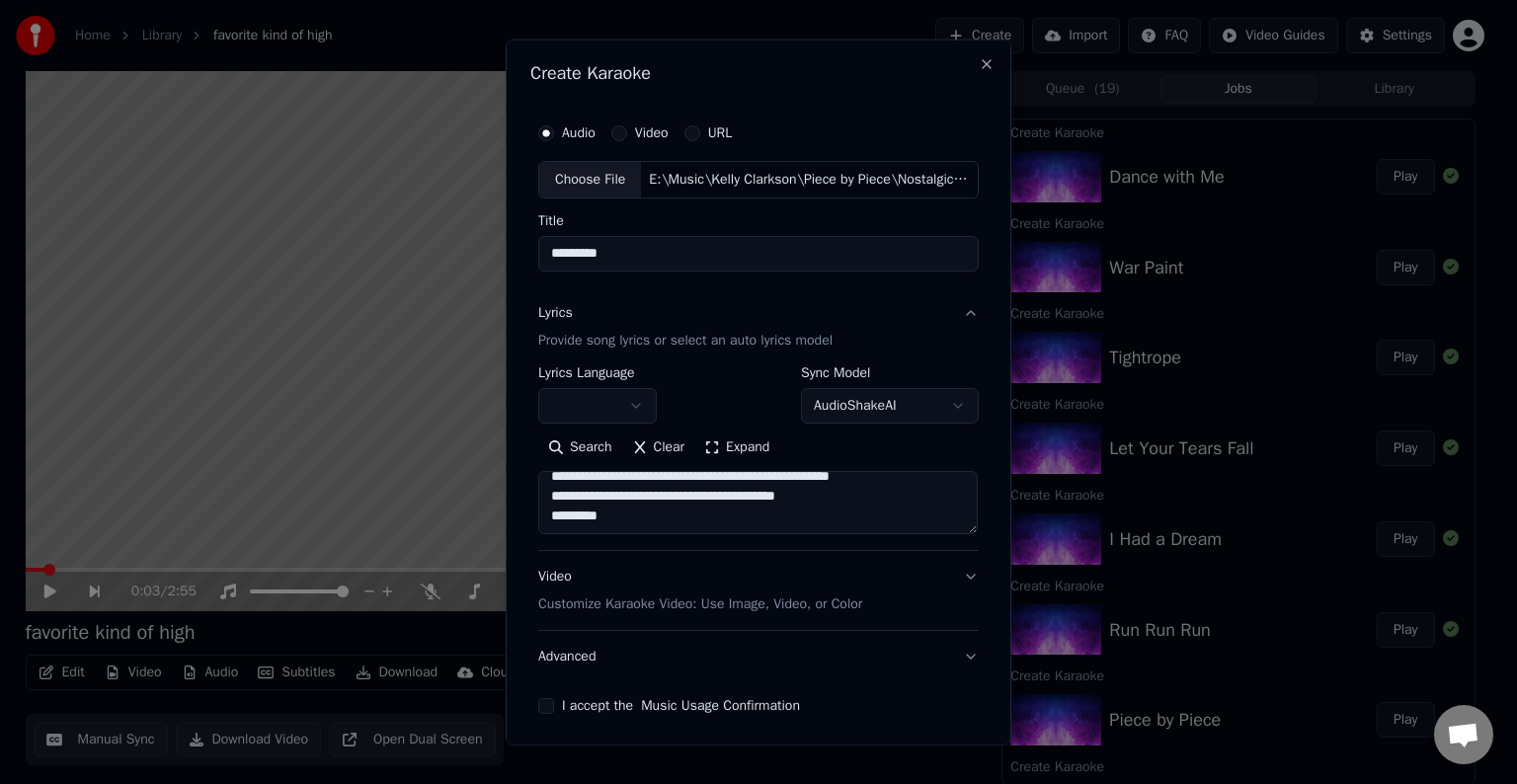 click at bounding box center [758, 503] 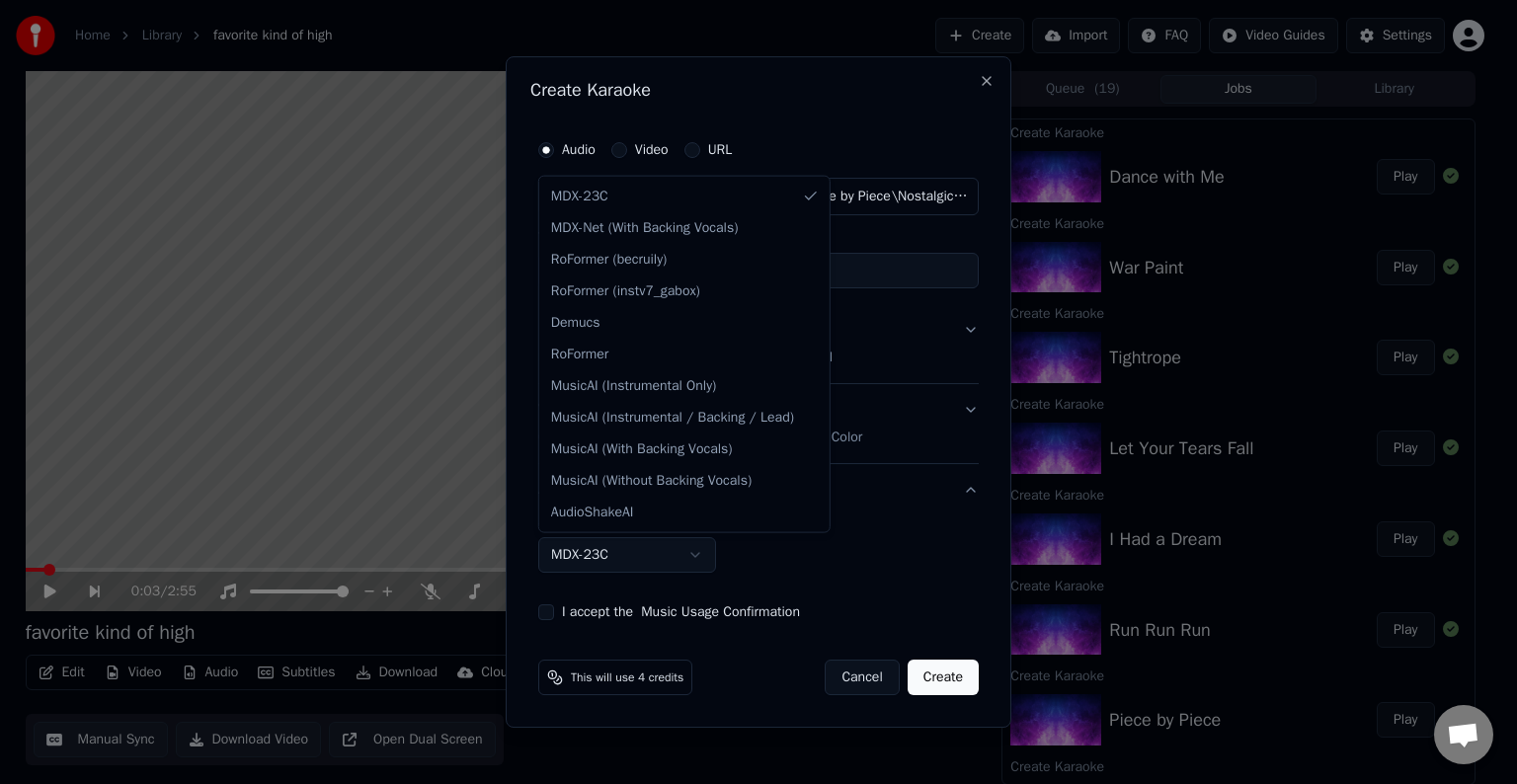 click on "Home Library favorite kind of high Create Import FAQ Video Guides Settings 0:03  /  2:55 favorite kind of high BPM 120 Key B Edit Video Audio Subtitles Download Cloud Library Manual Sync Download Video Open Dual Screen Queue ( 19 ) Jobs Library Create Karaoke Dance with Me Play Create Karaoke War Paint Play Create Karaoke Tightrope Play Create Karaoke Let Your Tears Fall Play Create Karaoke I Had a Dream Play Create Karaoke Run Run Run Play Create Karaoke Piece by Piece Play Create Karaoke Take You High Play Create Karaoke Someone Play Create Karaoke Invincible Play Create Karaoke Heartbeat Song Play Create Karaoke roses Play Create Karaoke goodbye Play Create Karaoke you dont make me cry Play Create Karaoke did you know Play Create Karaoke i wont give up Play Create Karaoke thats right Play Create Karaoke i hate love Play Create Karaoke red flag collector Play Create Karaoke my mistake Play Create Karaoke rock hudson Play Create Karaoke lighthouse Play Create Karaoke magic Play Create Karaoke Play chemistry" at bounding box center [750, 392] 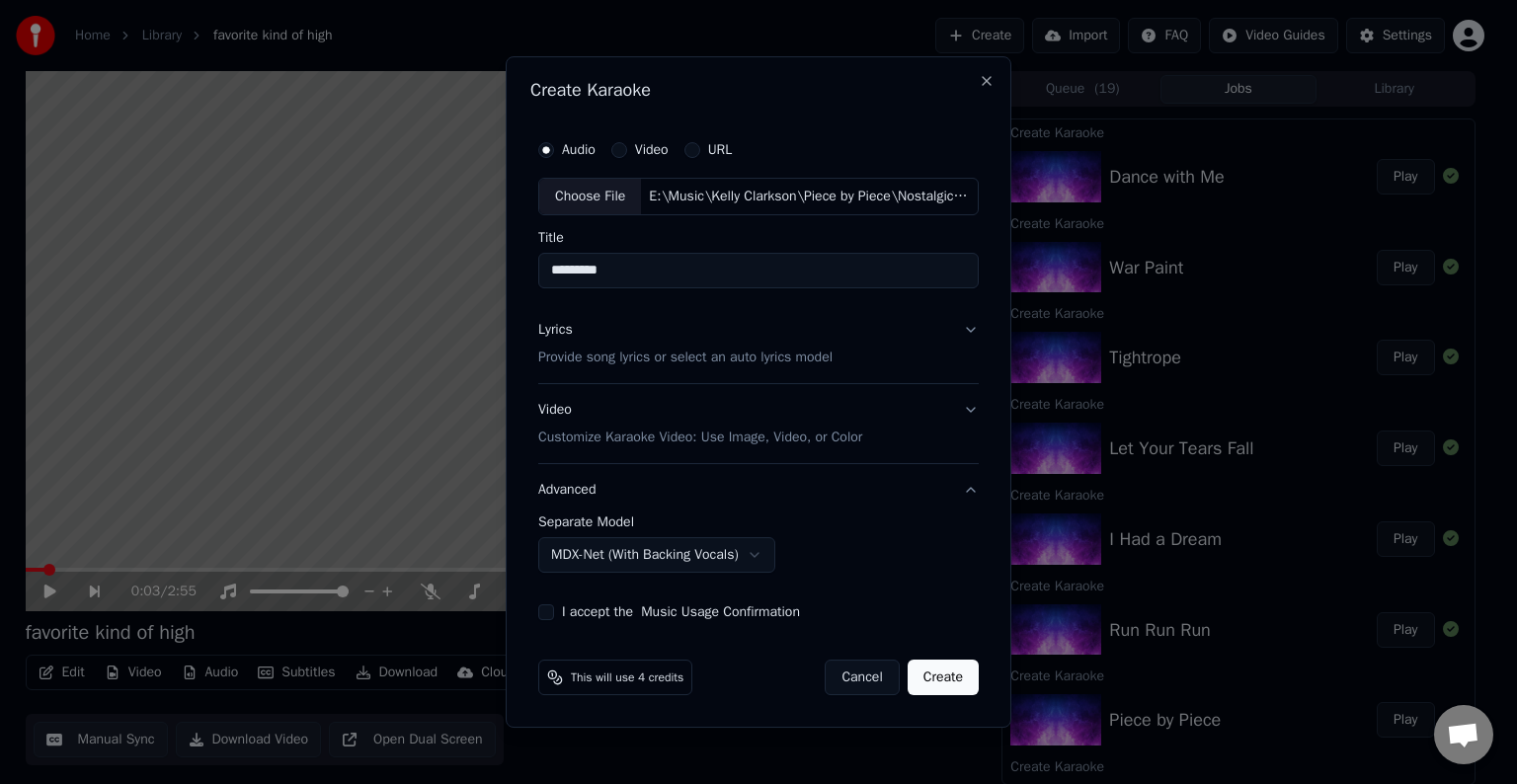 click on "I accept the   Music Usage Confirmation" at bounding box center [546, 612] 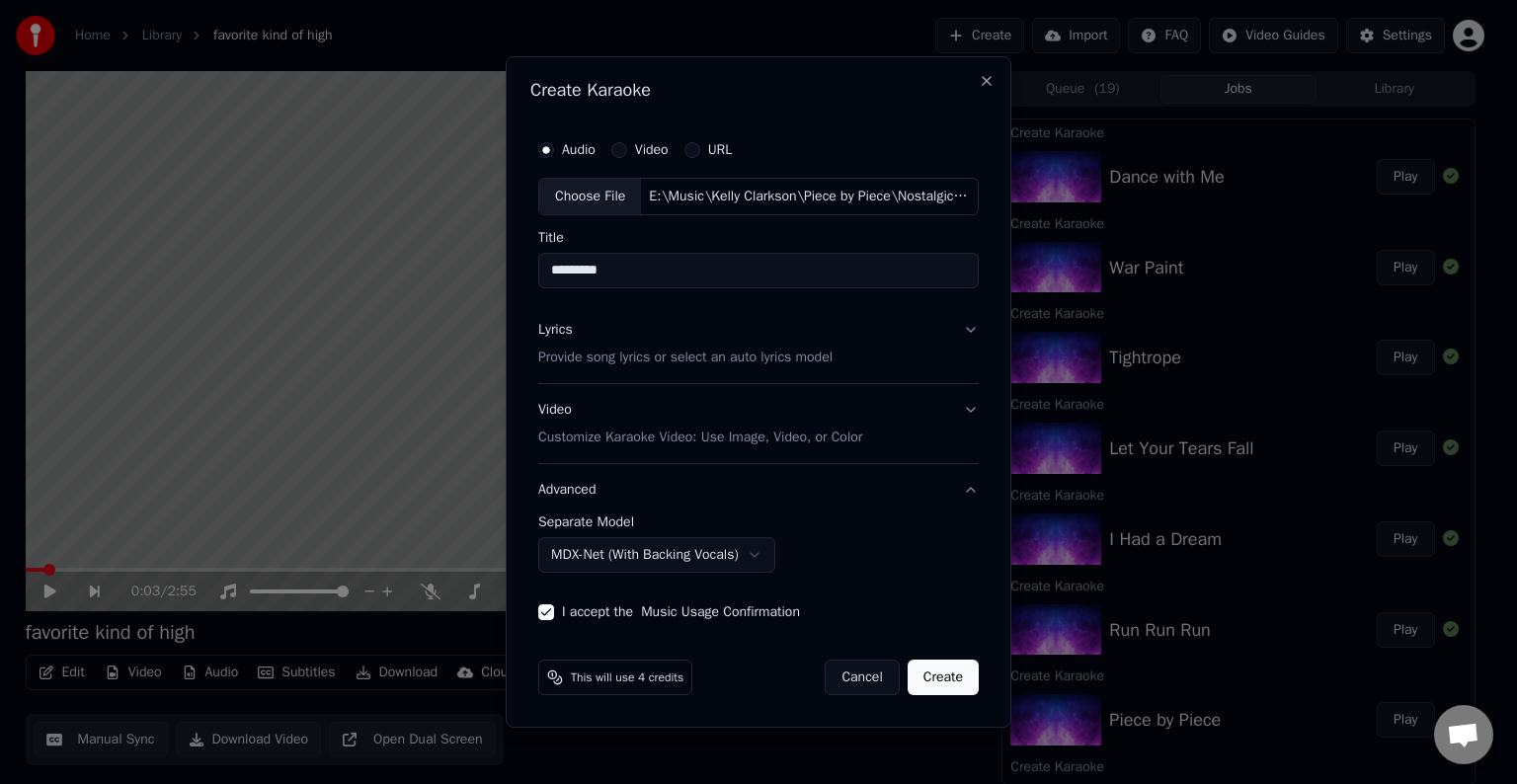 click on "Create" at bounding box center [943, 677] 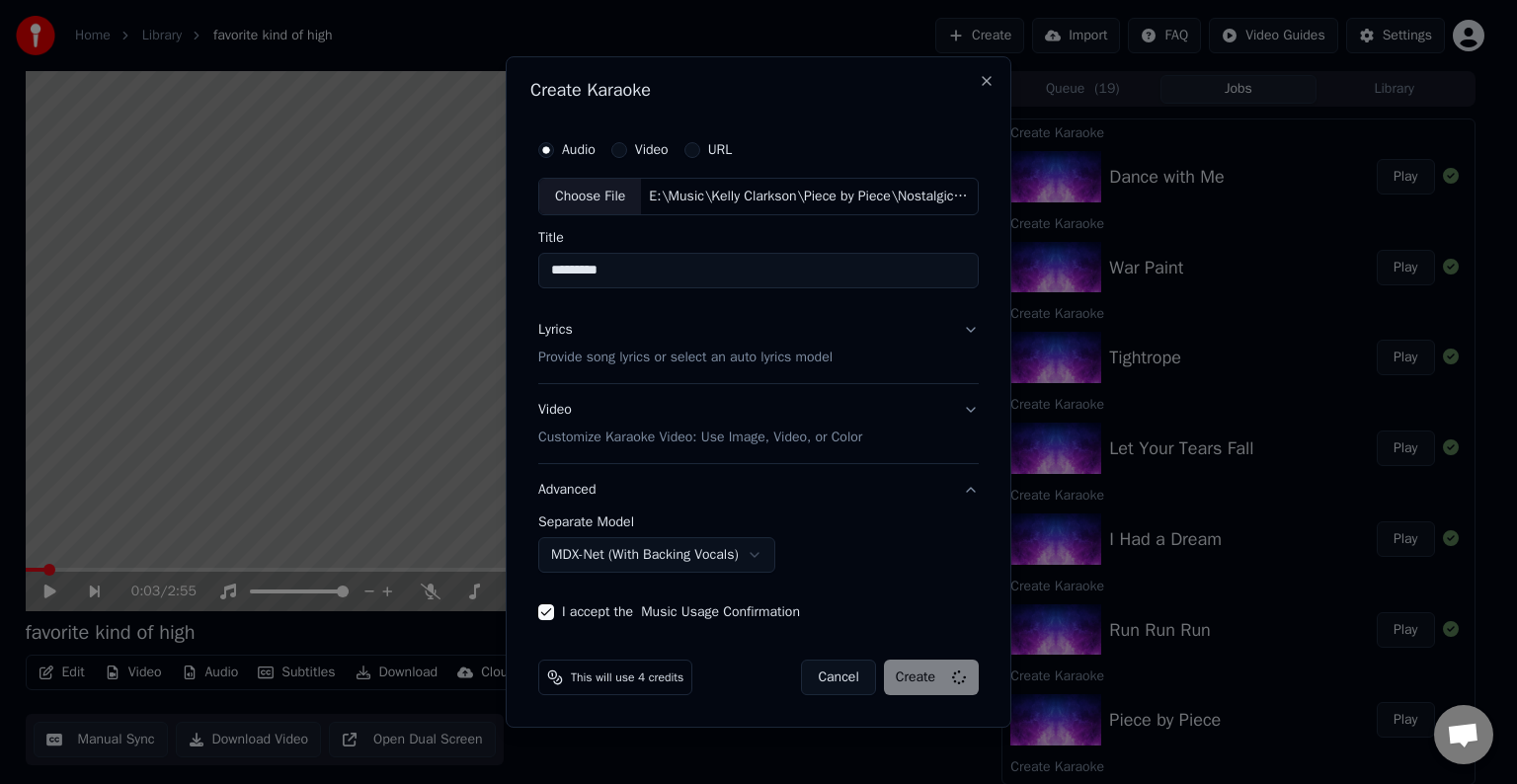 select on "******" 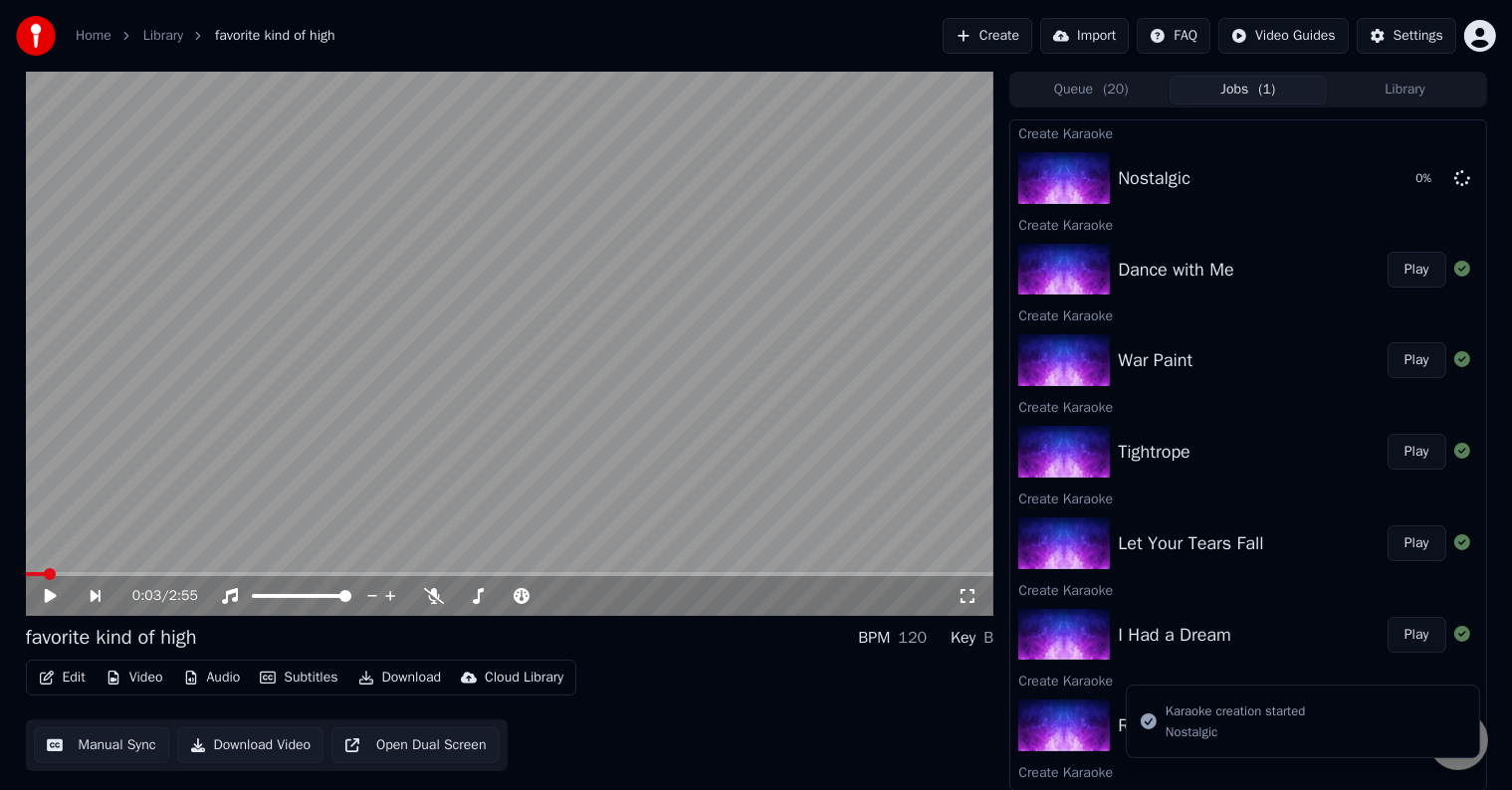 click on "Edit Video Audio Subtitles Download Cloud Library Manual Sync Download Video Open Dual Screen" at bounding box center [510, 715] 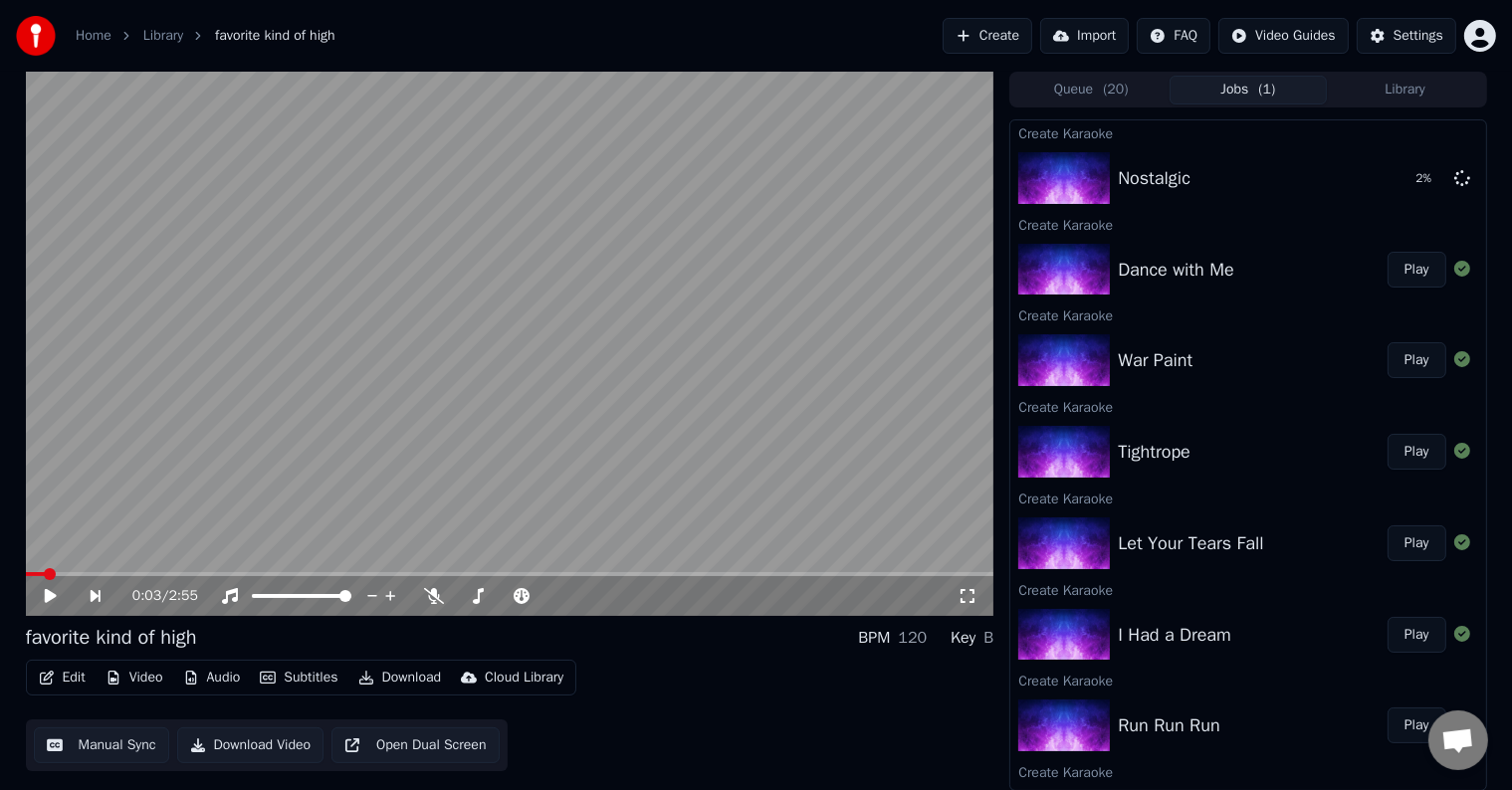 click on "Create" at bounding box center [987, 36] 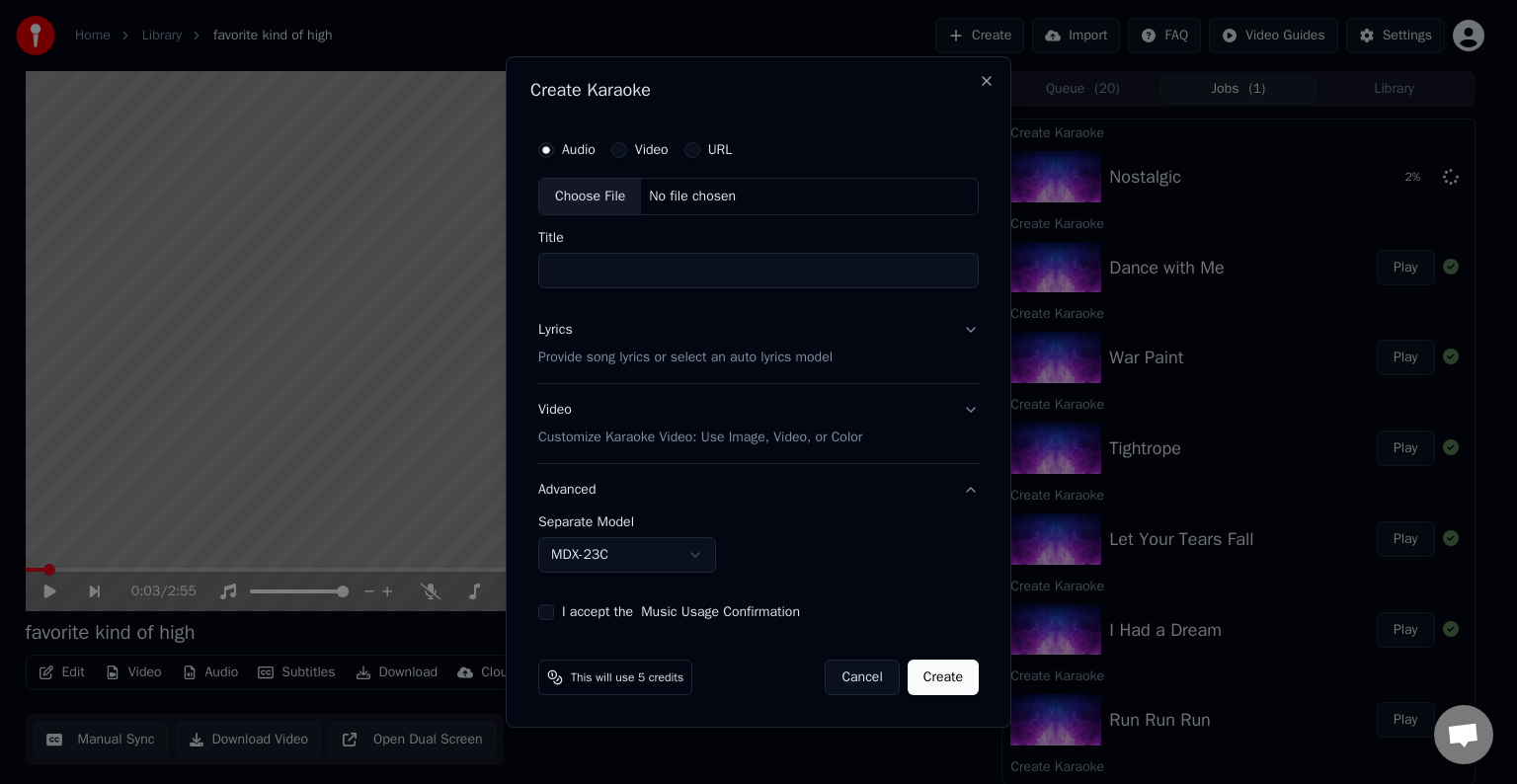 click on "Choose File" at bounding box center [590, 196] 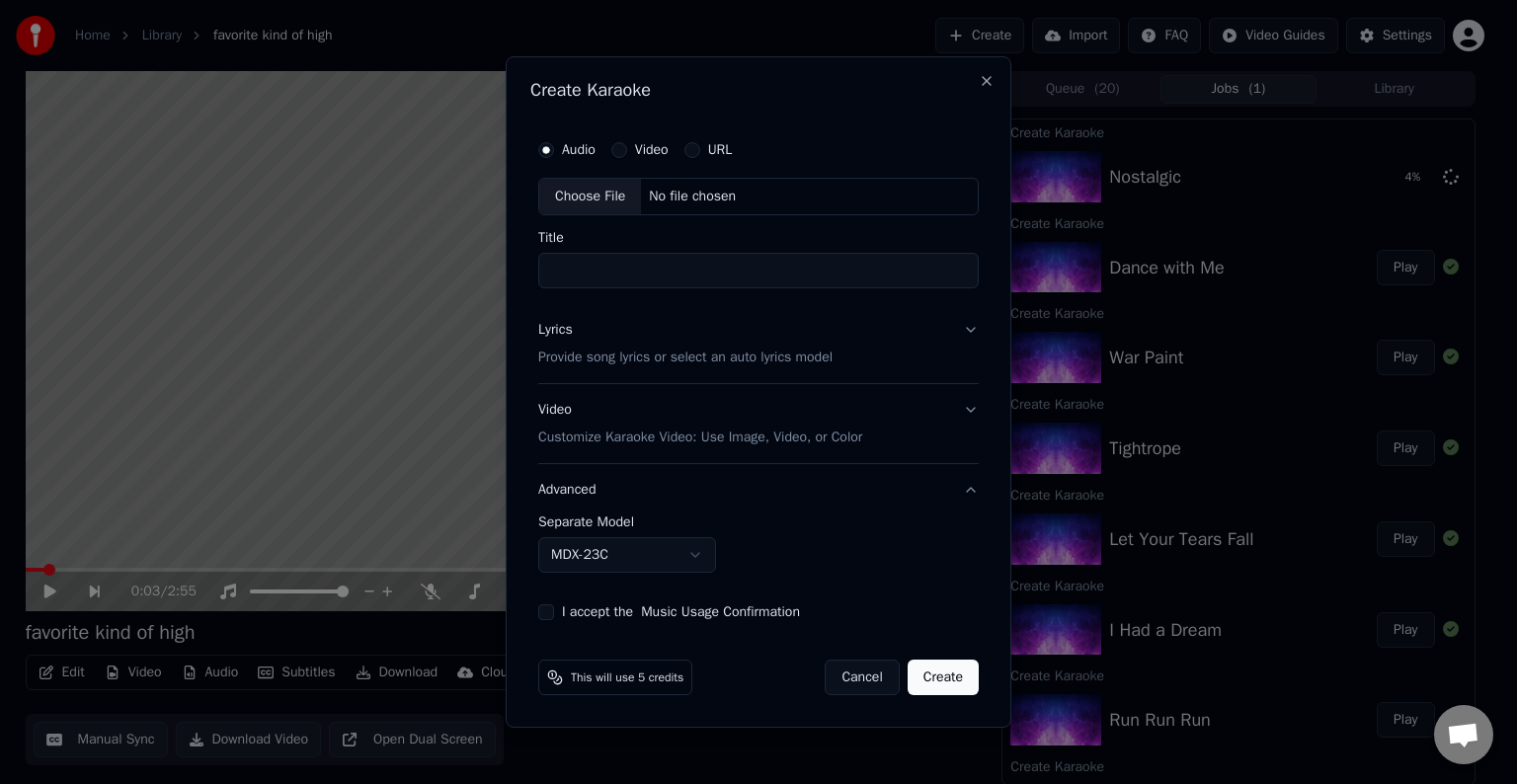 click on "Lyrics Provide song lyrics or select an auto lyrics model" at bounding box center (758, 344) 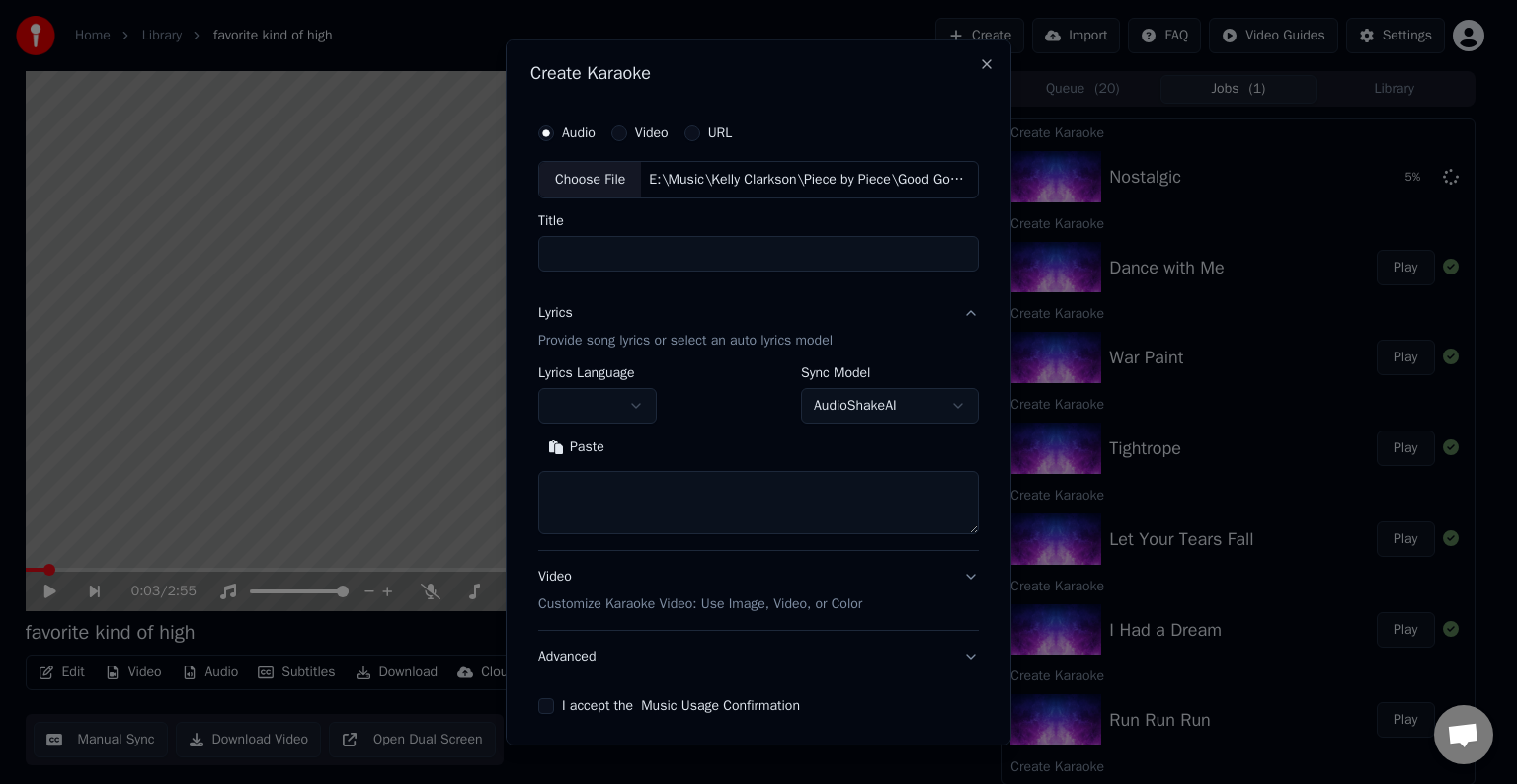 type on "**********" 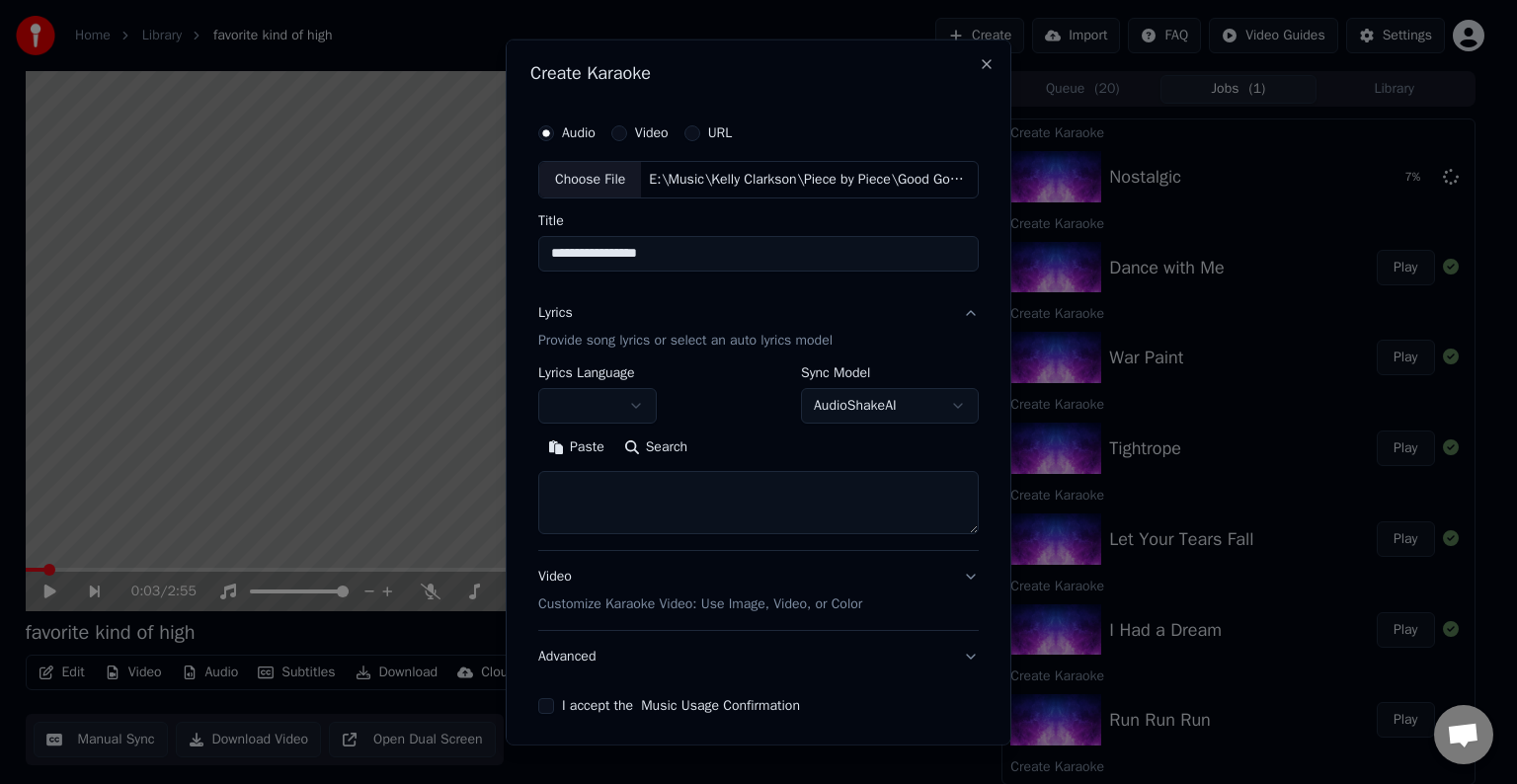 click at bounding box center [758, 503] 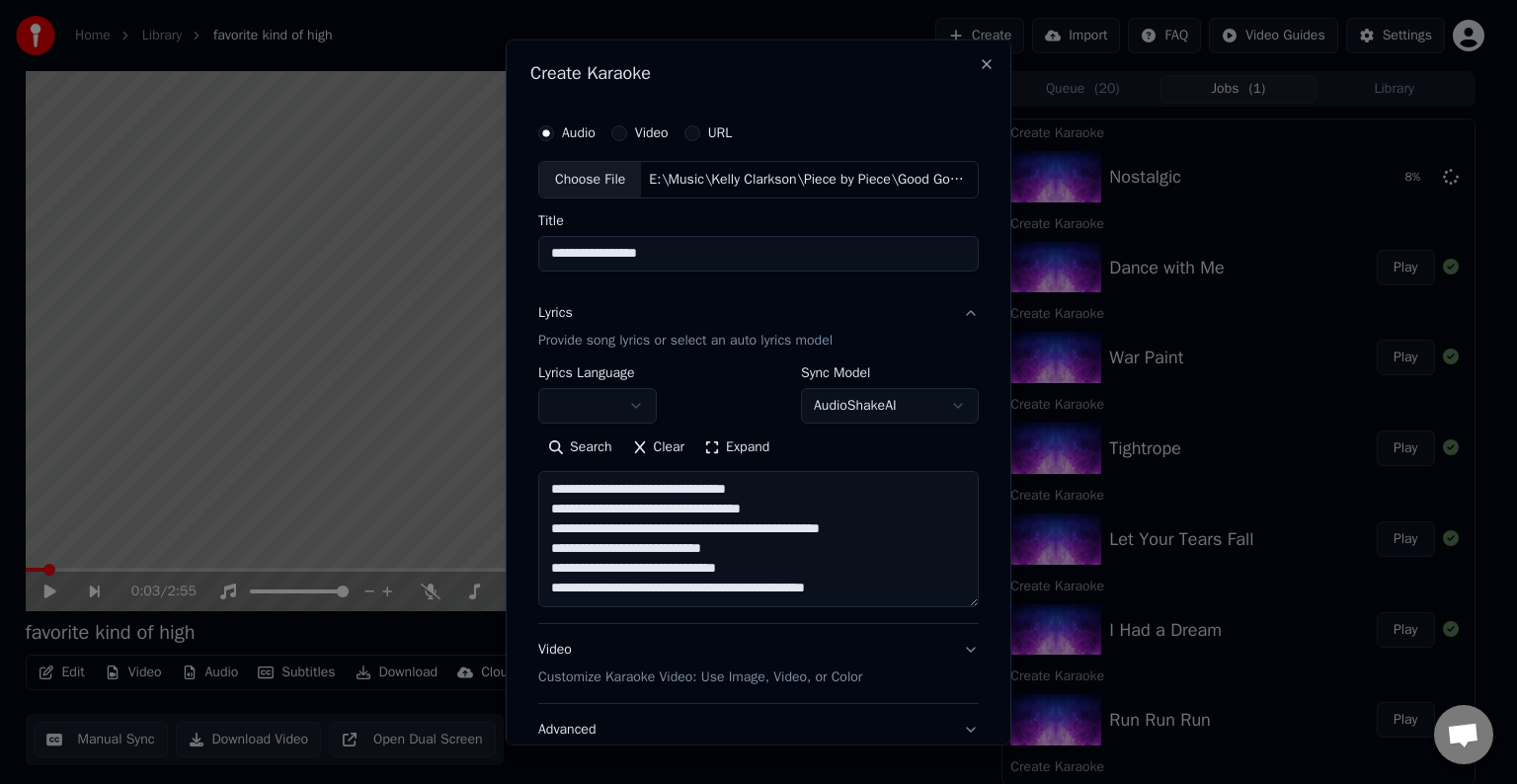 scroll, scrollTop: 83, scrollLeft: 0, axis: vertical 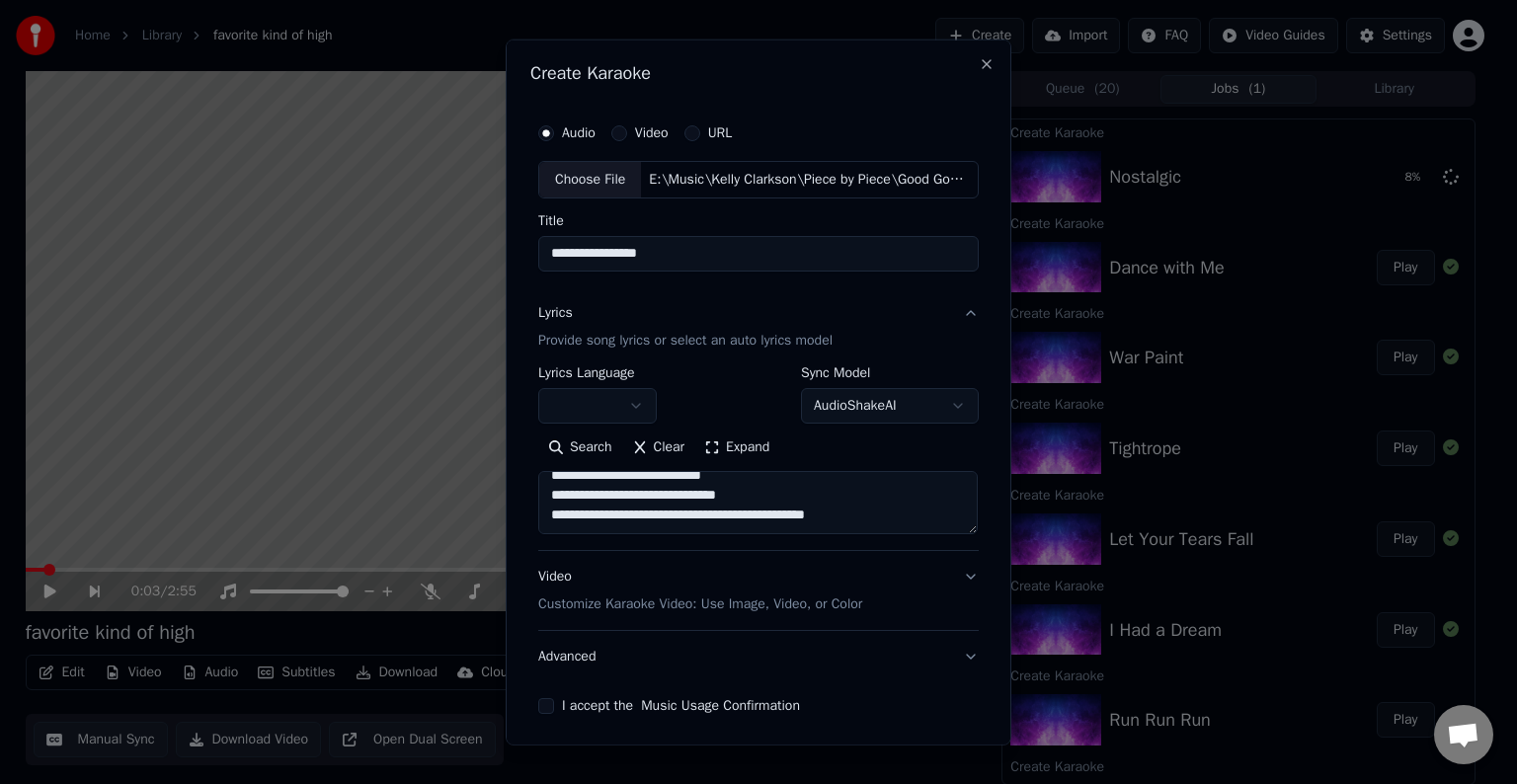 paste on "**********" 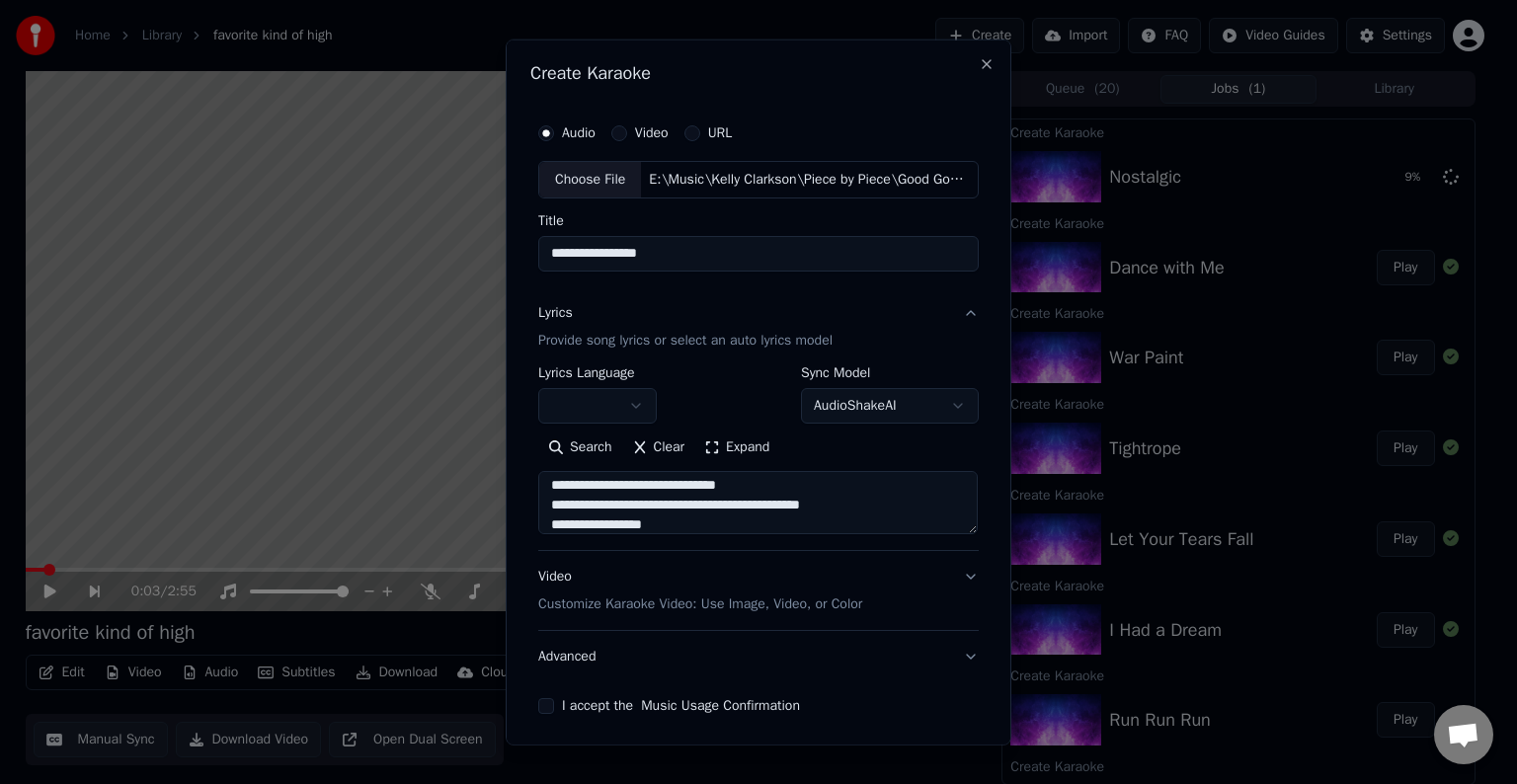 scroll, scrollTop: 300, scrollLeft: 0, axis: vertical 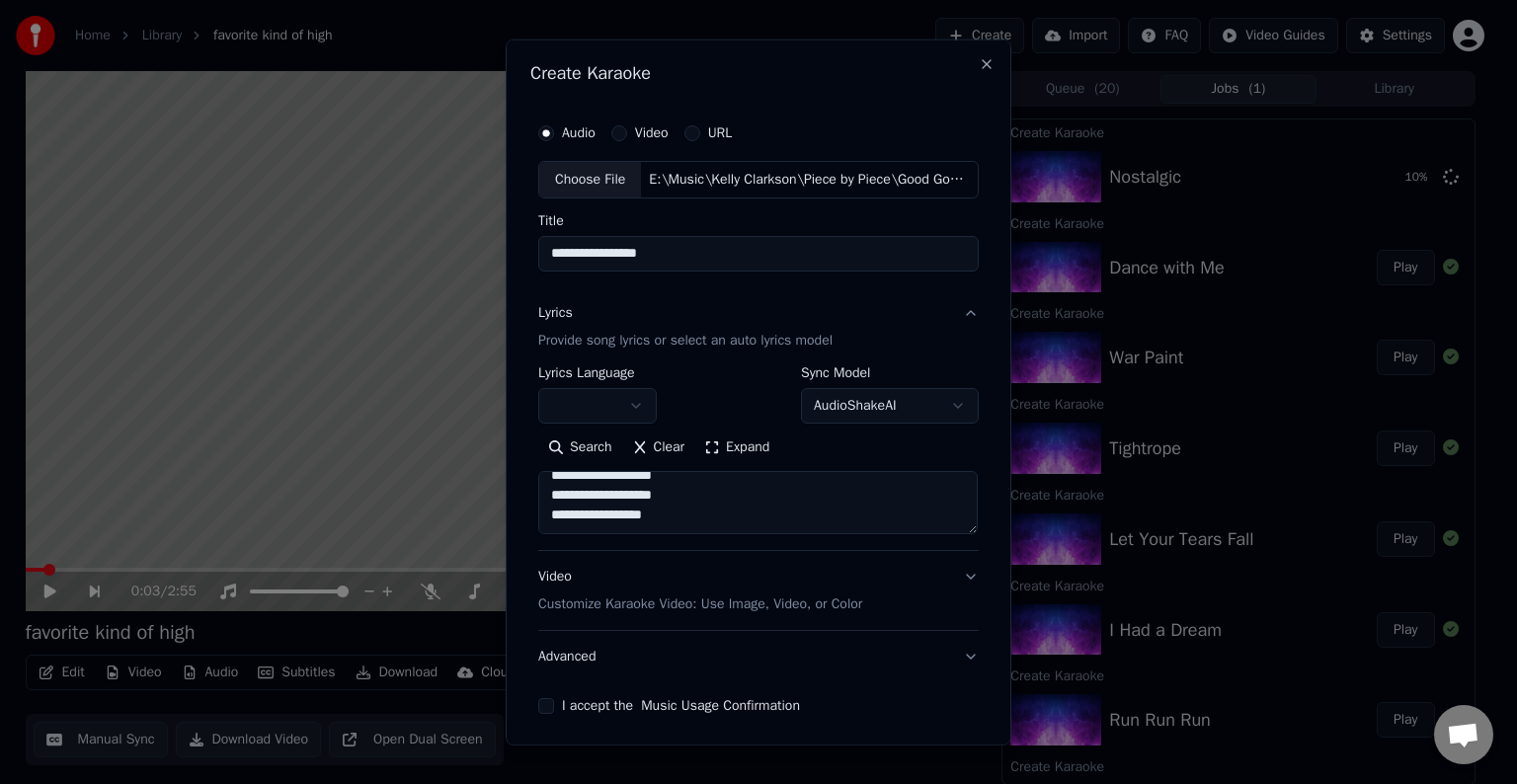 paste on "**********" 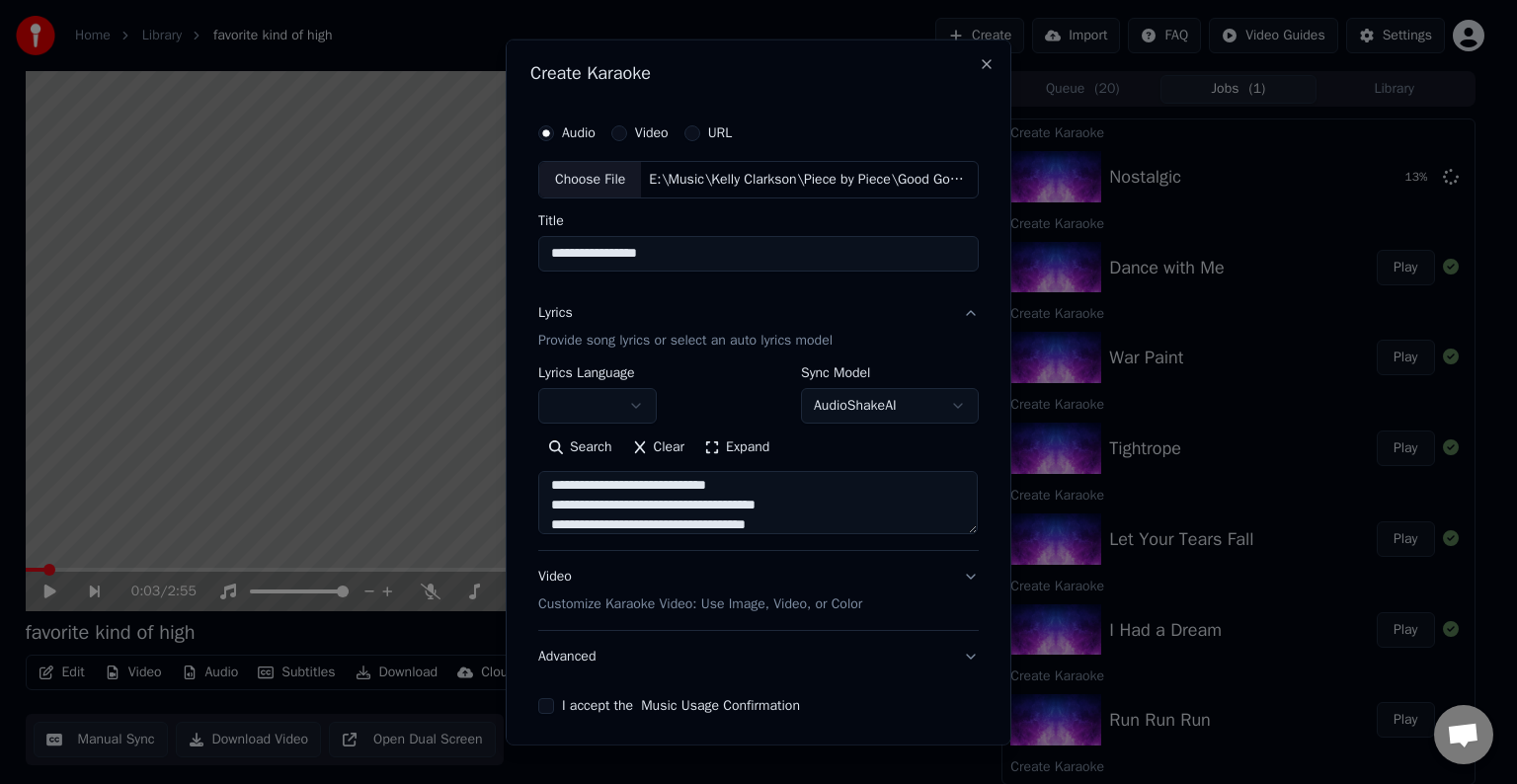 scroll, scrollTop: 419, scrollLeft: 0, axis: vertical 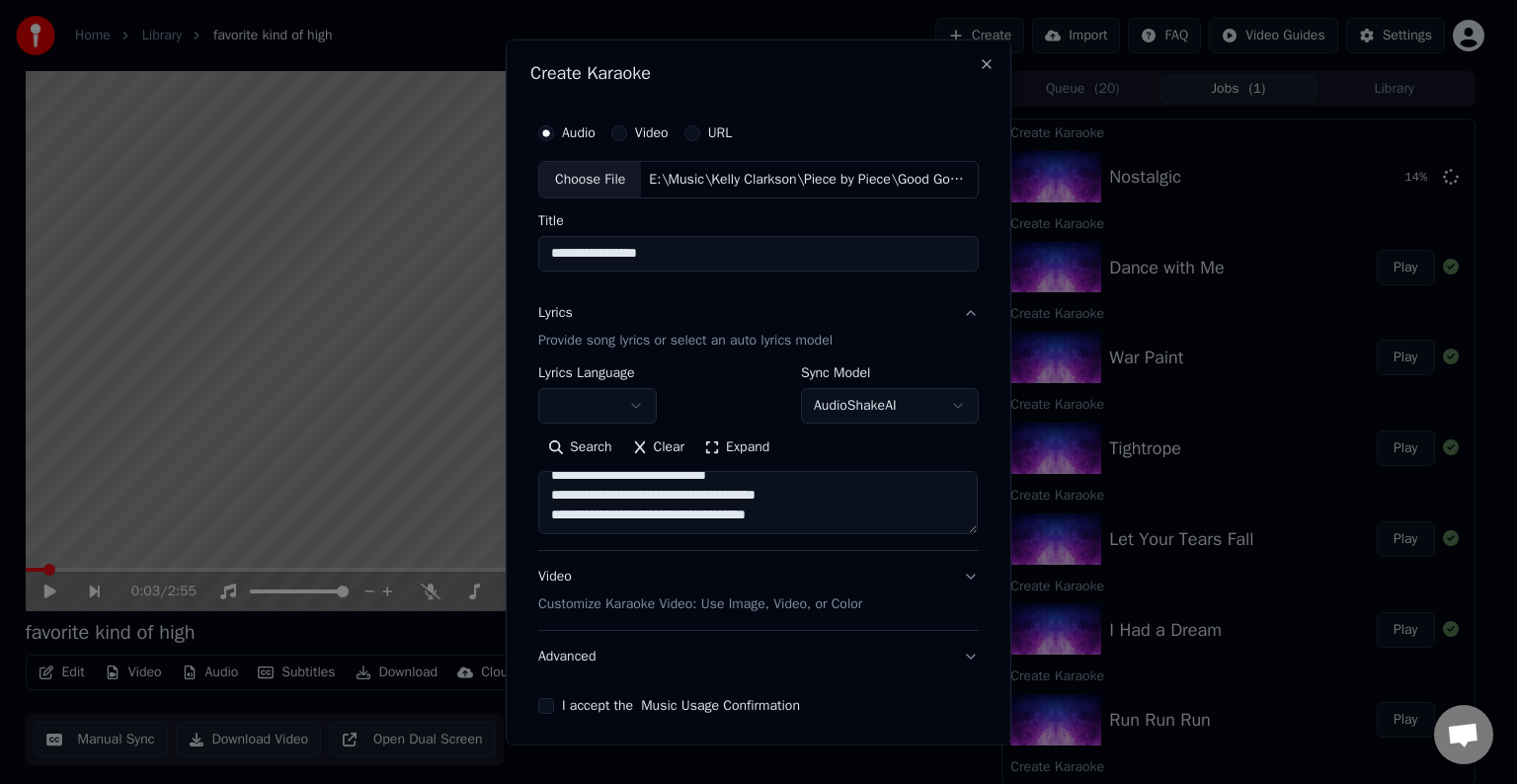 paste on "**********" 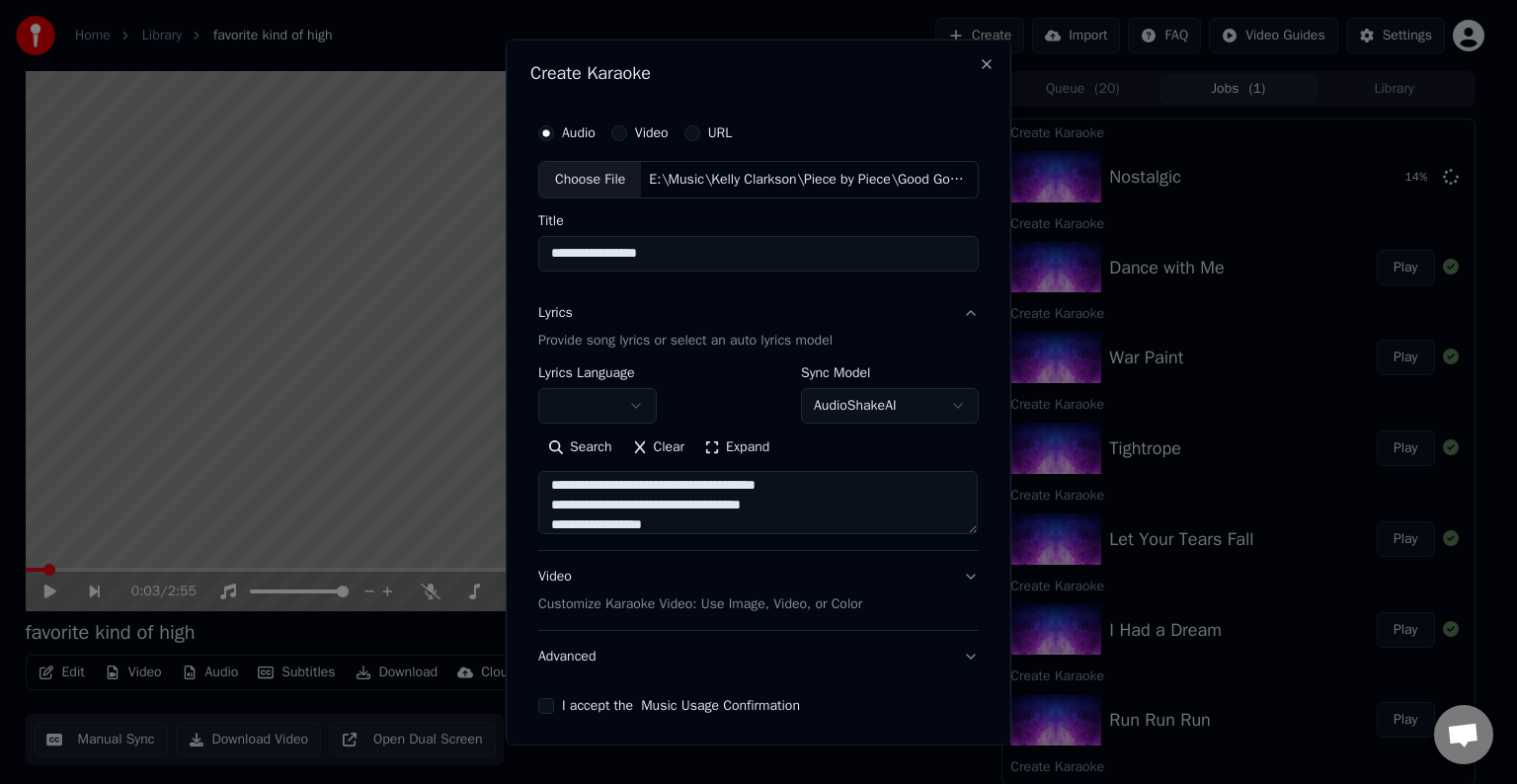 paste on "**********" 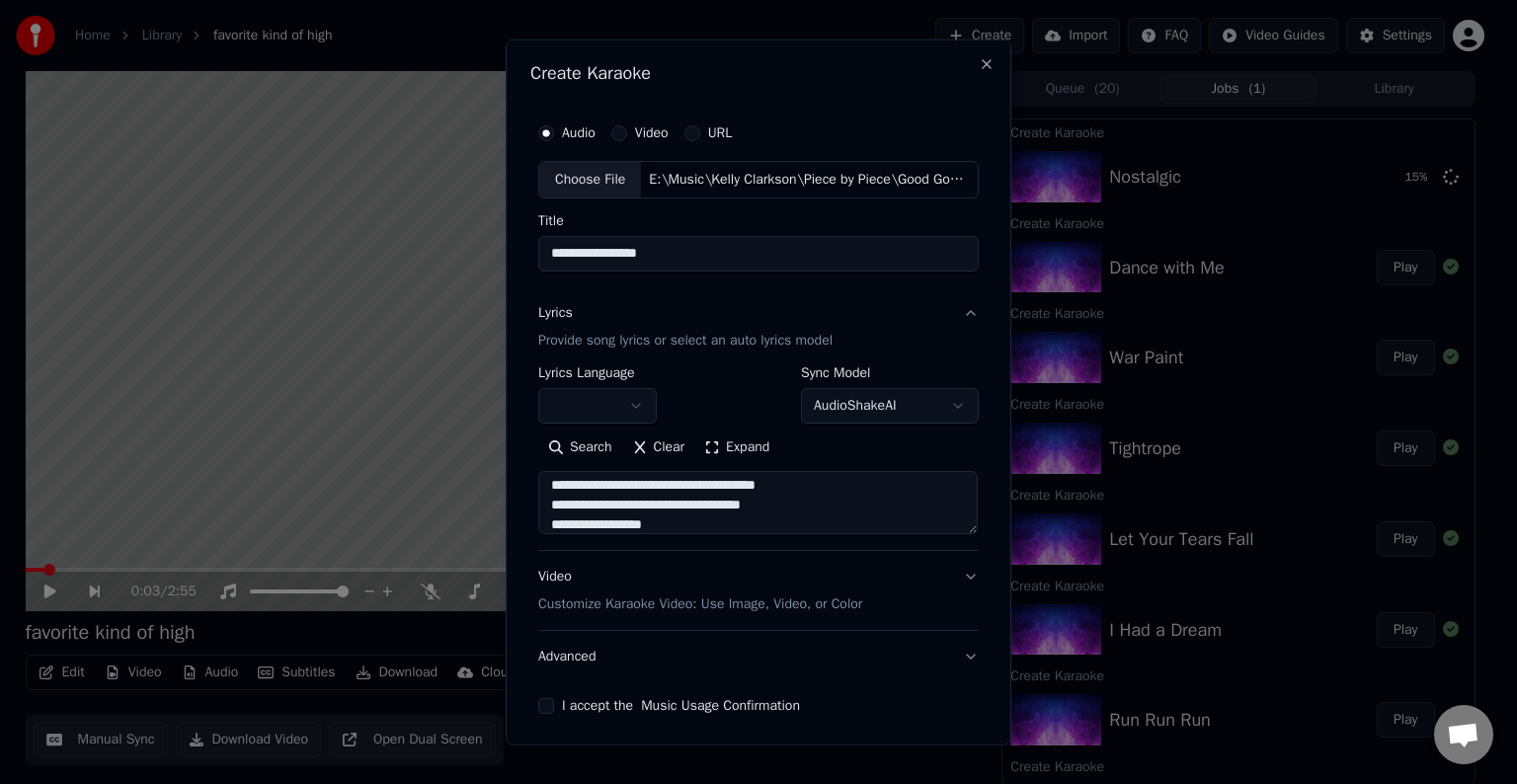 scroll, scrollTop: 715, scrollLeft: 0, axis: vertical 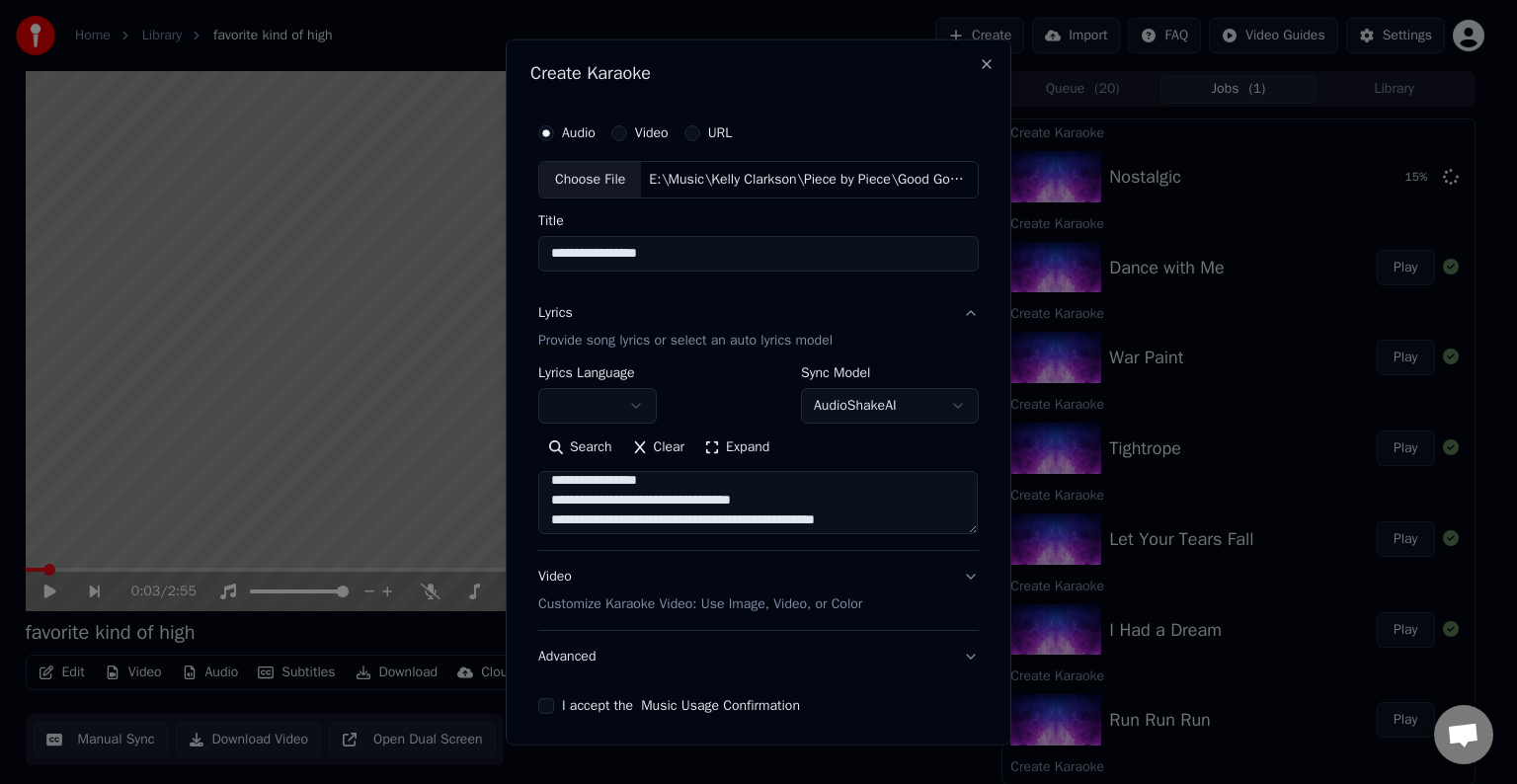 drag, startPoint x: 889, startPoint y: 509, endPoint x: 758, endPoint y: 517, distance: 131.24405 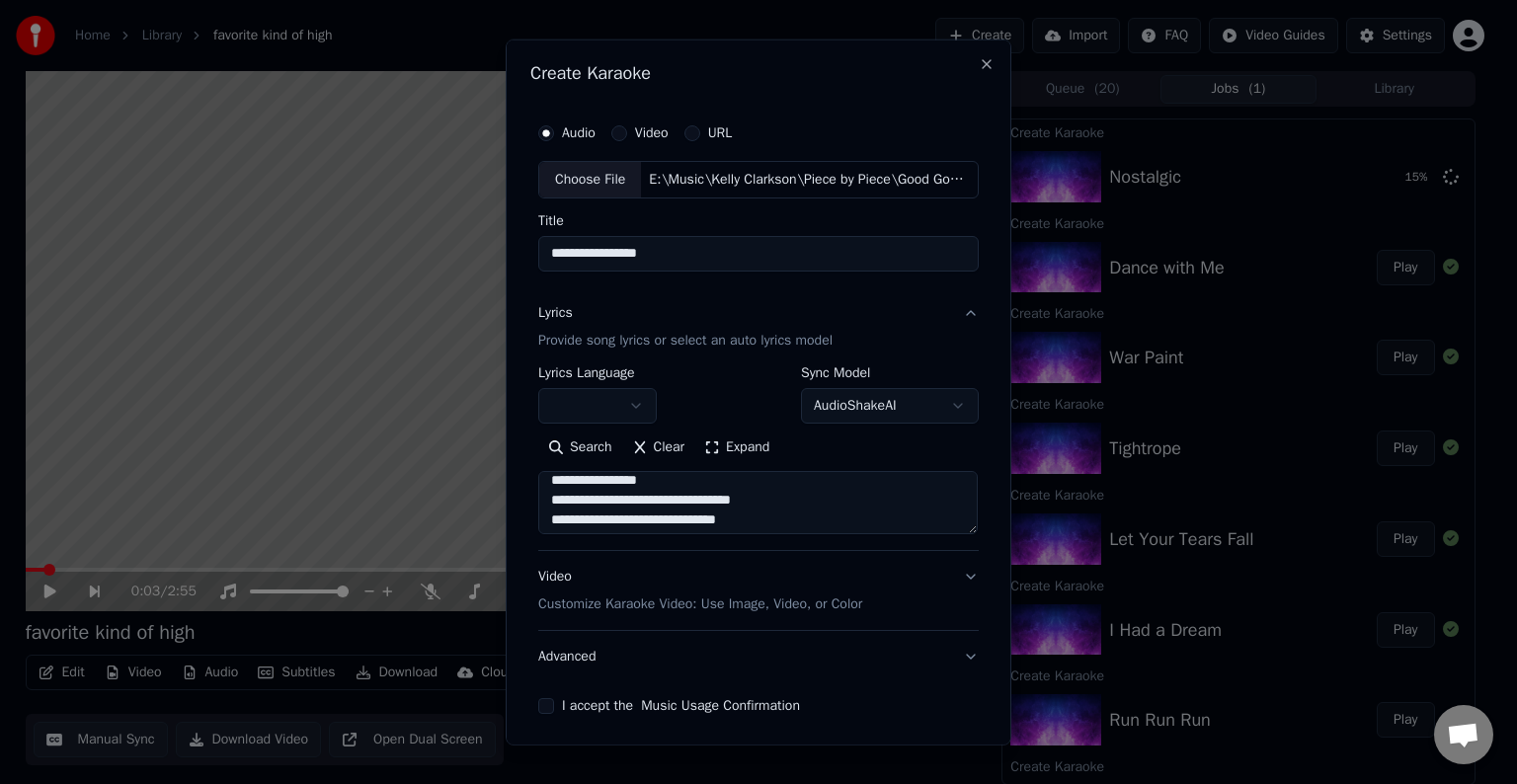 scroll, scrollTop: 723, scrollLeft: 0, axis: vertical 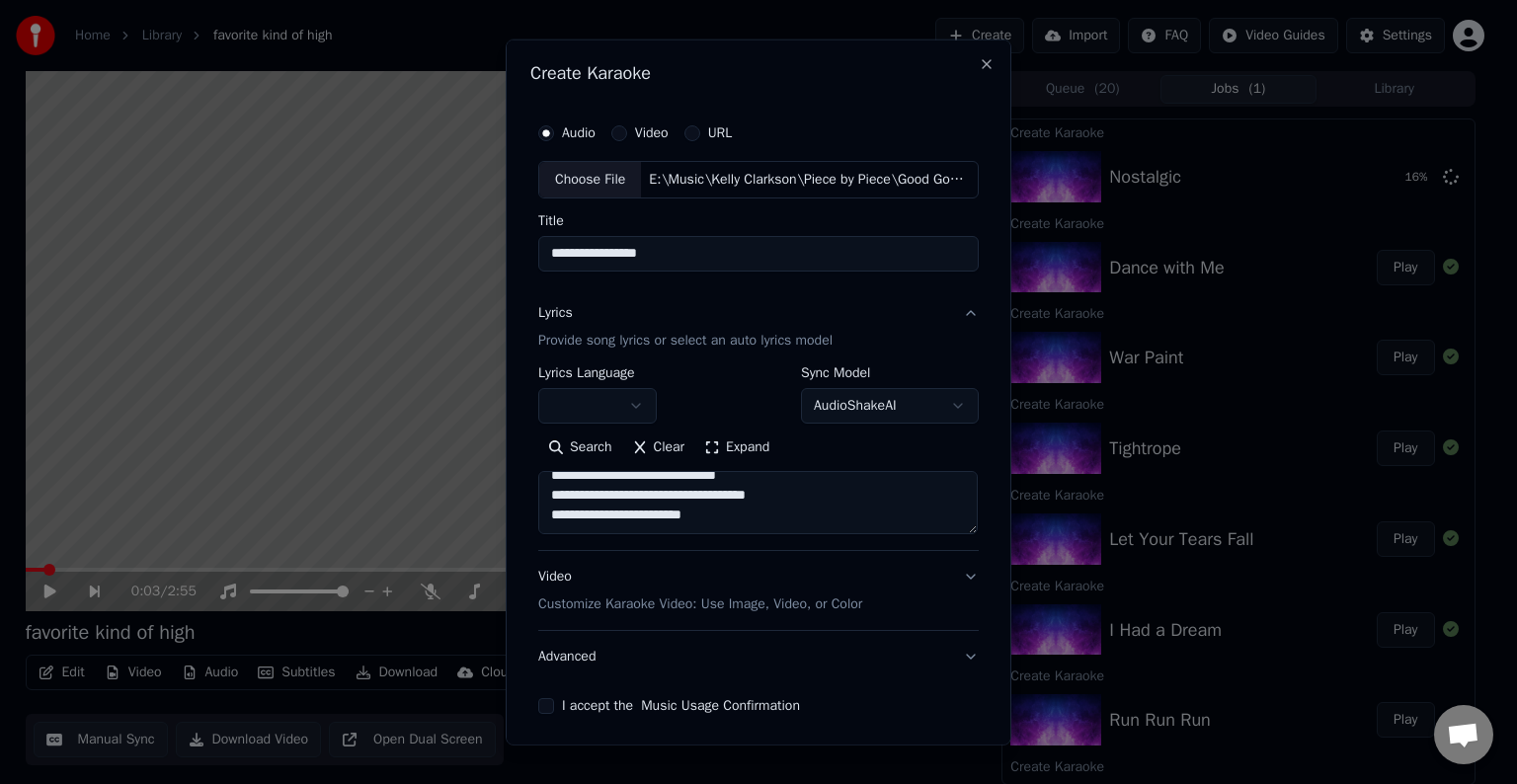 click at bounding box center [758, 503] 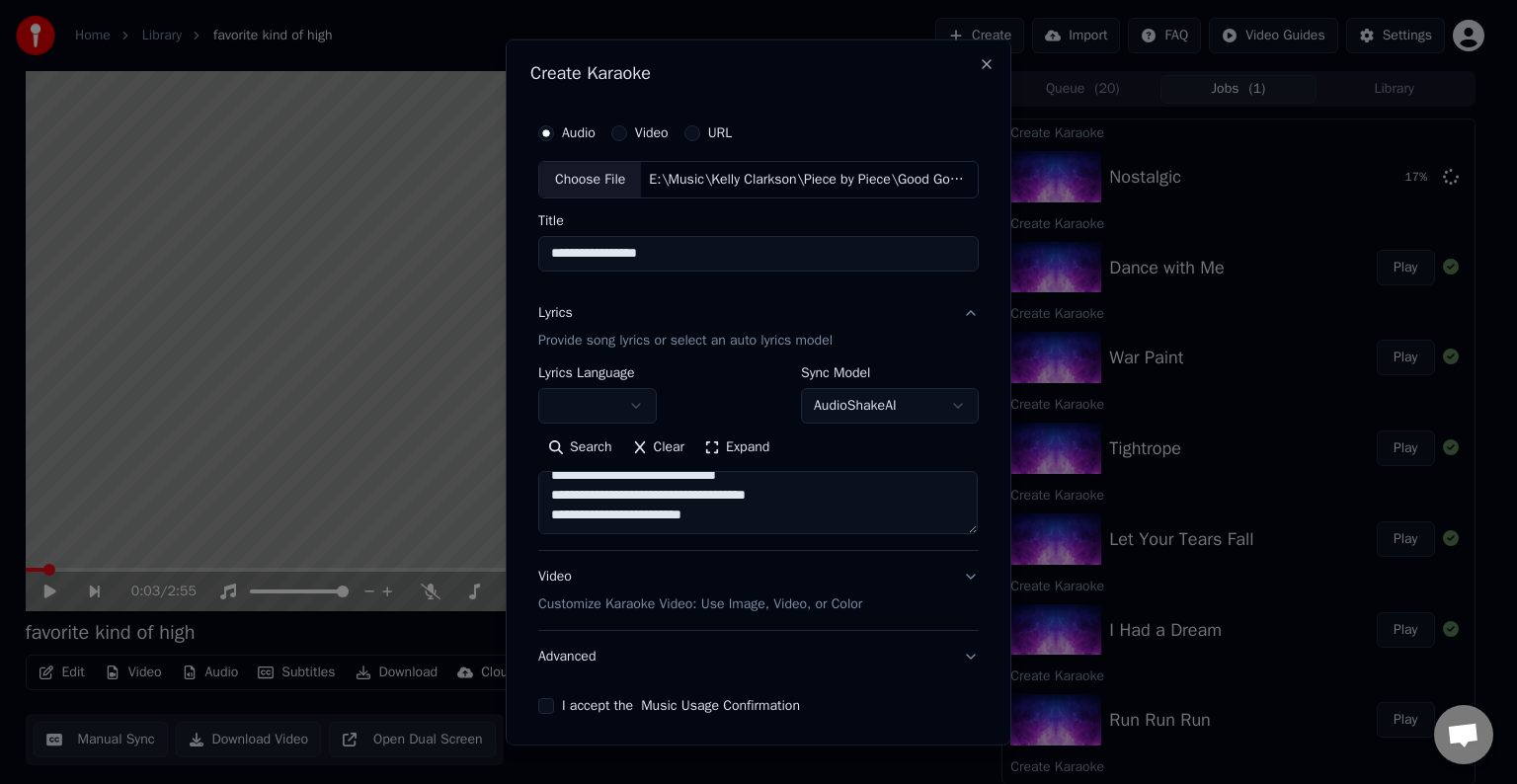 paste on "**********" 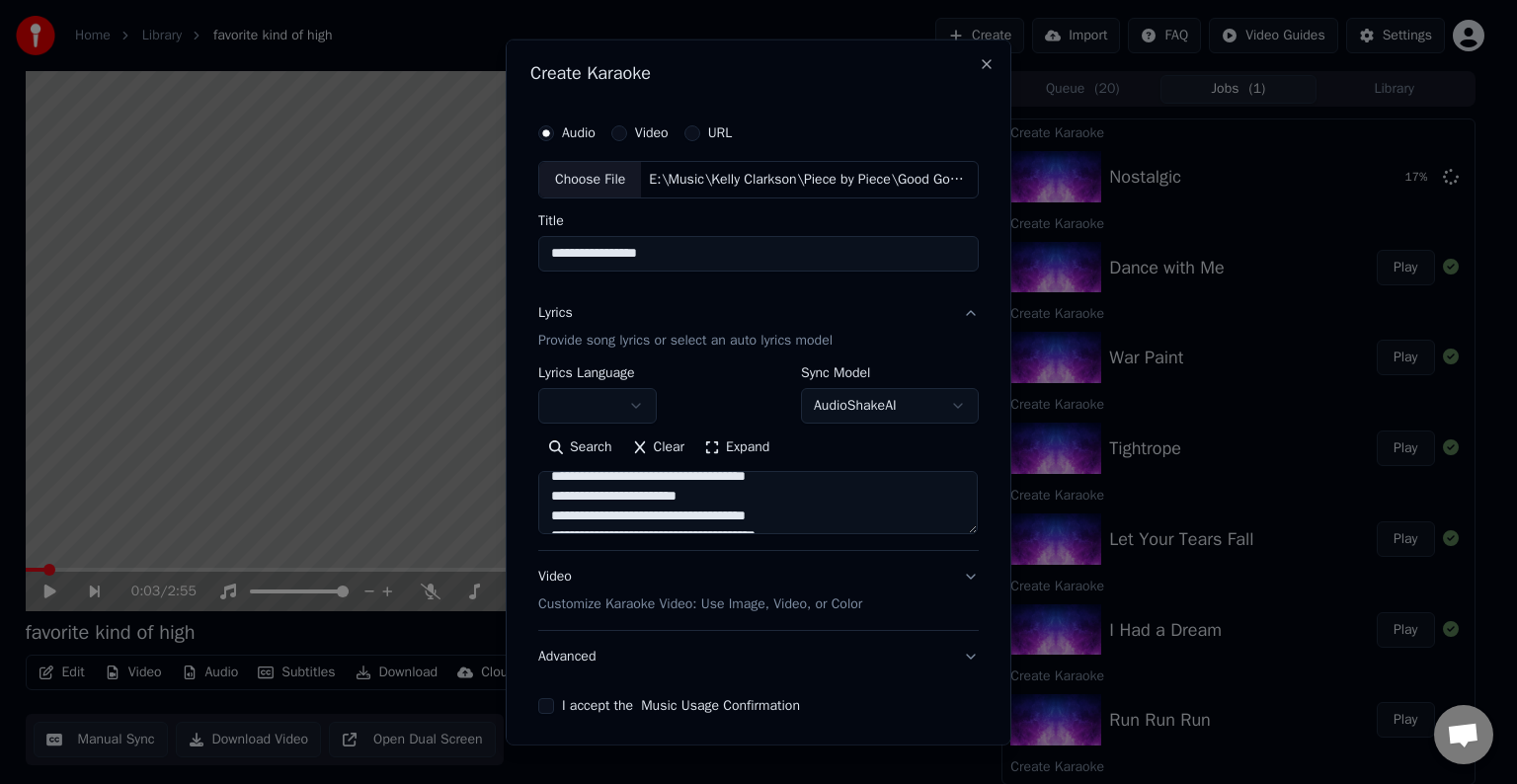 scroll, scrollTop: 912, scrollLeft: 0, axis: vertical 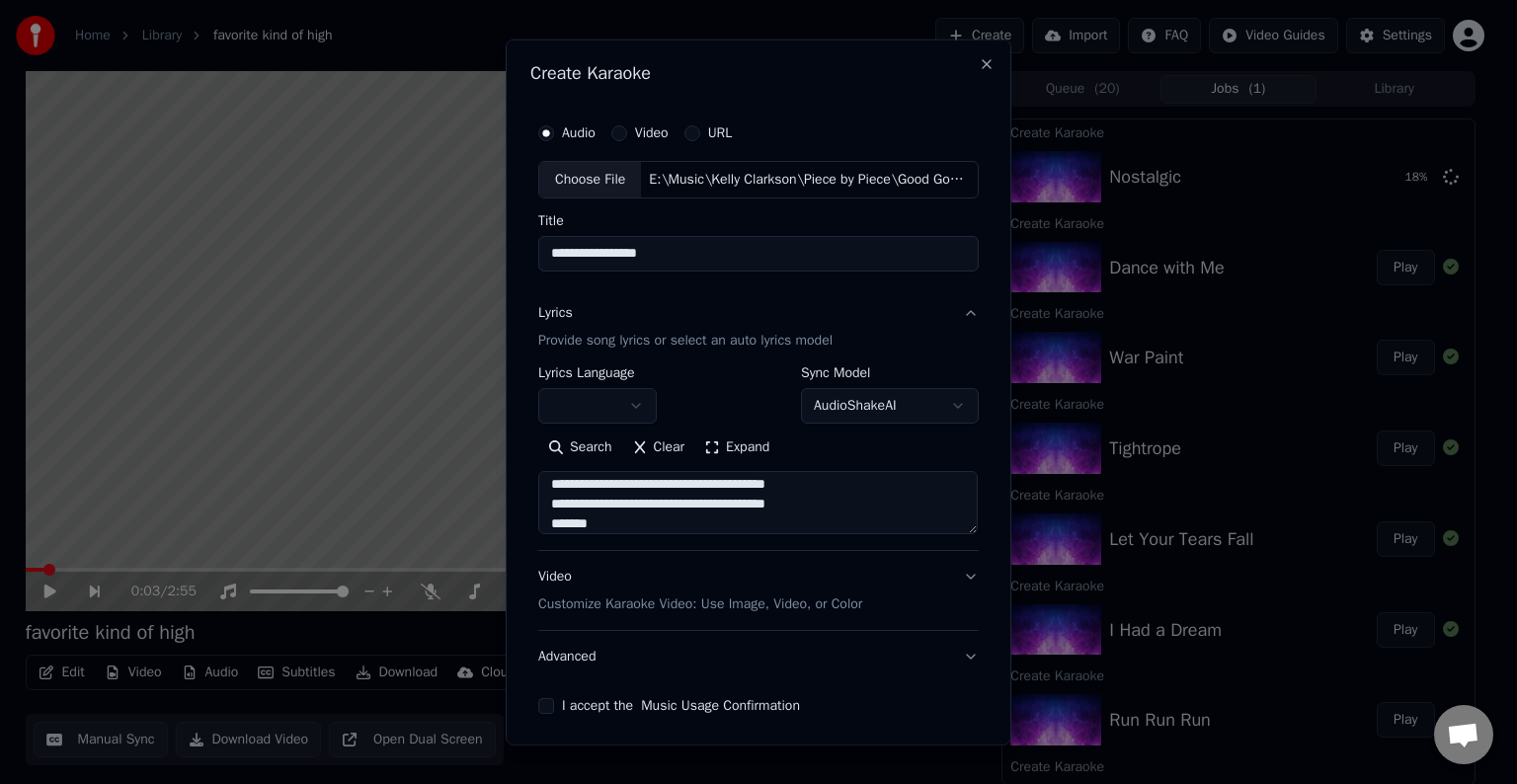 drag, startPoint x: 822, startPoint y: 510, endPoint x: 692, endPoint y: 500, distance: 130.38405 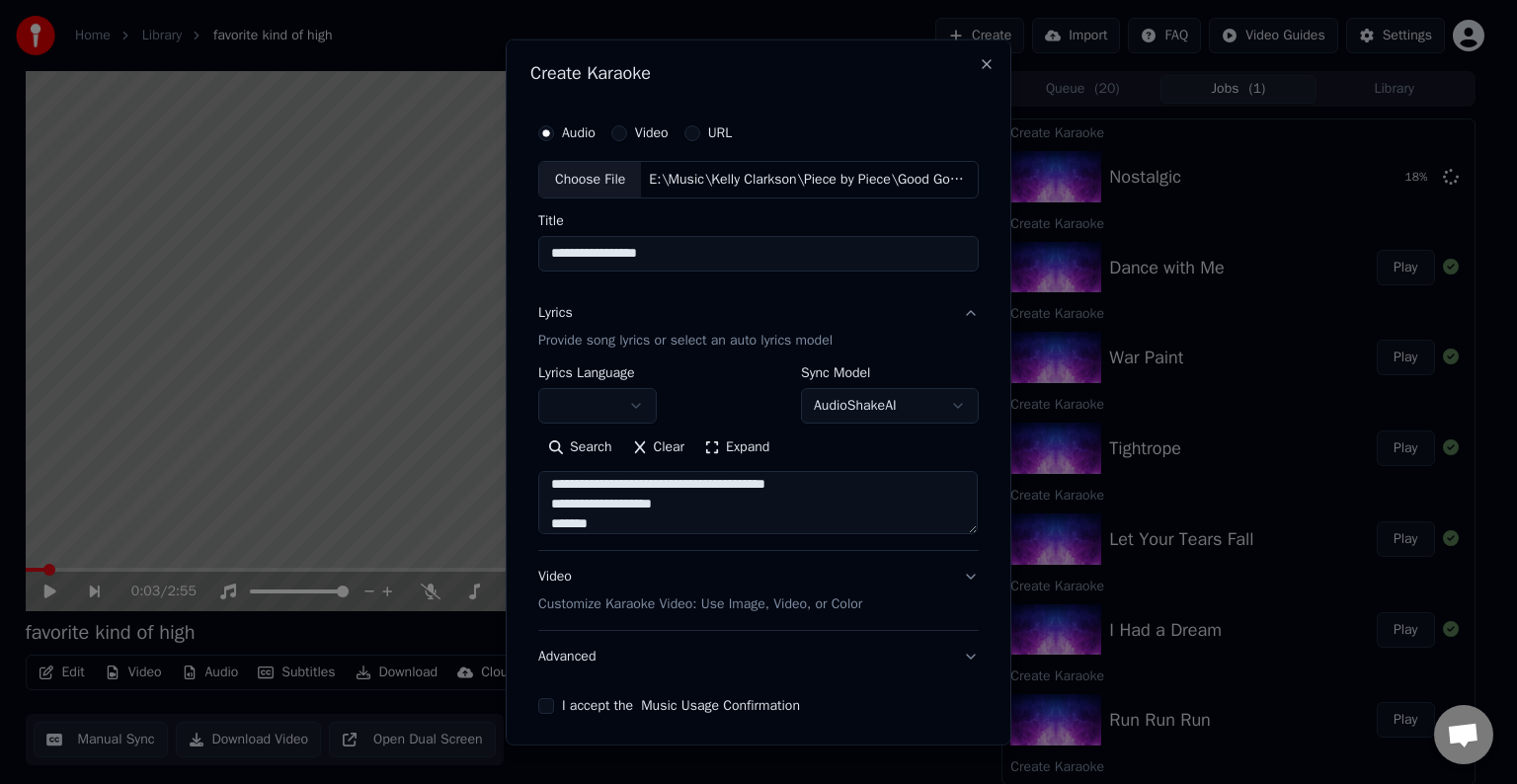 scroll, scrollTop: 897, scrollLeft: 0, axis: vertical 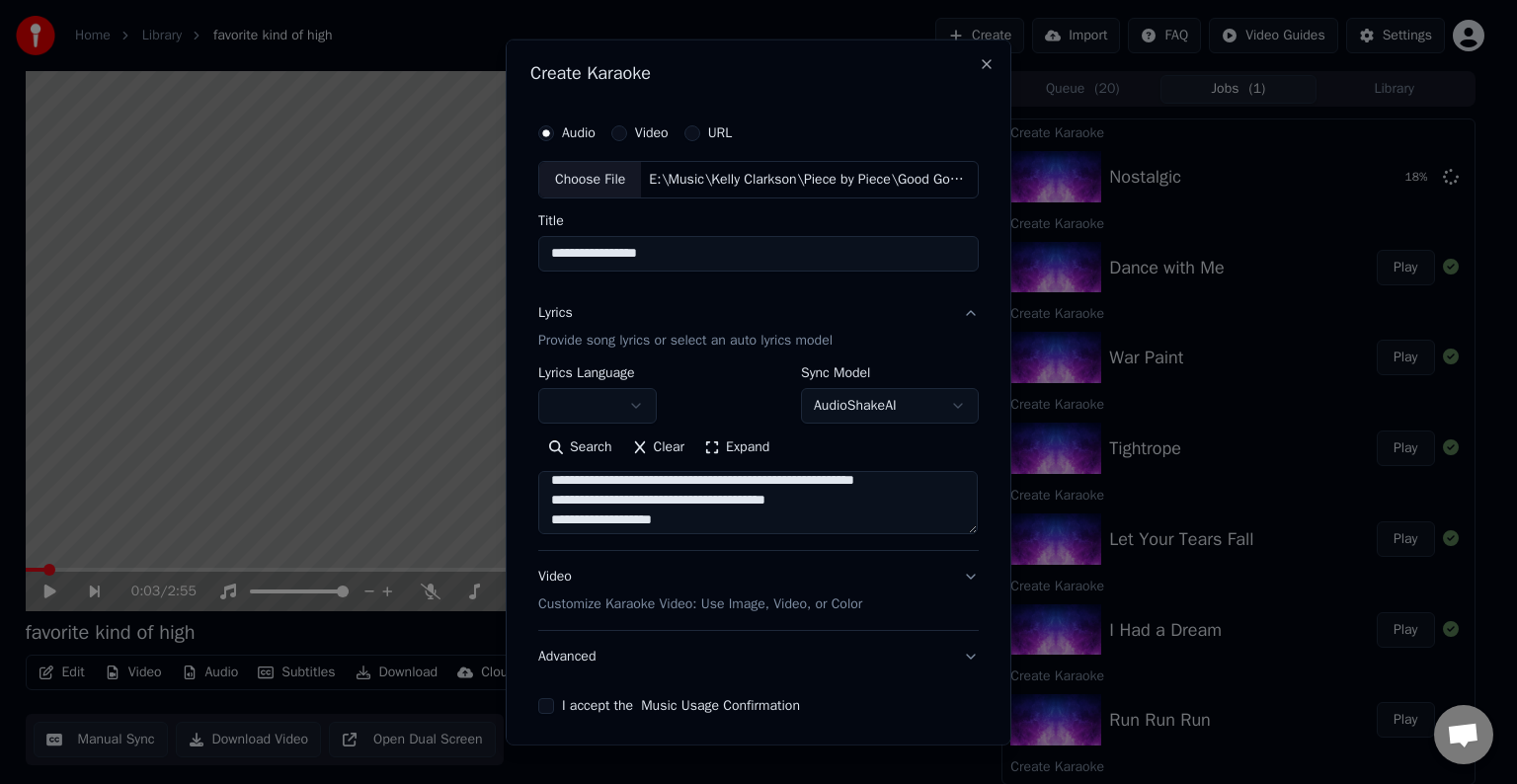 drag, startPoint x: 674, startPoint y: 494, endPoint x: 819, endPoint y: 494, distance: 145 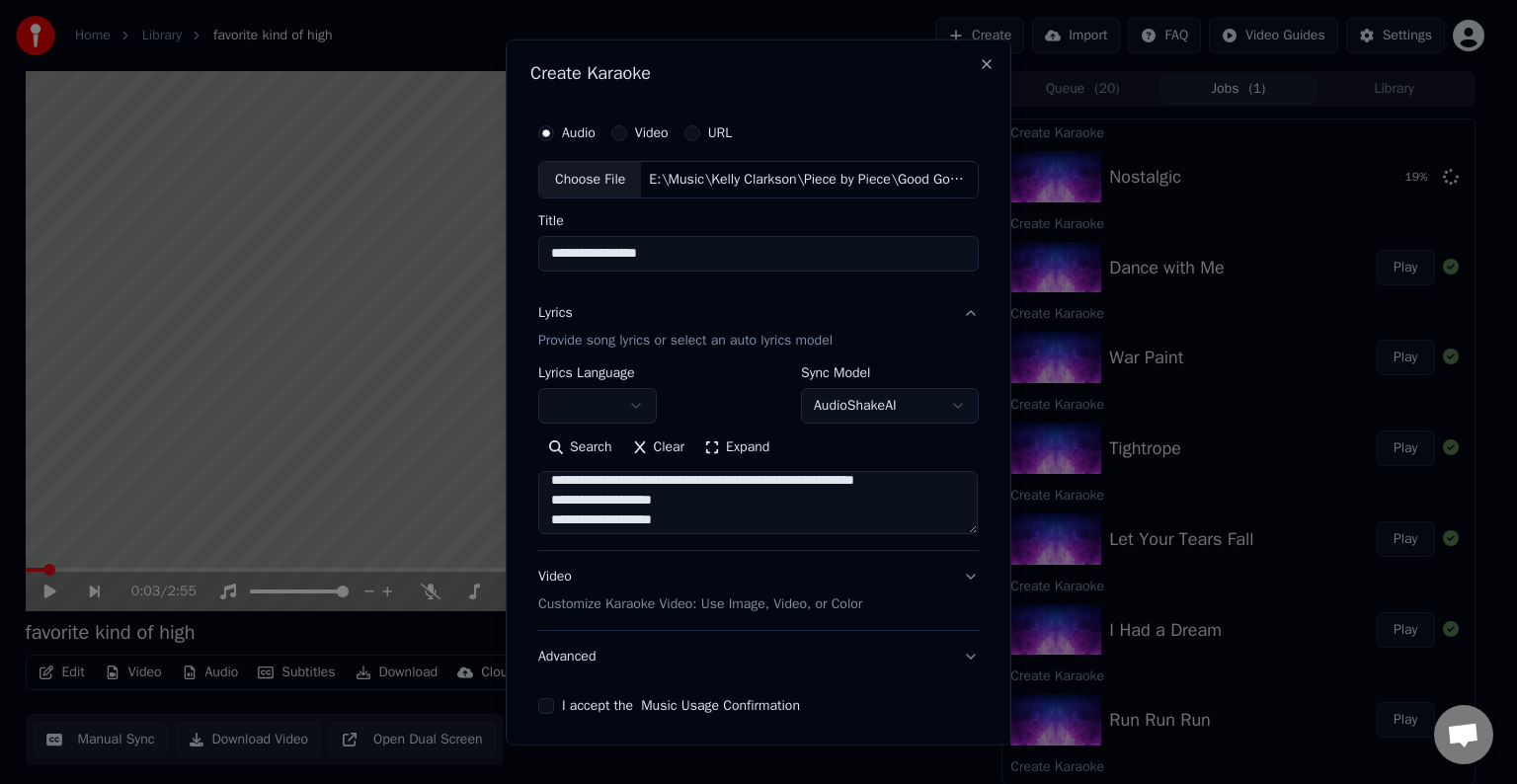 scroll, scrollTop: 885, scrollLeft: 0, axis: vertical 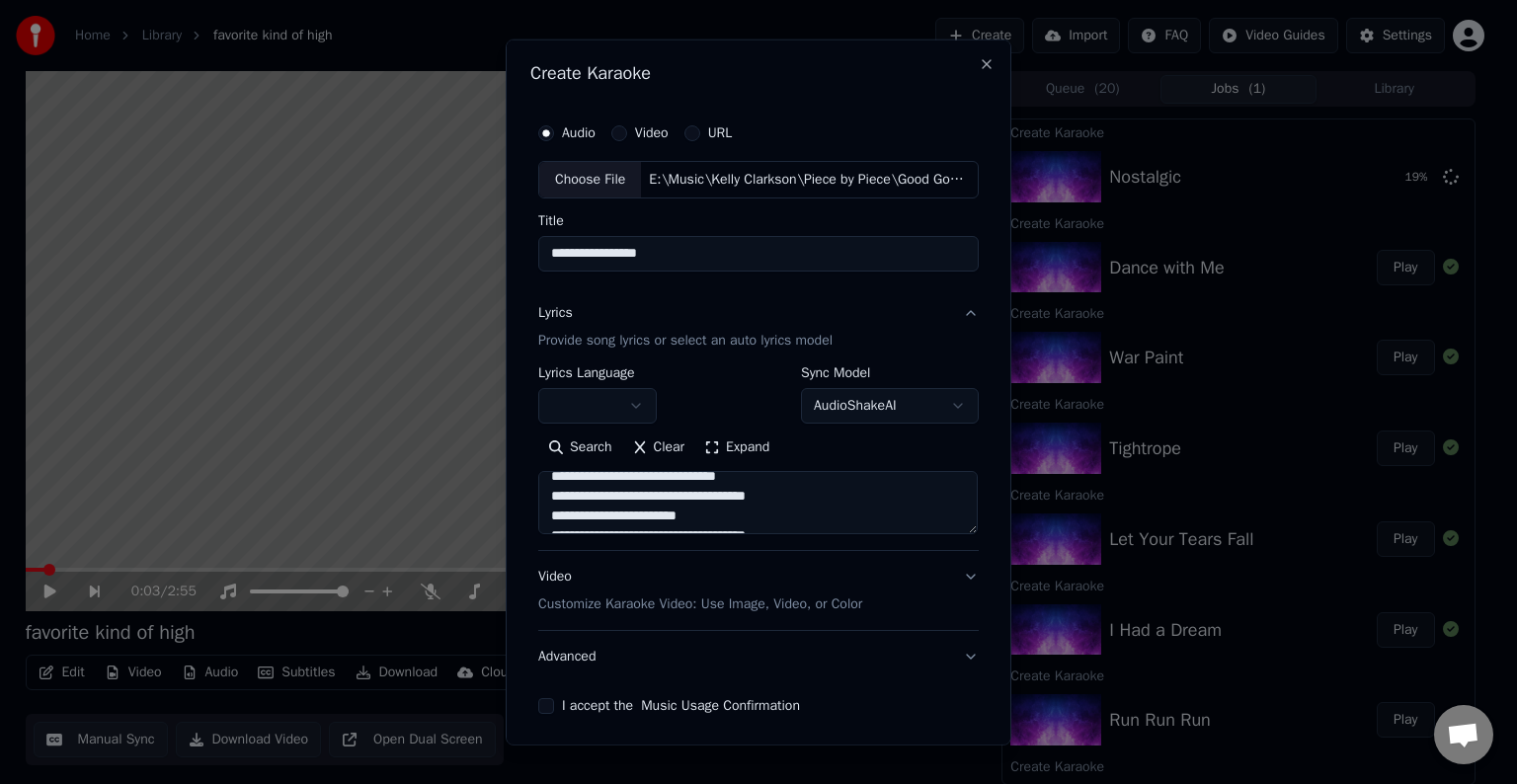 drag, startPoint x: 716, startPoint y: 486, endPoint x: 920, endPoint y: 488, distance: 204.0098 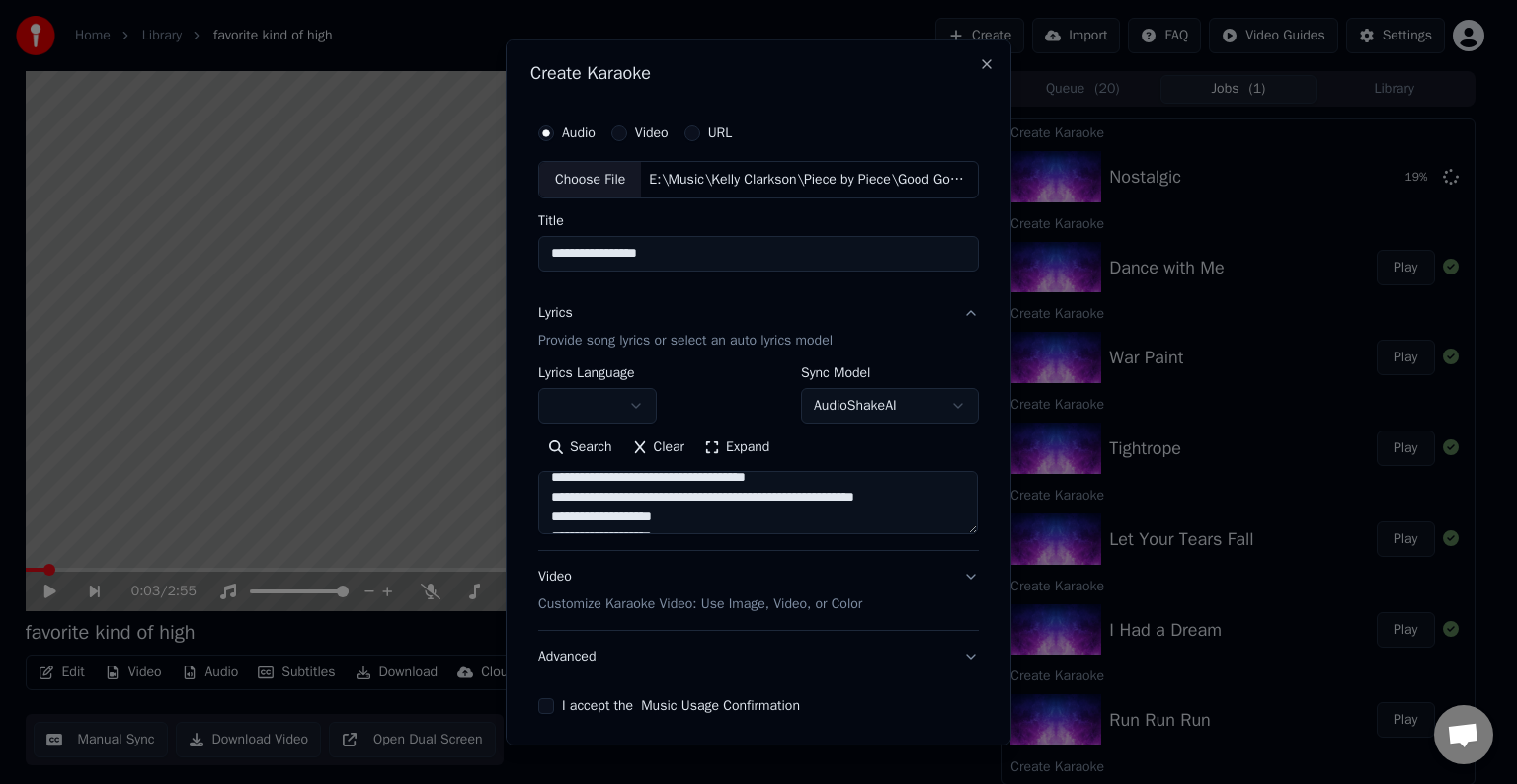scroll, scrollTop: 881, scrollLeft: 0, axis: vertical 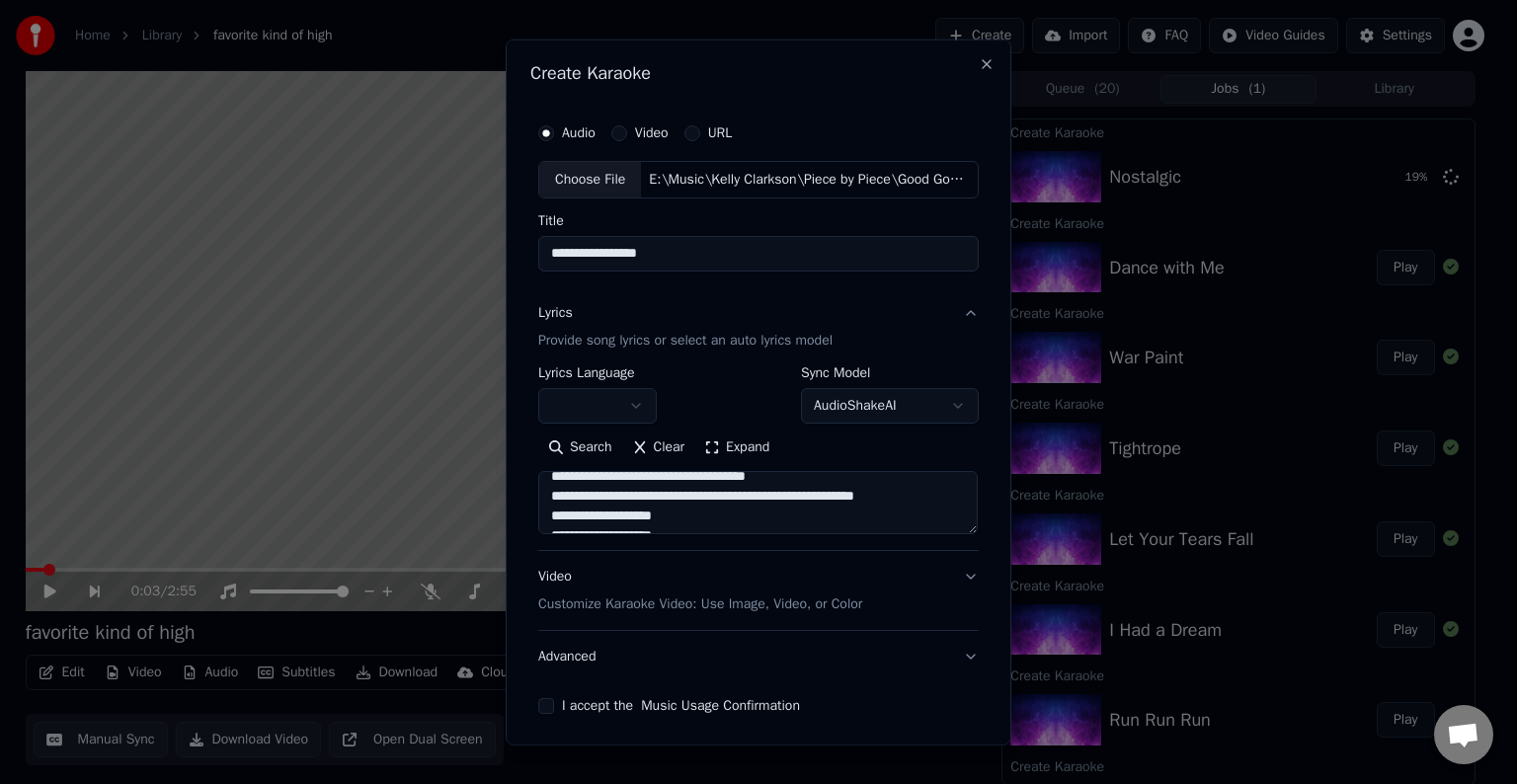 click at bounding box center (758, 503) 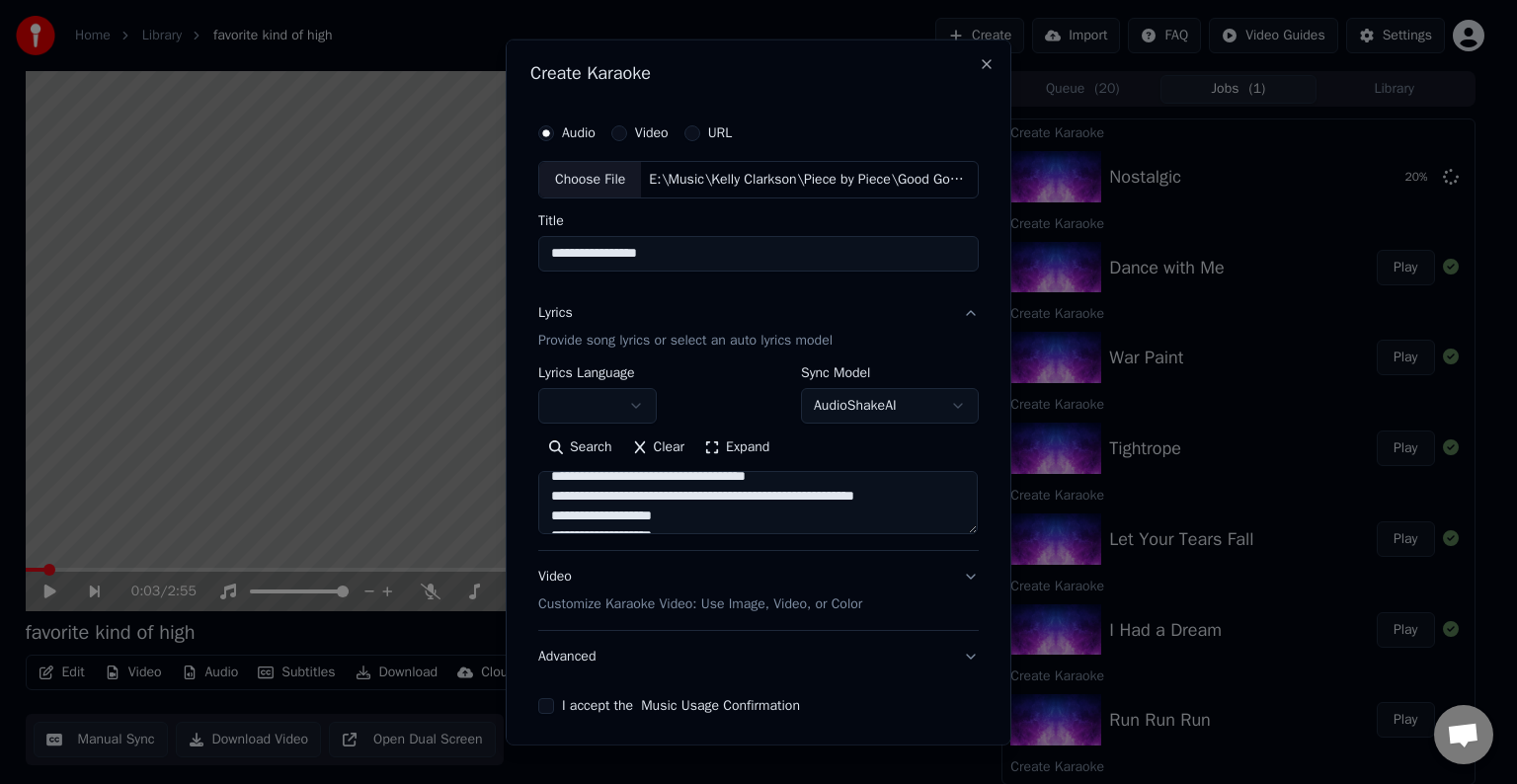 drag, startPoint x: 717, startPoint y: 497, endPoint x: 909, endPoint y: 496, distance: 192.0026 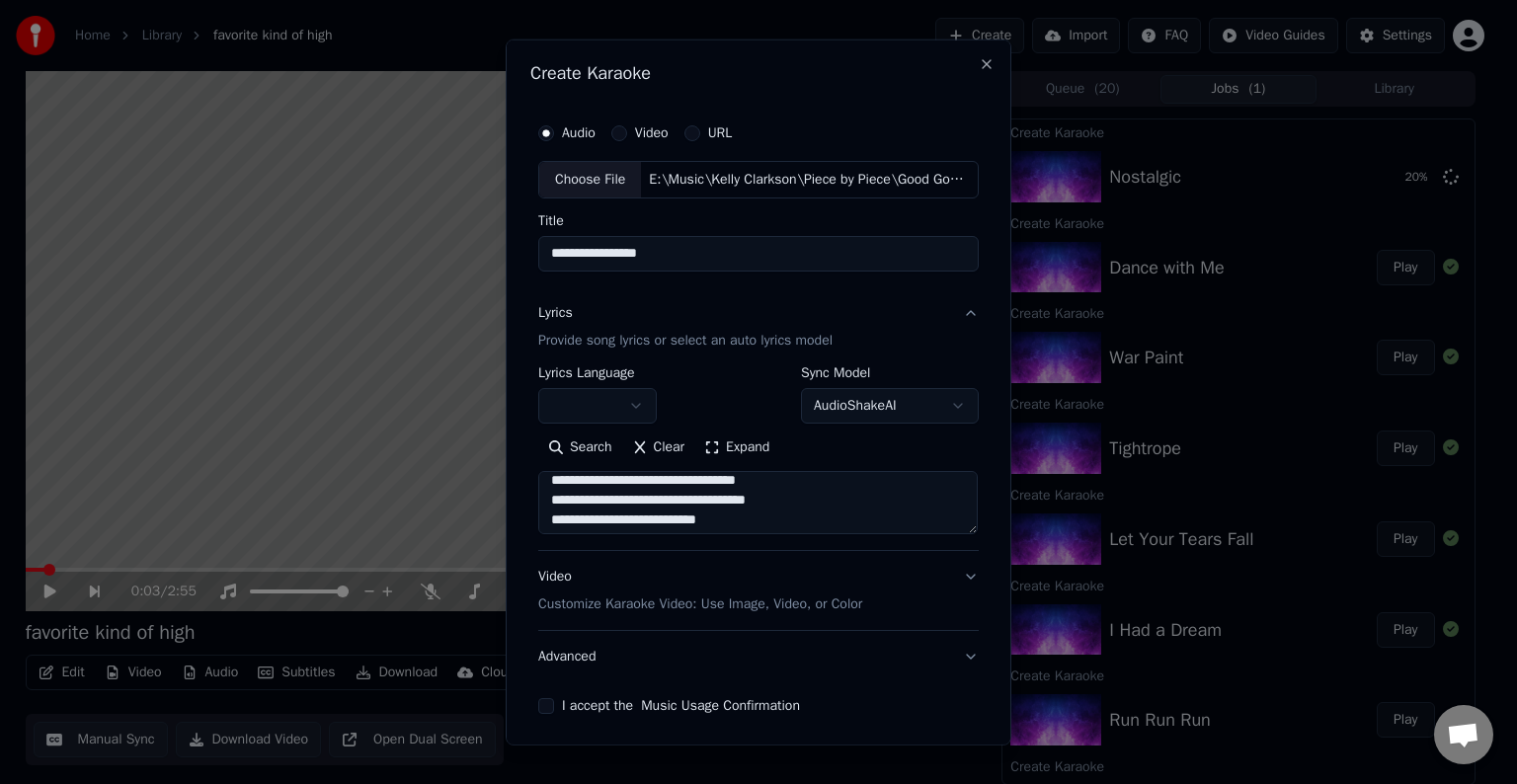 scroll, scrollTop: 855, scrollLeft: 0, axis: vertical 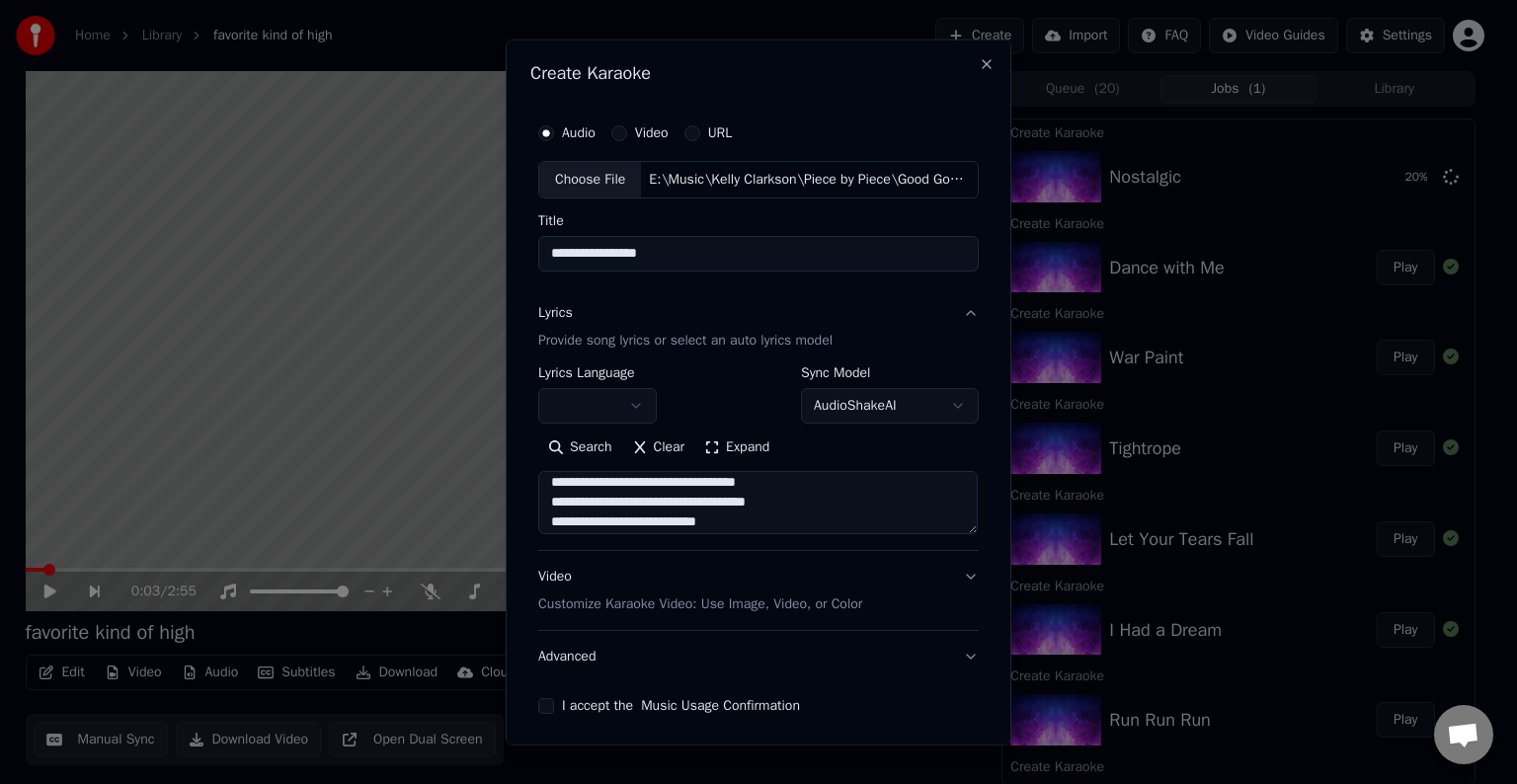 drag, startPoint x: 794, startPoint y: 494, endPoint x: 656, endPoint y: 497, distance: 138.0326 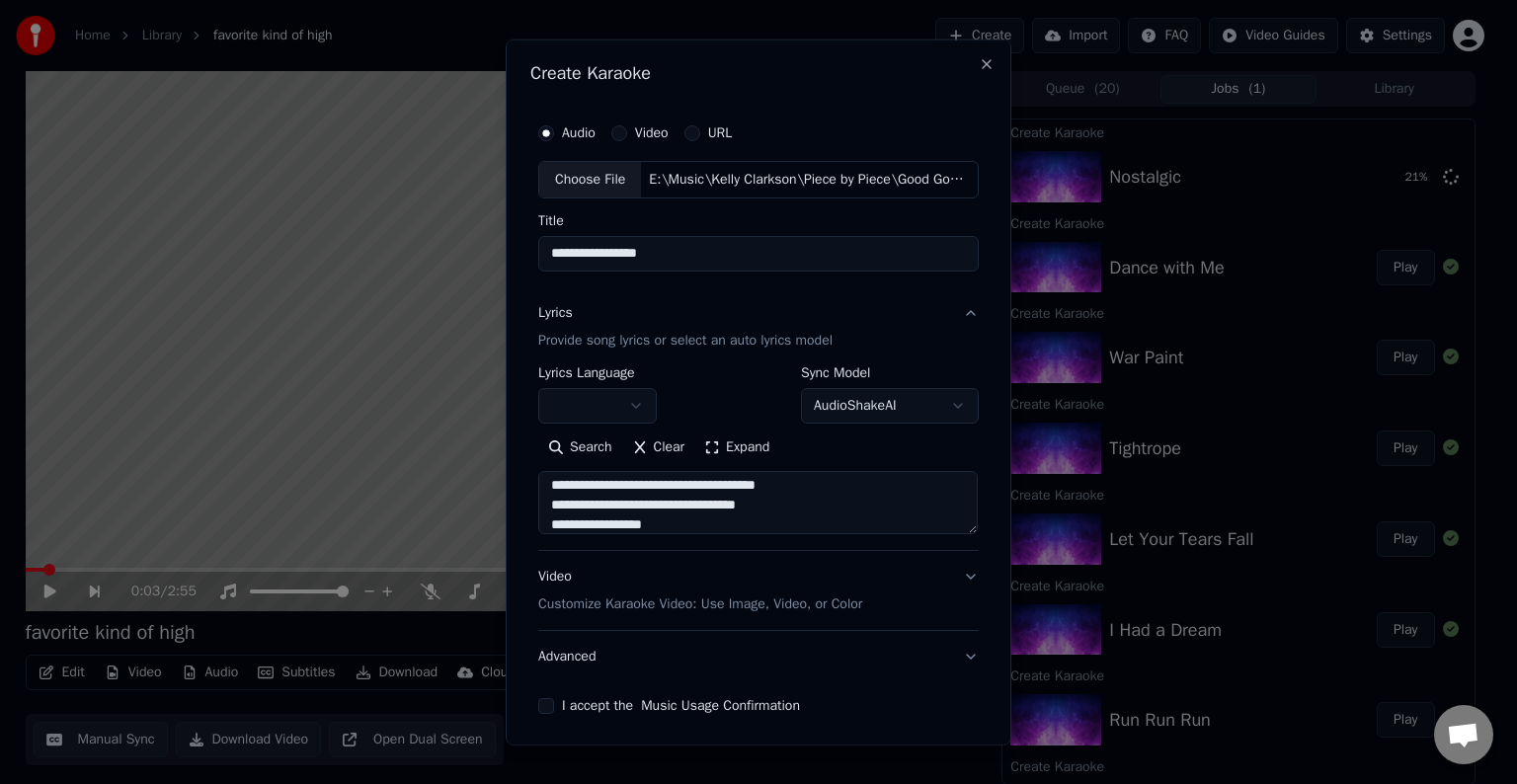 scroll, scrollTop: 831, scrollLeft: 0, axis: vertical 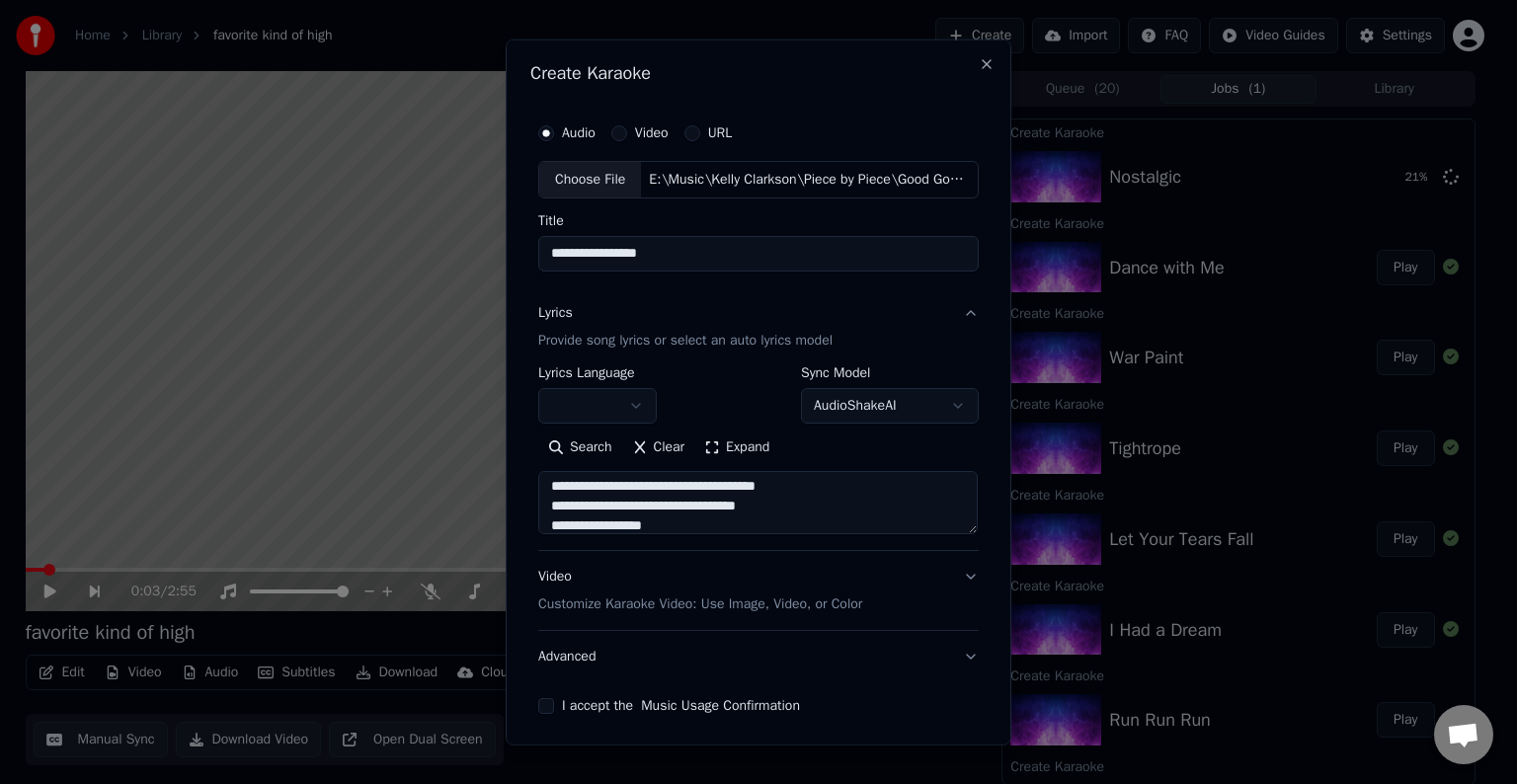 drag, startPoint x: 654, startPoint y: 502, endPoint x: 782, endPoint y: 507, distance: 128.09762 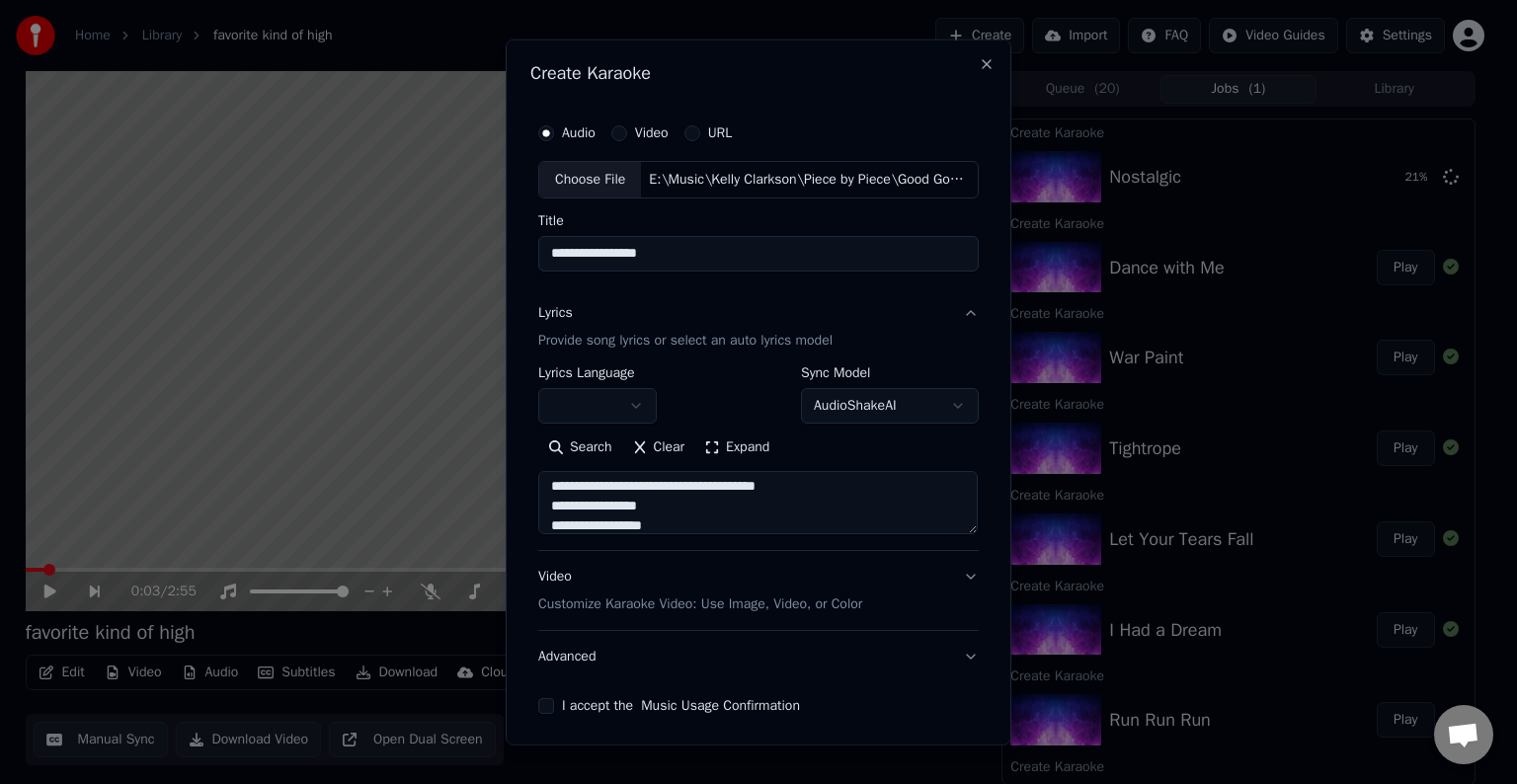 drag, startPoint x: 802, startPoint y: 490, endPoint x: 676, endPoint y: 489, distance: 126.004 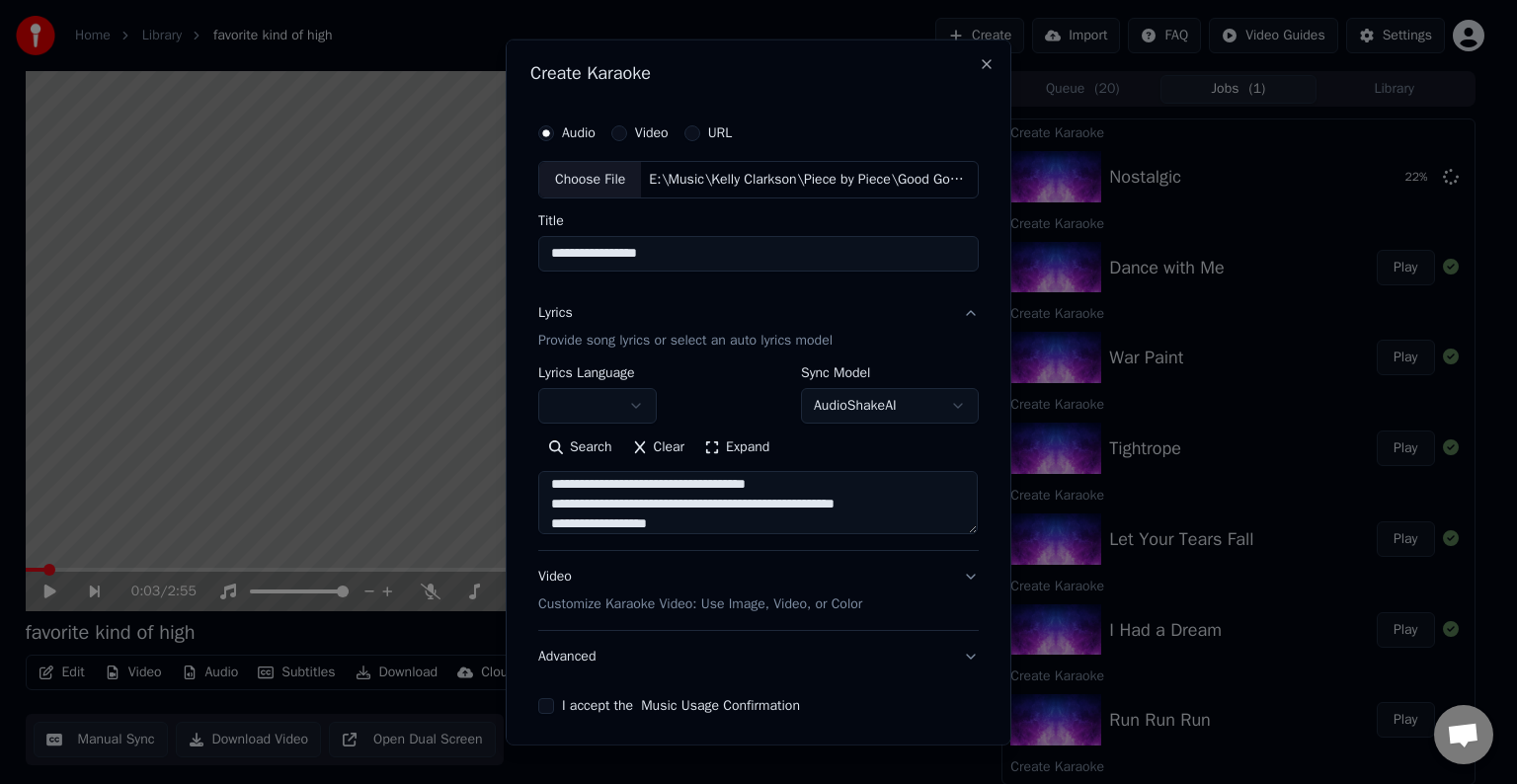 scroll, scrollTop: 793, scrollLeft: 0, axis: vertical 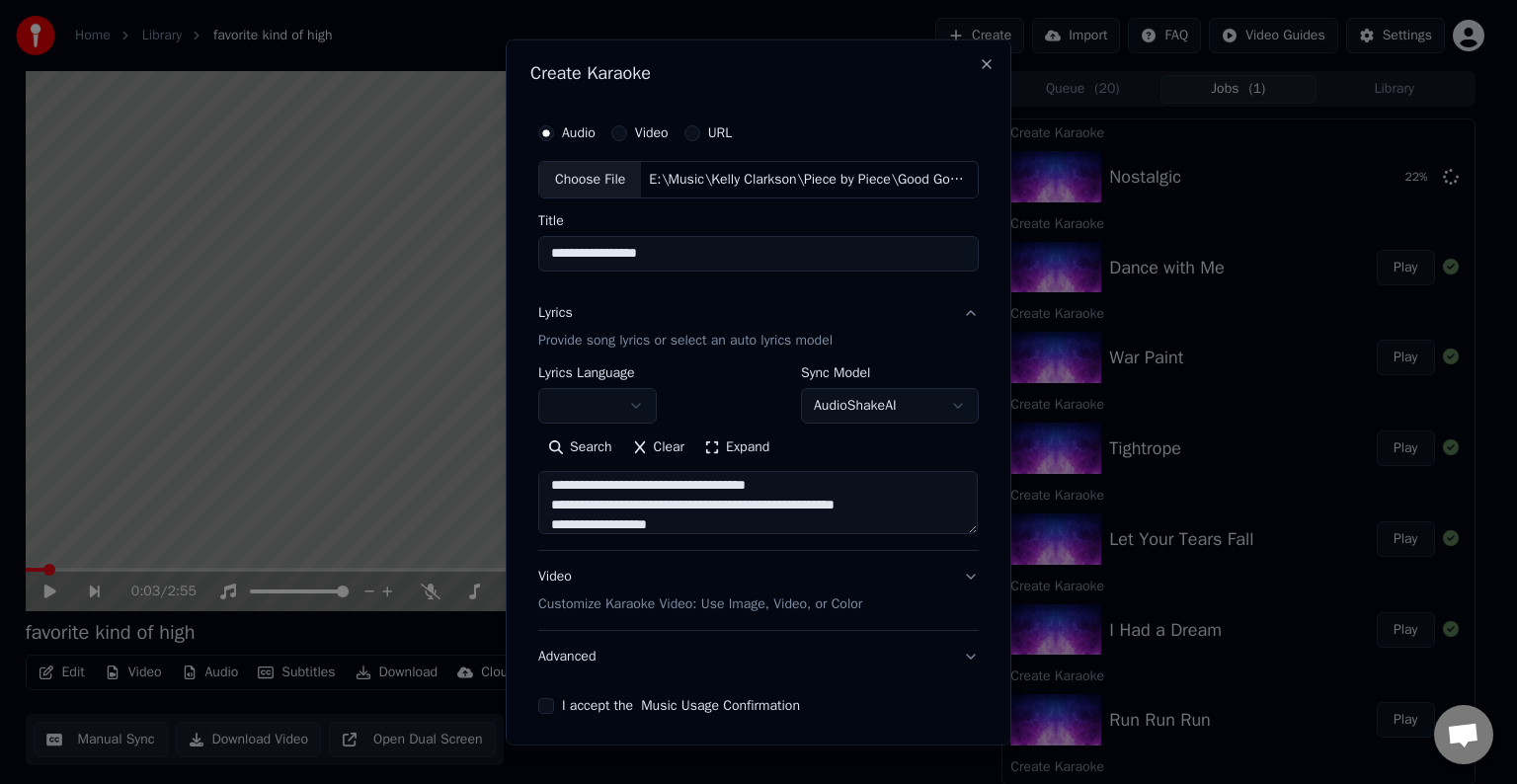 drag, startPoint x: 911, startPoint y: 509, endPoint x: 725, endPoint y: 506, distance: 186.02419 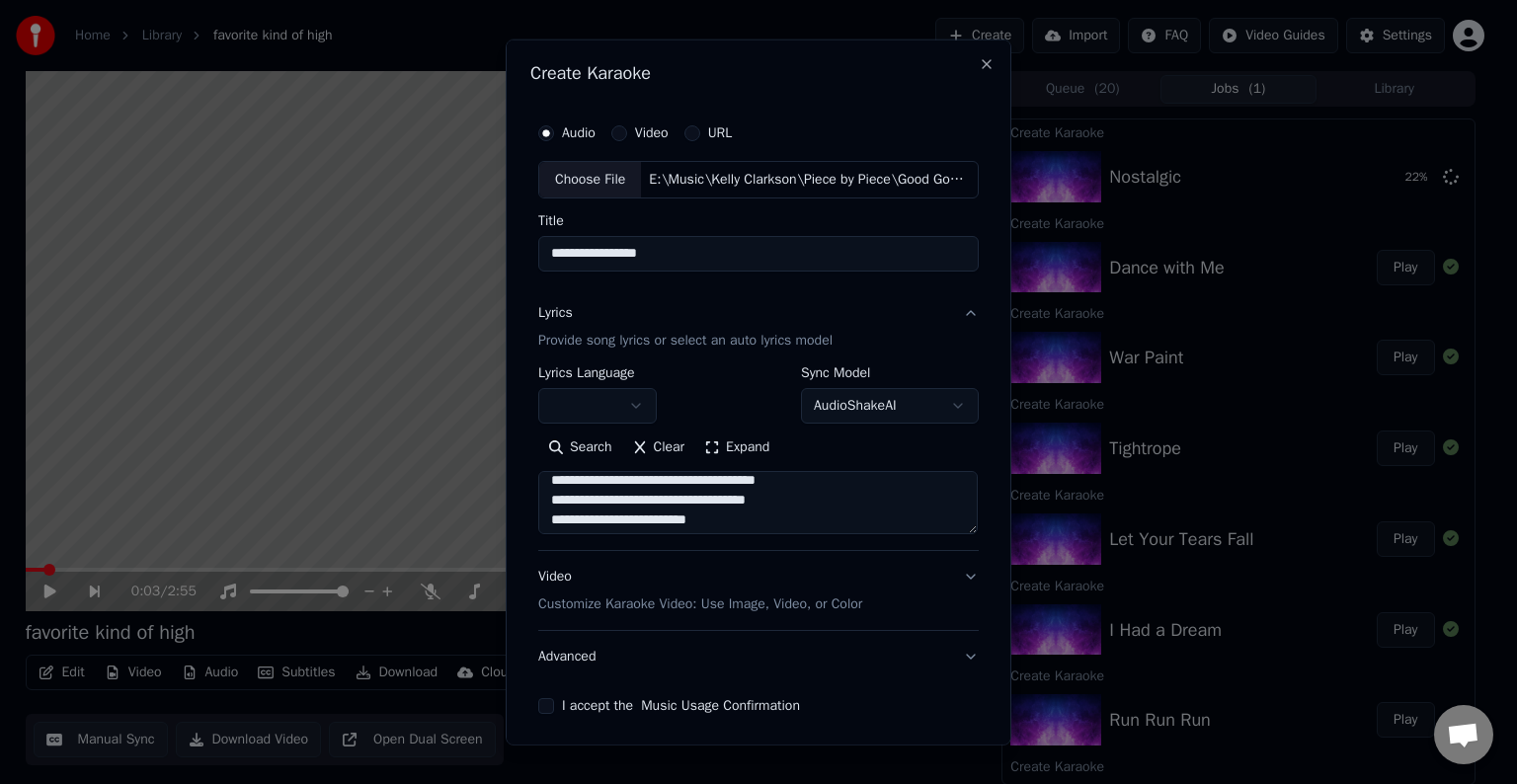 scroll, scrollTop: 777, scrollLeft: 0, axis: vertical 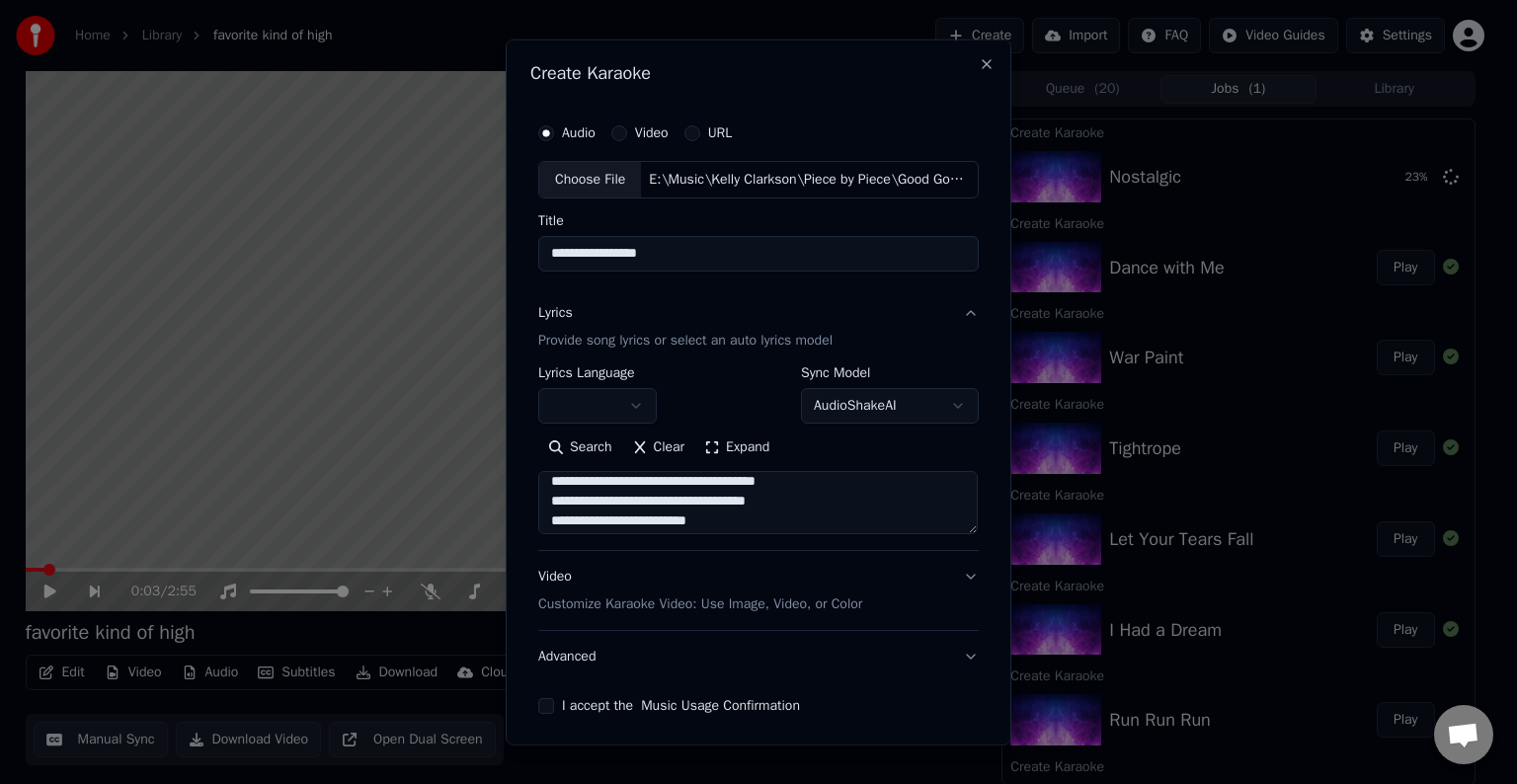 drag, startPoint x: 796, startPoint y: 504, endPoint x: 662, endPoint y: 502, distance: 134.01492 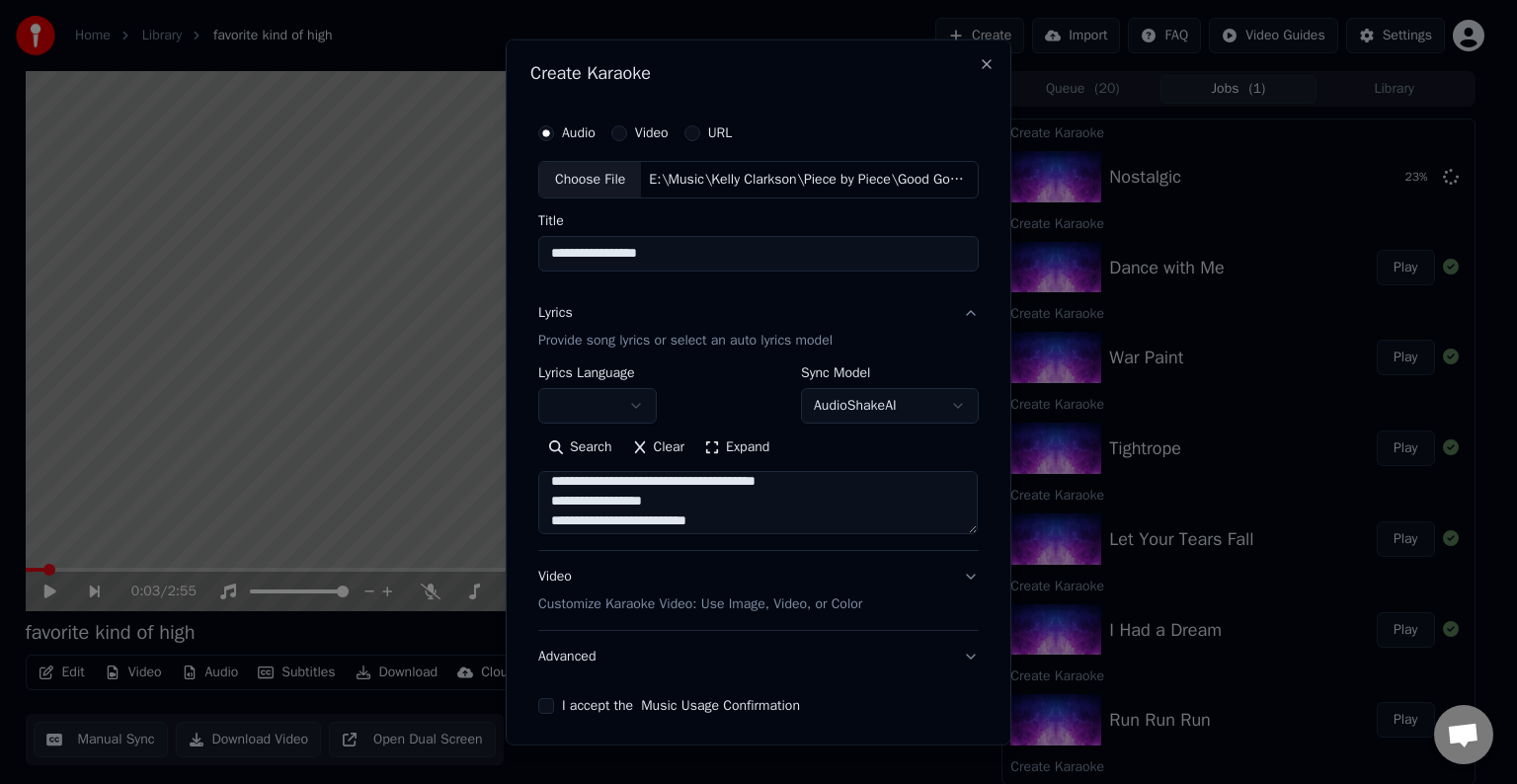 scroll, scrollTop: 757, scrollLeft: 0, axis: vertical 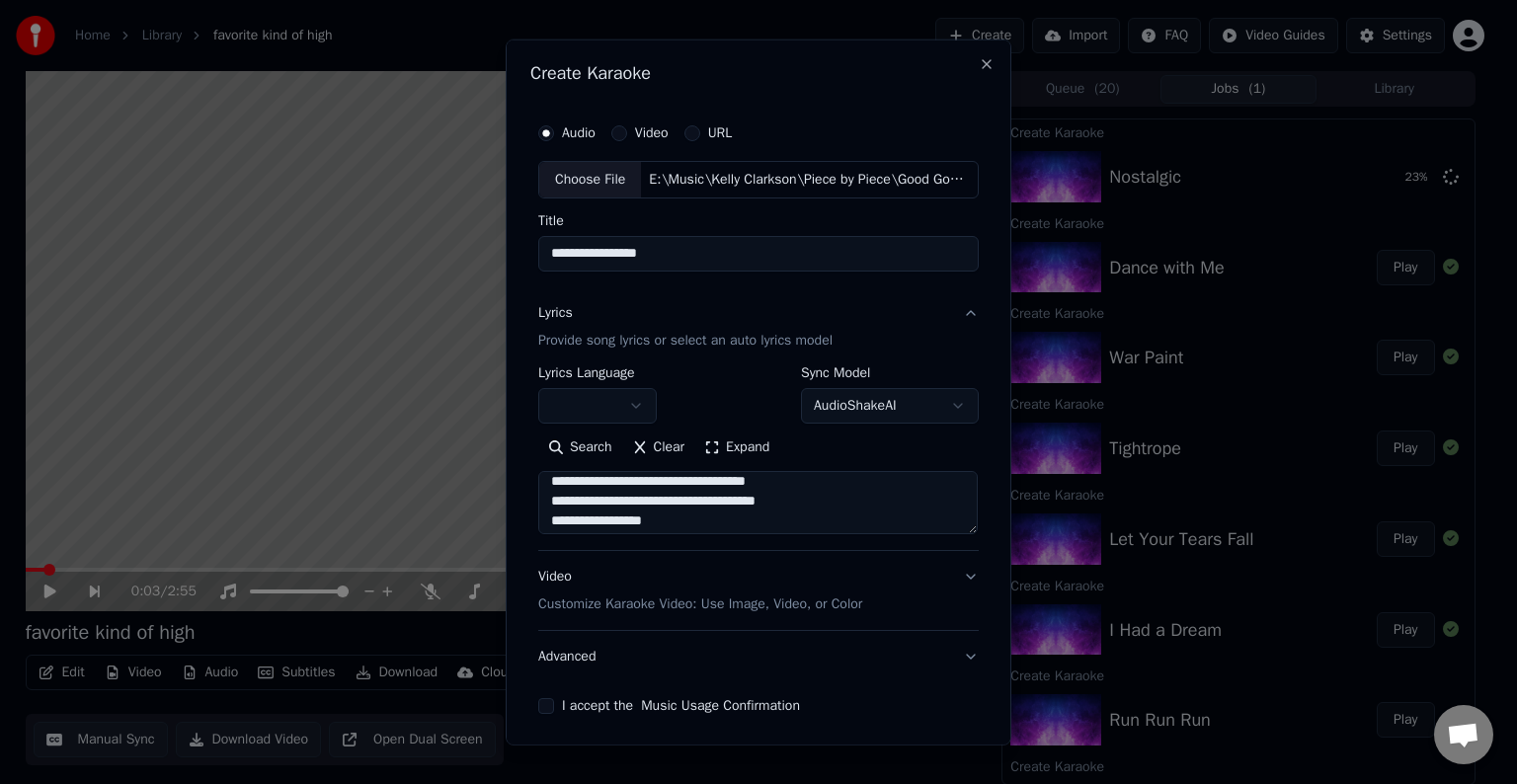 drag, startPoint x: 676, startPoint y: 498, endPoint x: 822, endPoint y: 496, distance: 146.0137 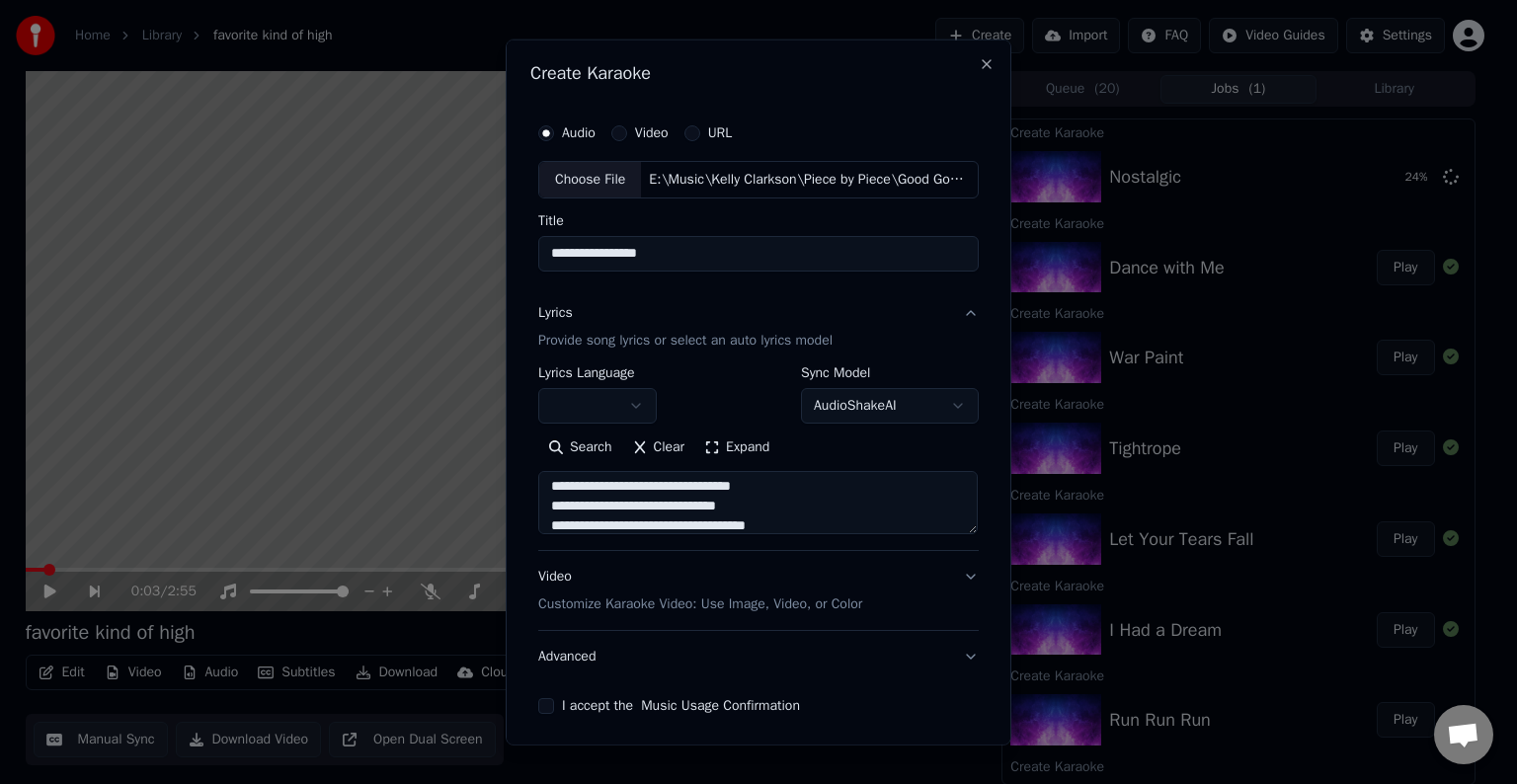 drag, startPoint x: 794, startPoint y: 480, endPoint x: 697, endPoint y: 487, distance: 97.25225 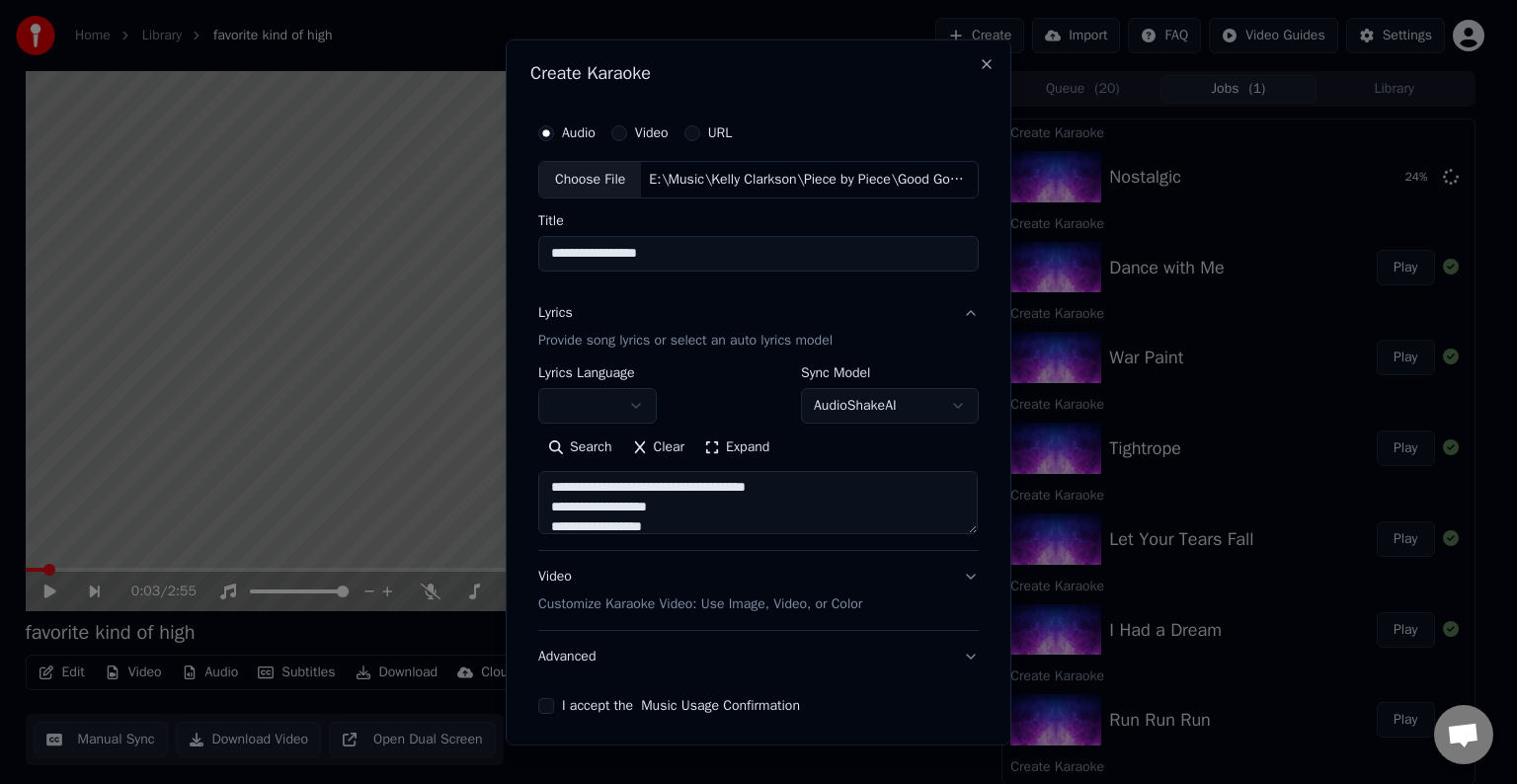 scroll, scrollTop: 753, scrollLeft: 0, axis: vertical 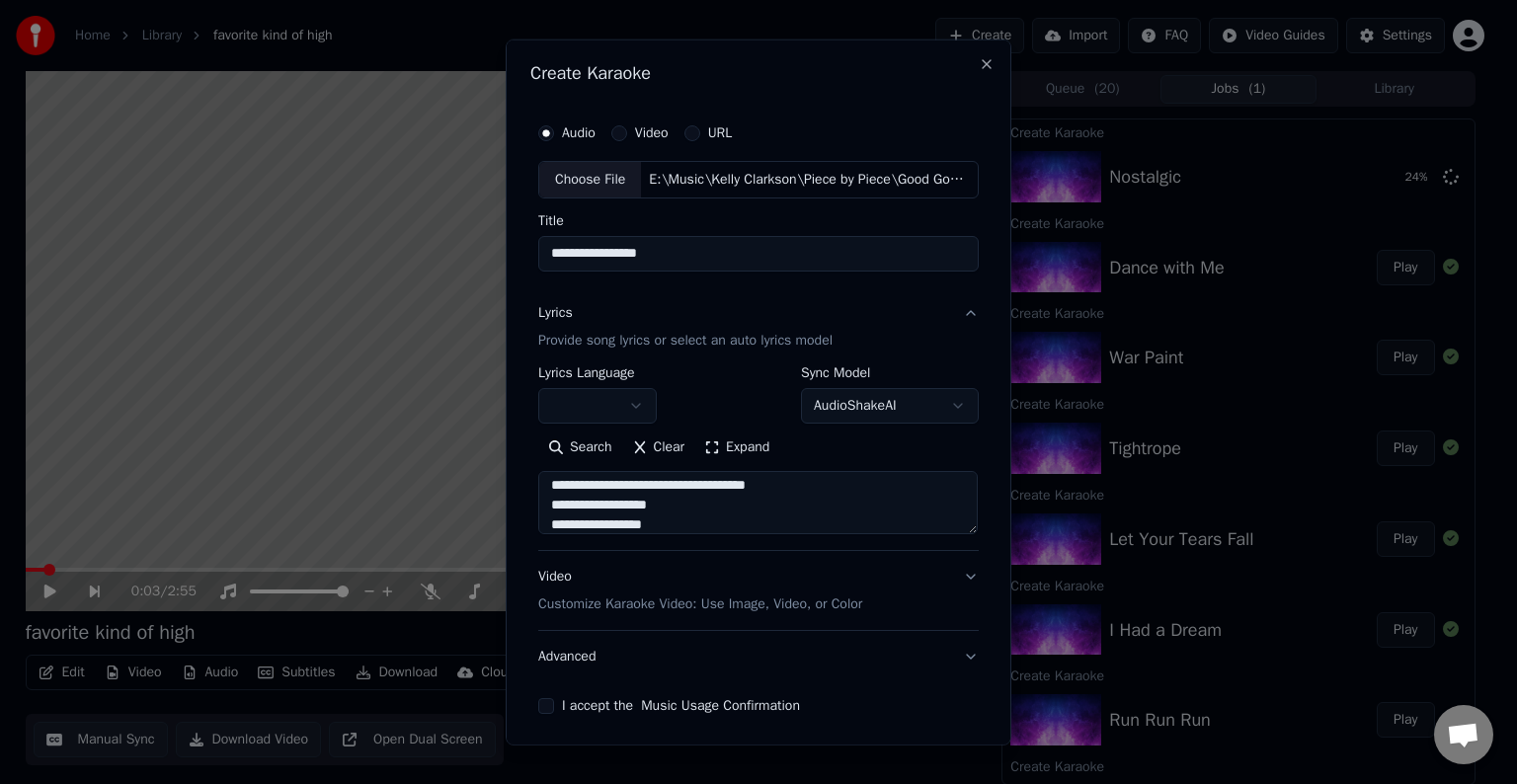 click at bounding box center (758, 503) 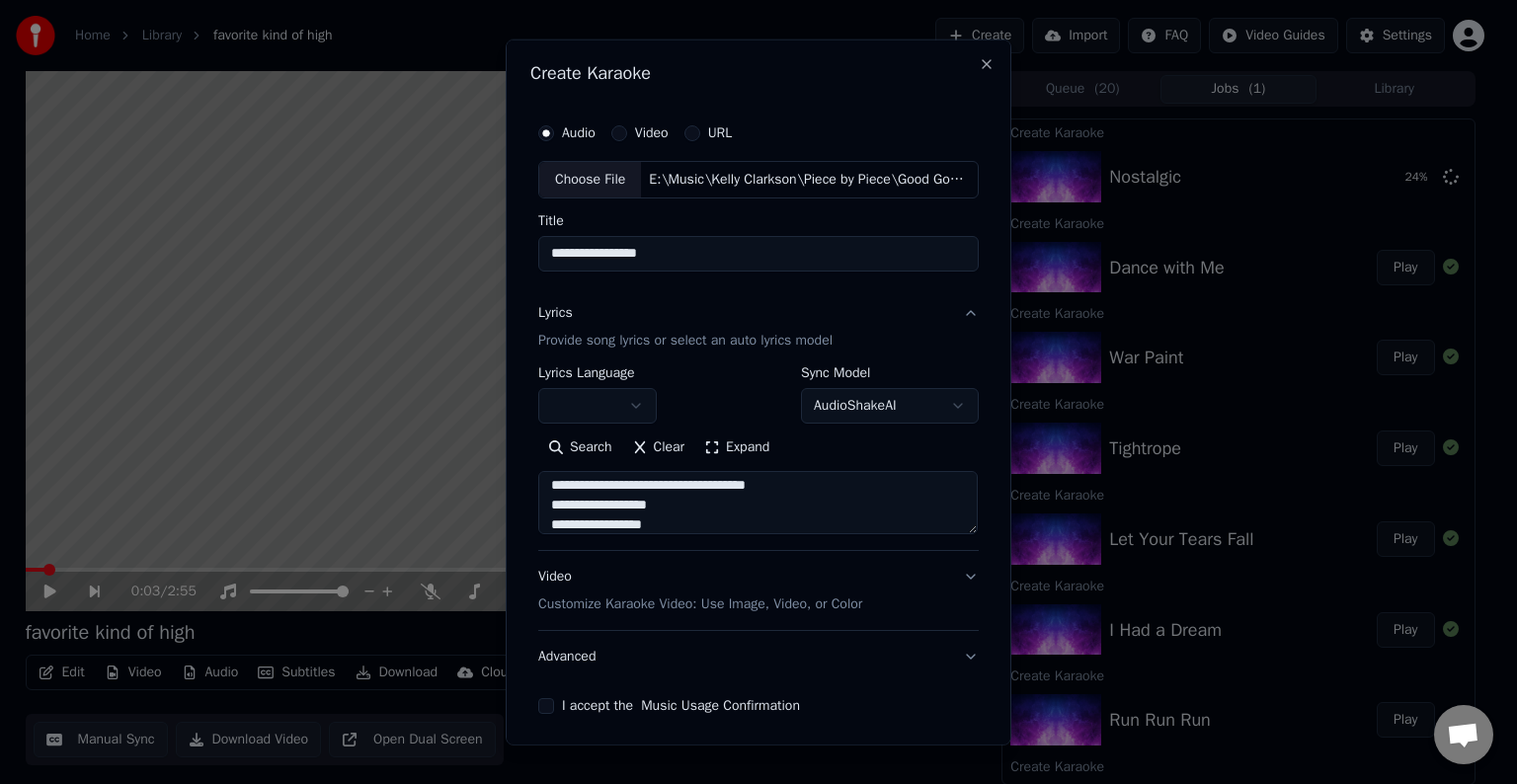 click at bounding box center [758, 503] 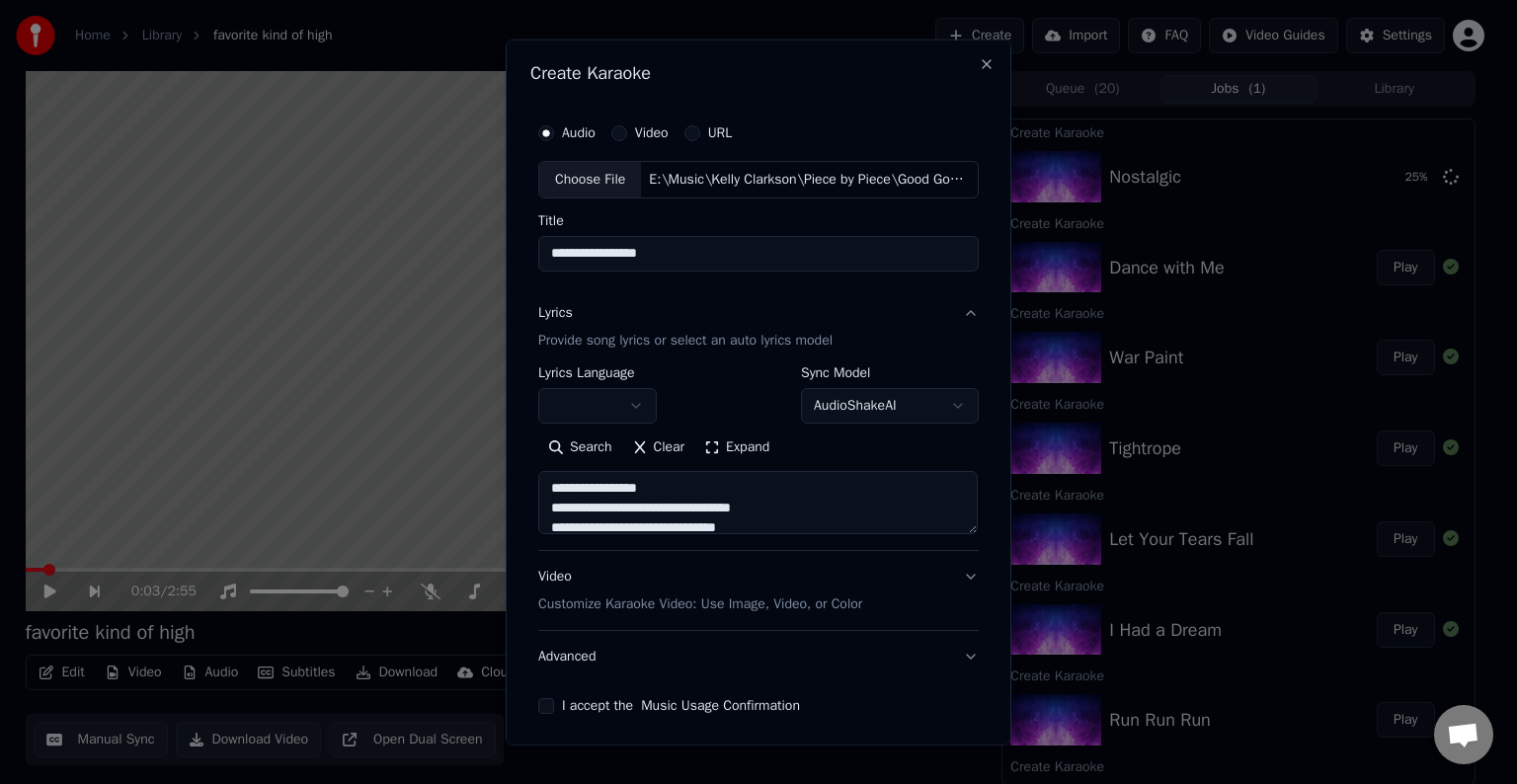 drag, startPoint x: 662, startPoint y: 485, endPoint x: 771, endPoint y: 505, distance: 110.81967 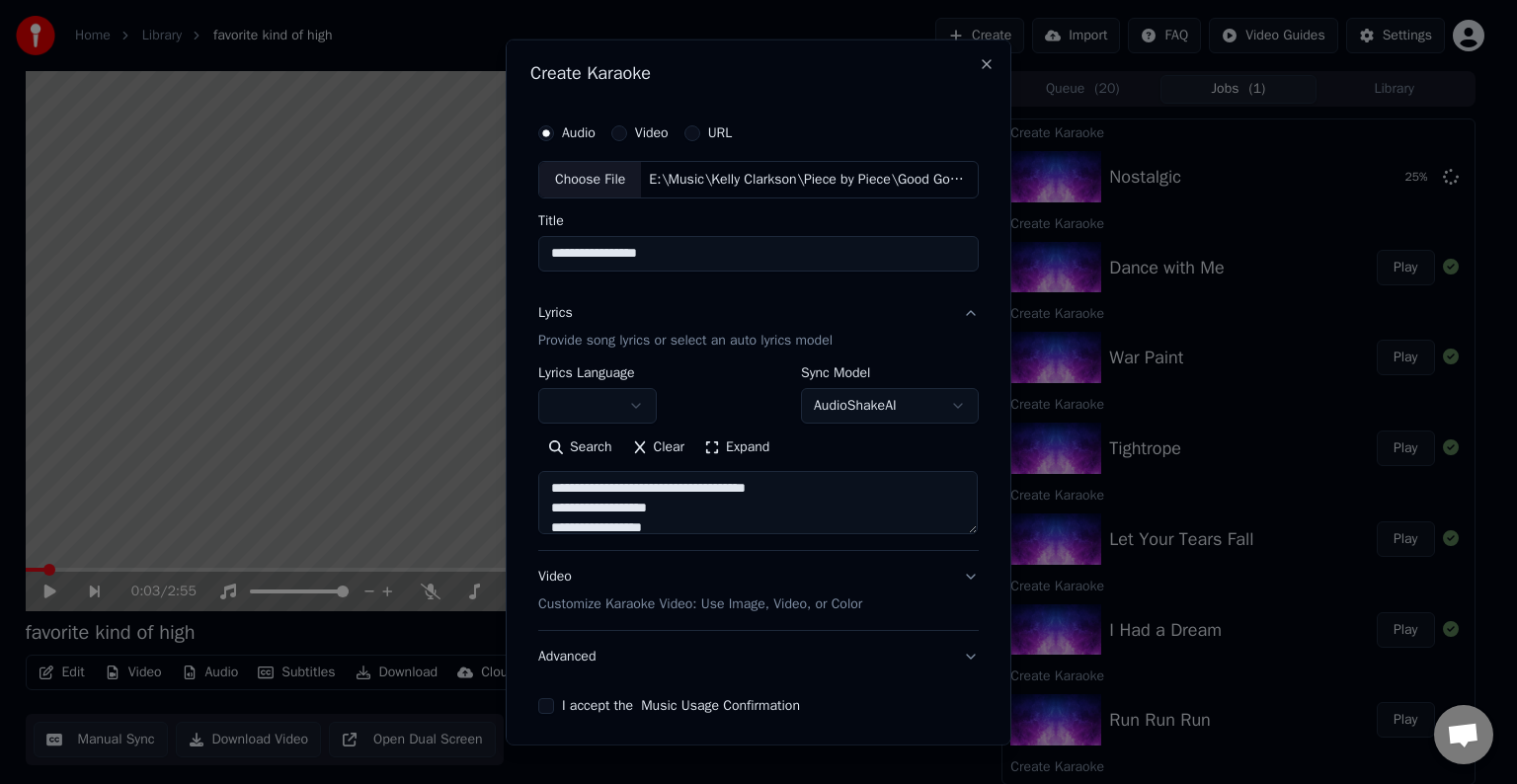scroll, scrollTop: 759, scrollLeft: 0, axis: vertical 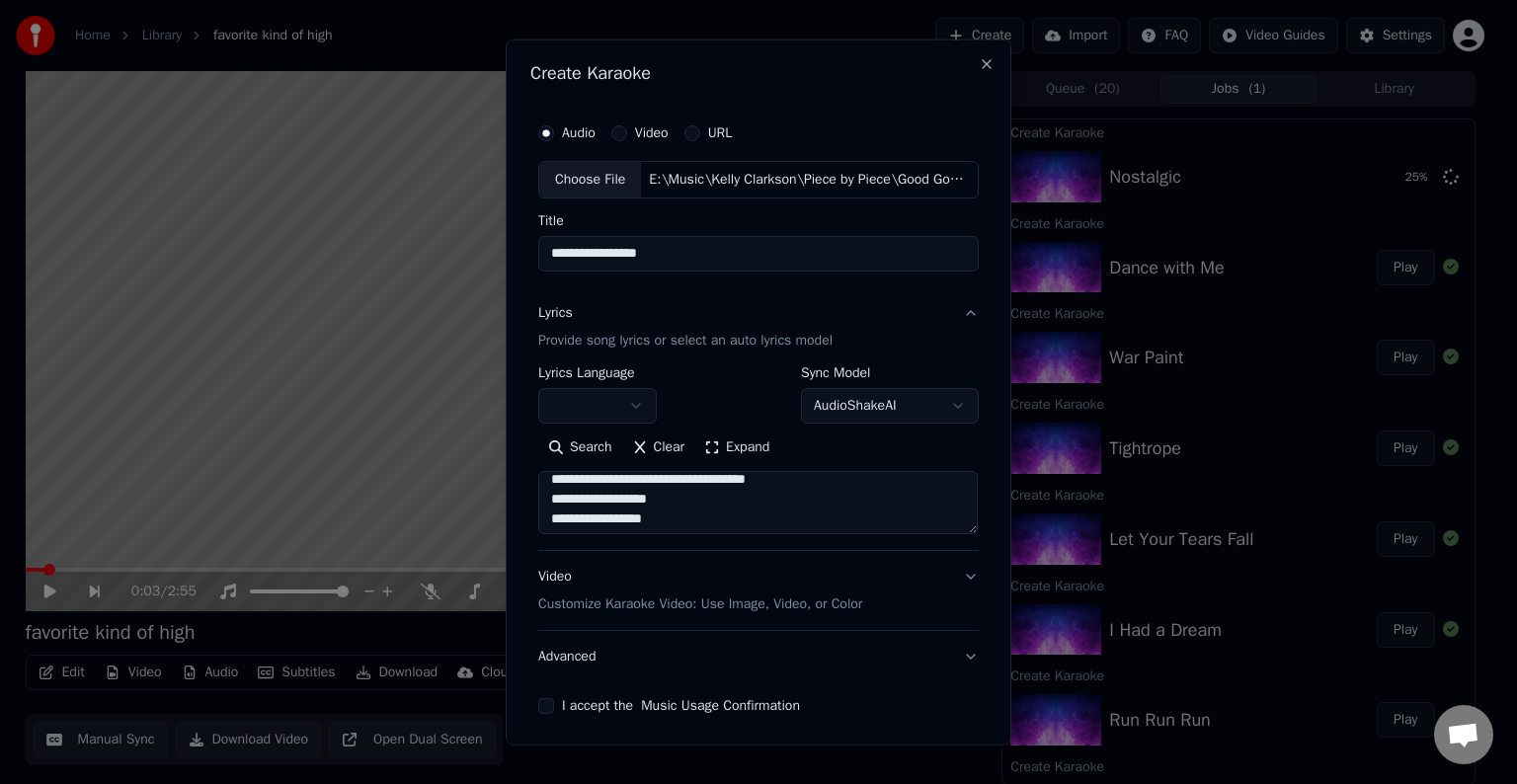 click at bounding box center (758, 503) 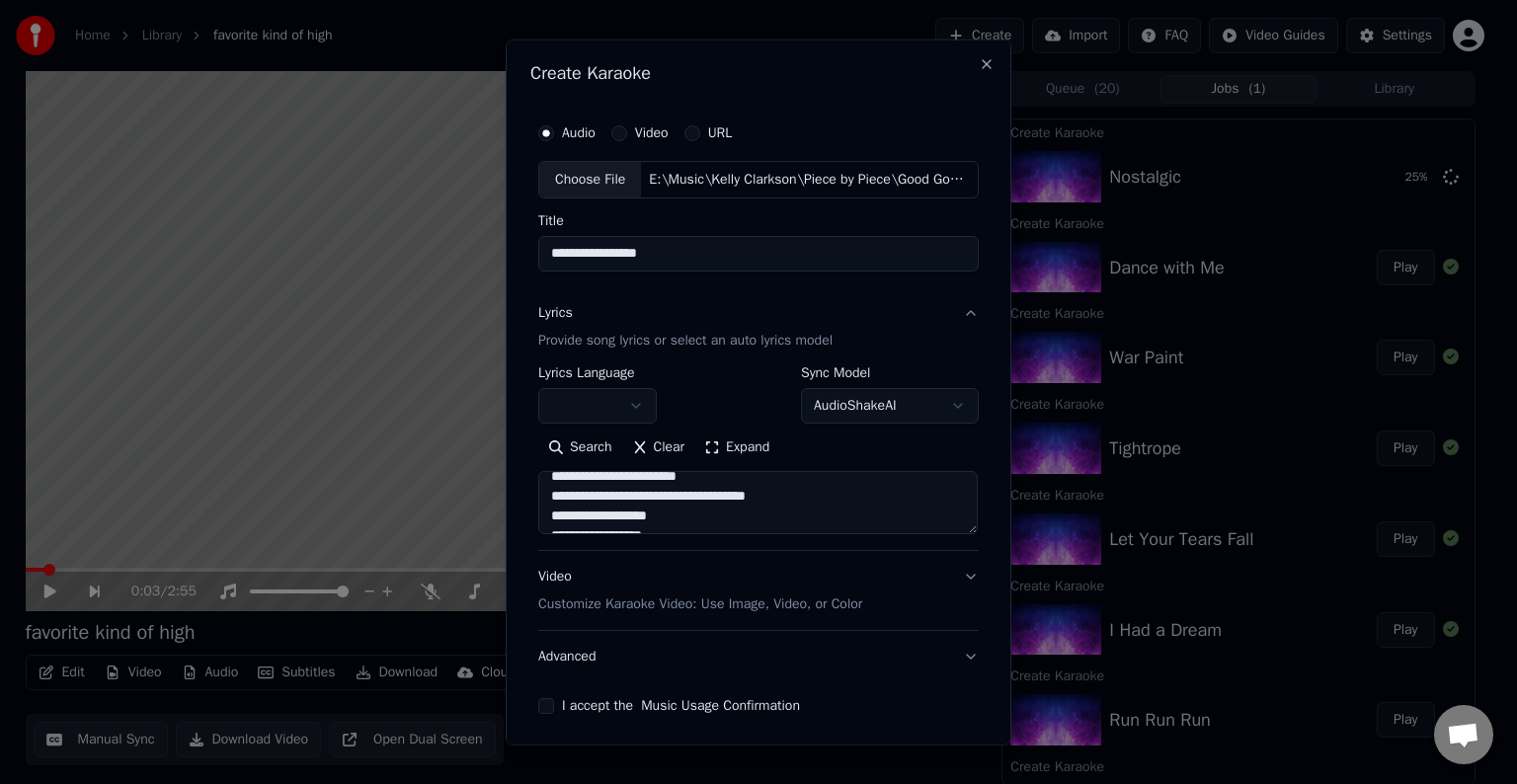 drag, startPoint x: 666, startPoint y: 480, endPoint x: 798, endPoint y: 493, distance: 132.63861 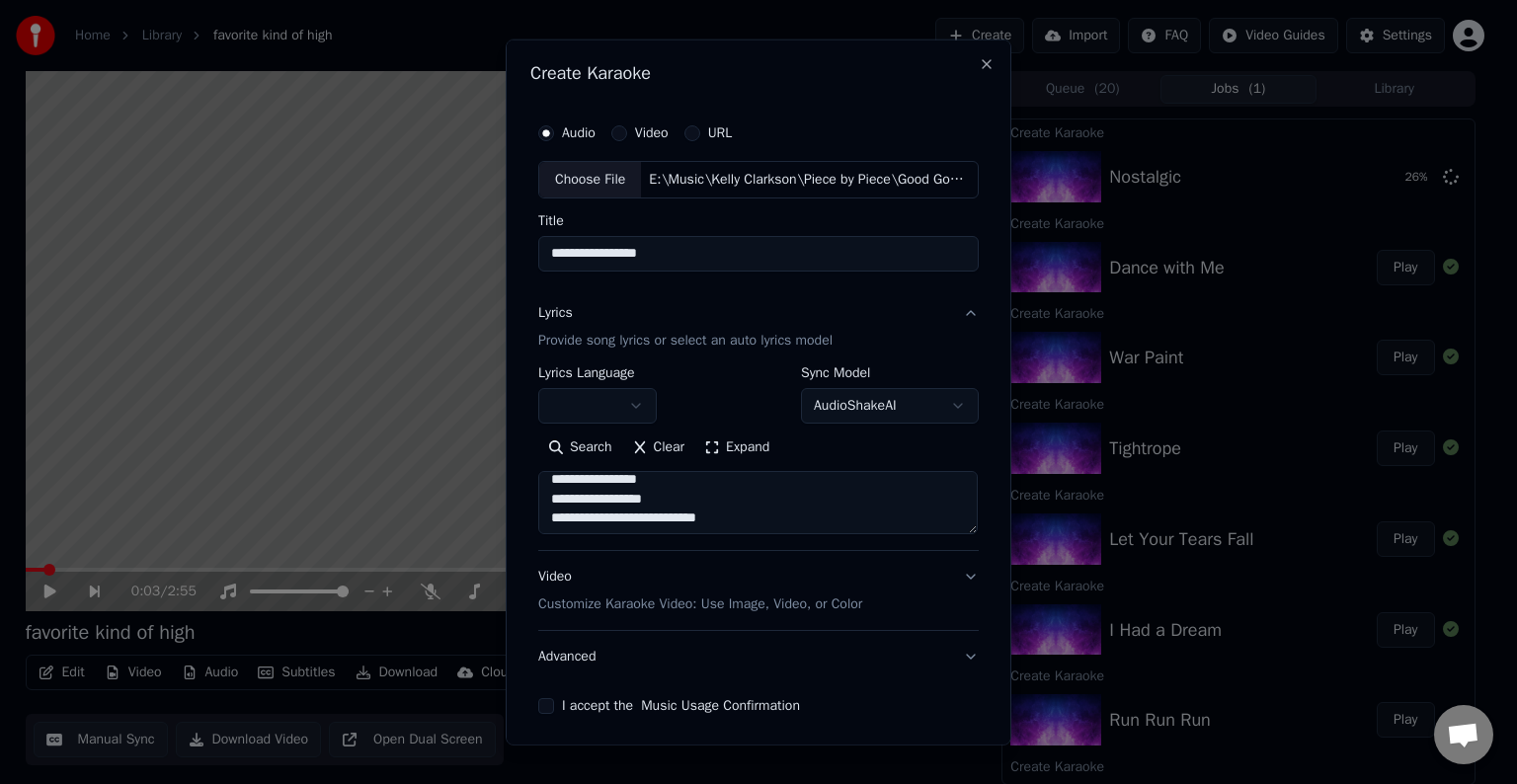 scroll, scrollTop: 920, scrollLeft: 0, axis: vertical 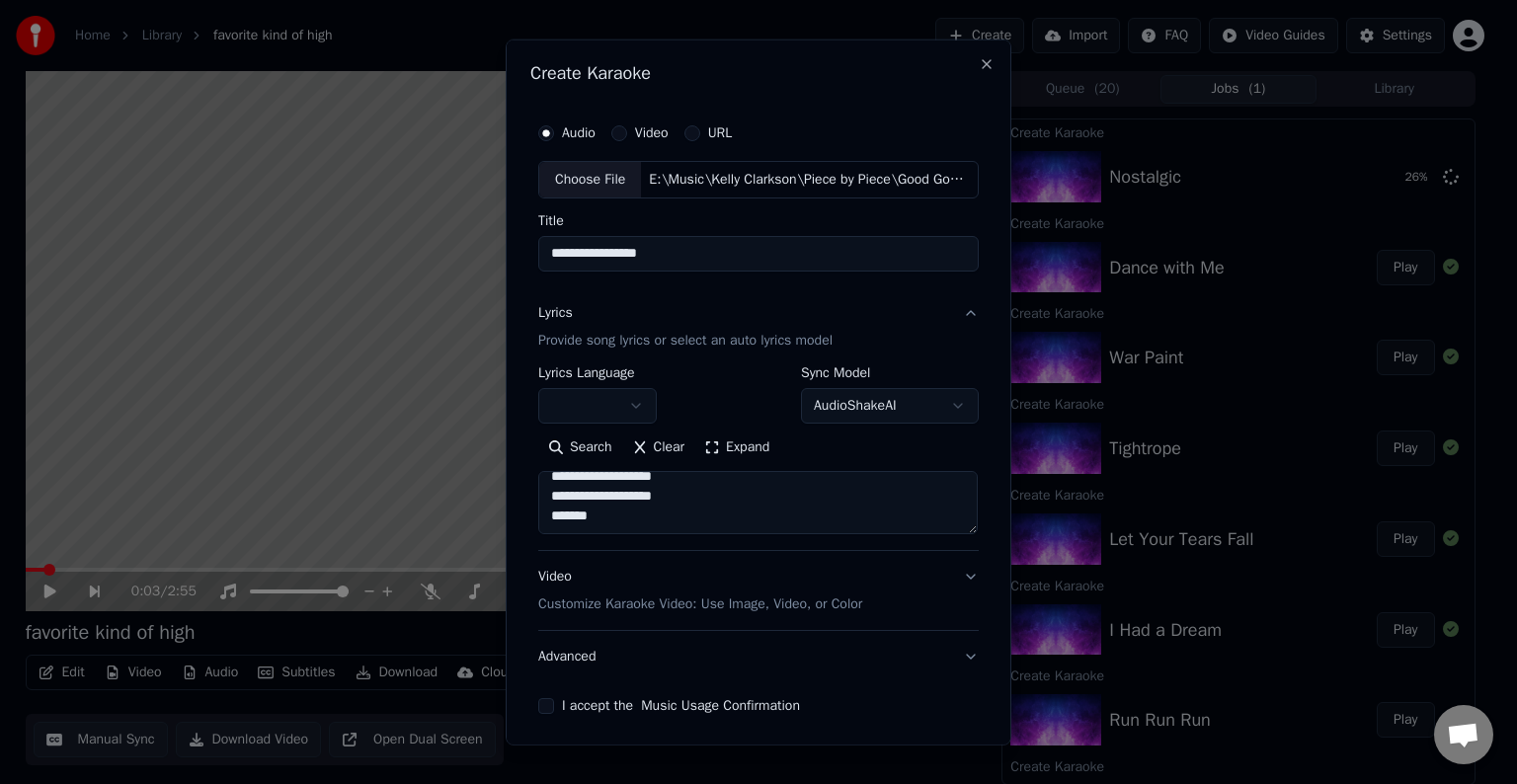 click at bounding box center [758, 503] 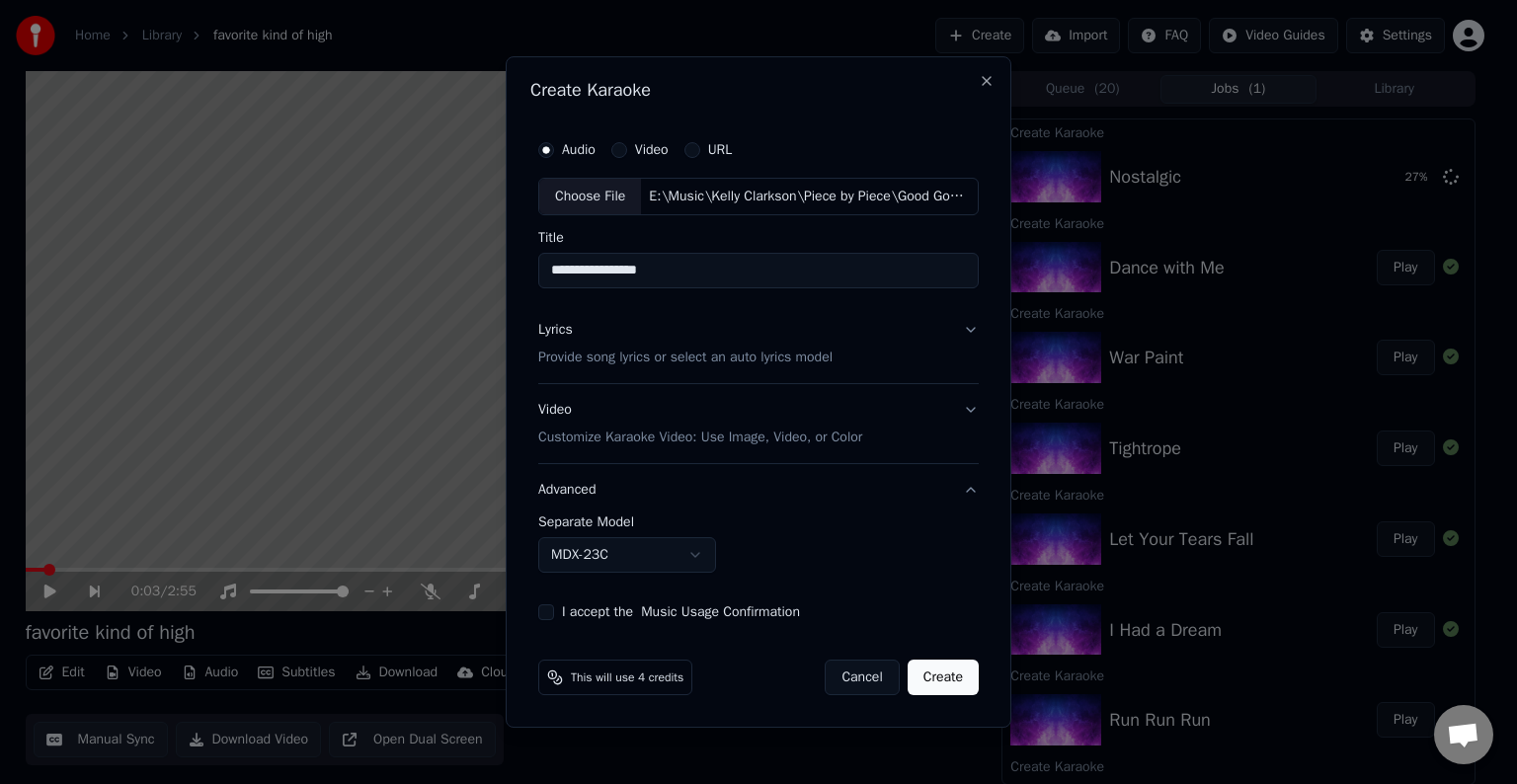 click on "Home Library favorite kind of high Create Import FAQ Video Guides Settings 0:03  /  2:55 favorite kind of high BPM 120 Key B Edit Video Audio Subtitles Download Cloud Library Manual Sync Download Video Open Dual Screen Queue ( 20 ) Jobs ( 1 ) Library Create Karaoke Dance with Me Play Create Karaoke War Paint Play Create Karaoke Tightrope Play Create Karaoke Let Your Tears Fall Play Create Karaoke I Had a Dream Play Create Karaoke Run Run Run Play Create Karaoke Piece by Piece Play Create Karaoke Take You High Play Create Karaoke Someone Play Create Karaoke Invincible Play Create Karaoke Heartbeat Song Play Create Karaoke roses Play Create Karaoke goodbye Play Create Karaoke you dont make me cry Play Create Karaoke did you know Play Create Karaoke i wont give up Play Create Karaoke thats right Play Create Karaoke i hate love Play Create Karaoke red flag collector Play Create Karaoke my mistake Play Create Karaoke rock hudson Play Create Karaoke lighthouse Play Create Karaoke magic" at bounding box center (750, 392) 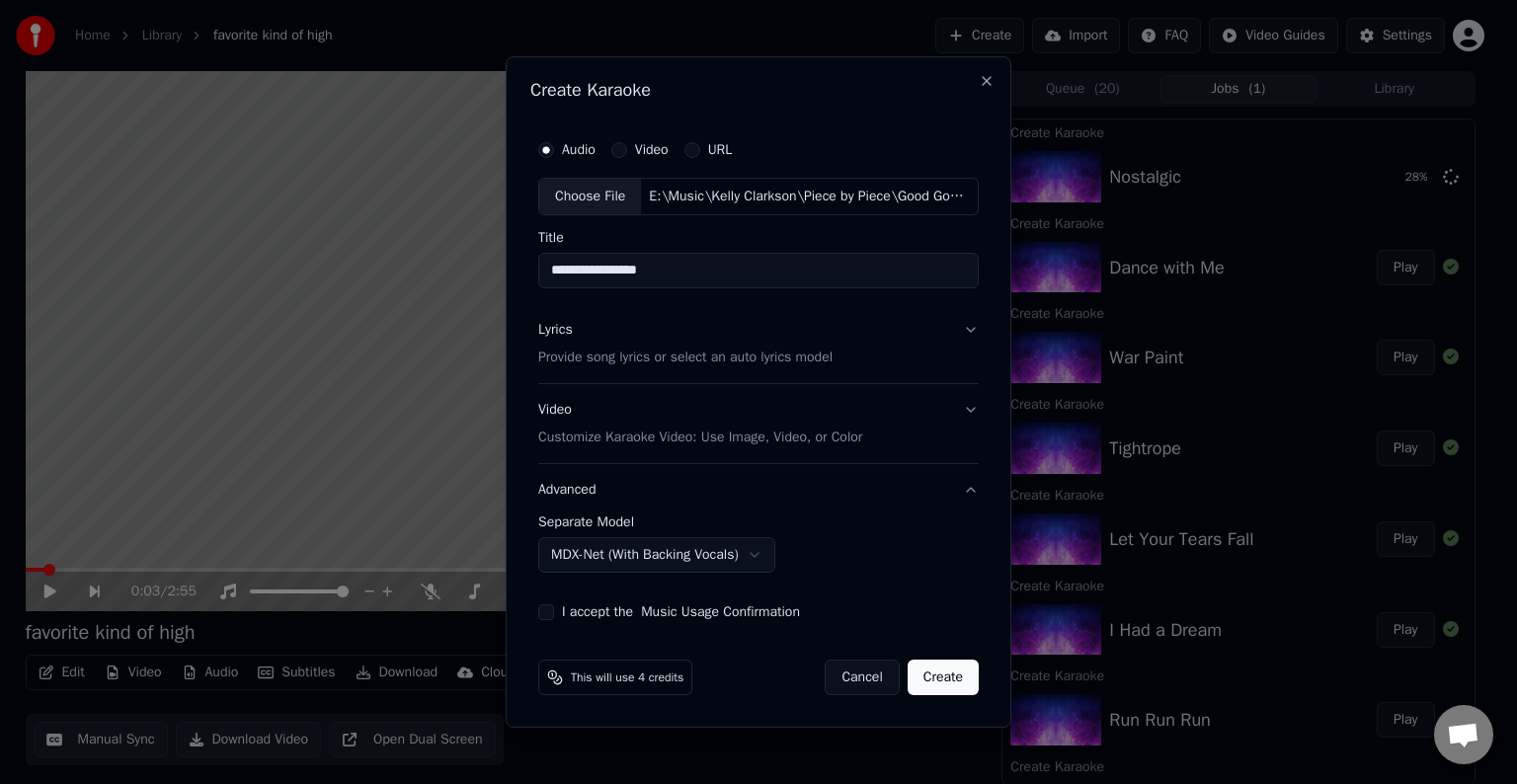 click on "I accept the   Music Usage Confirmation" at bounding box center [546, 612] 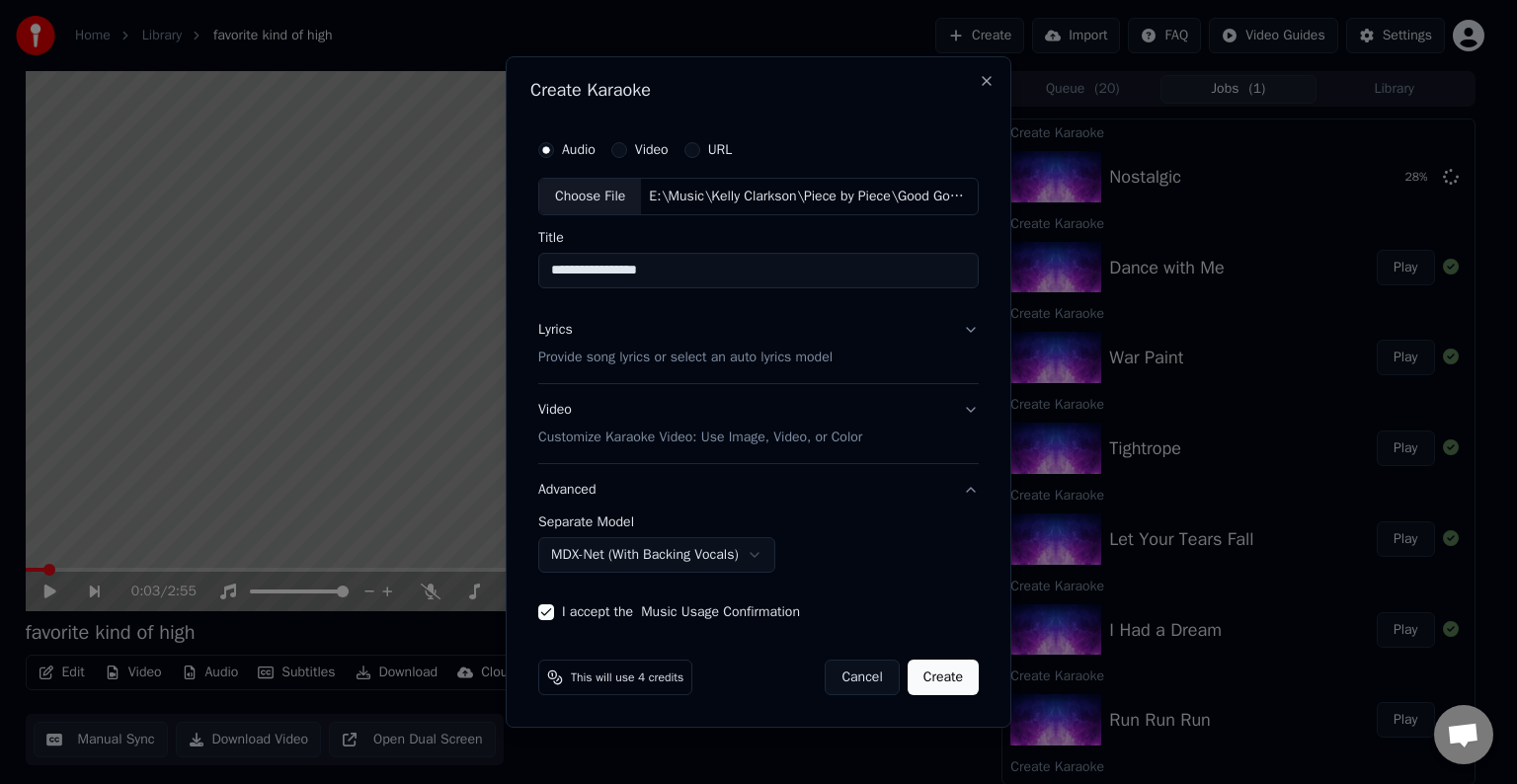 click on "Create" at bounding box center [943, 677] 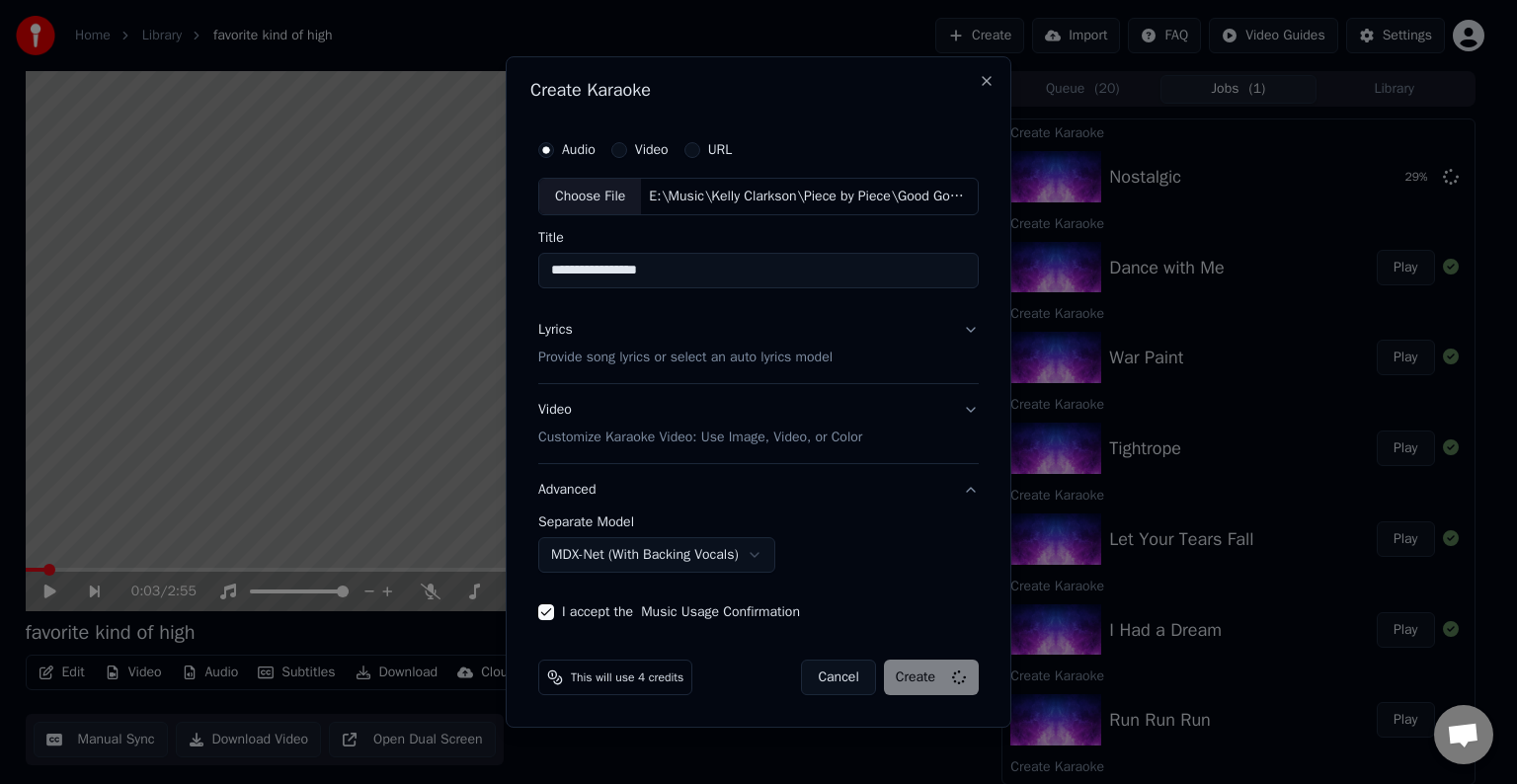 select on "******" 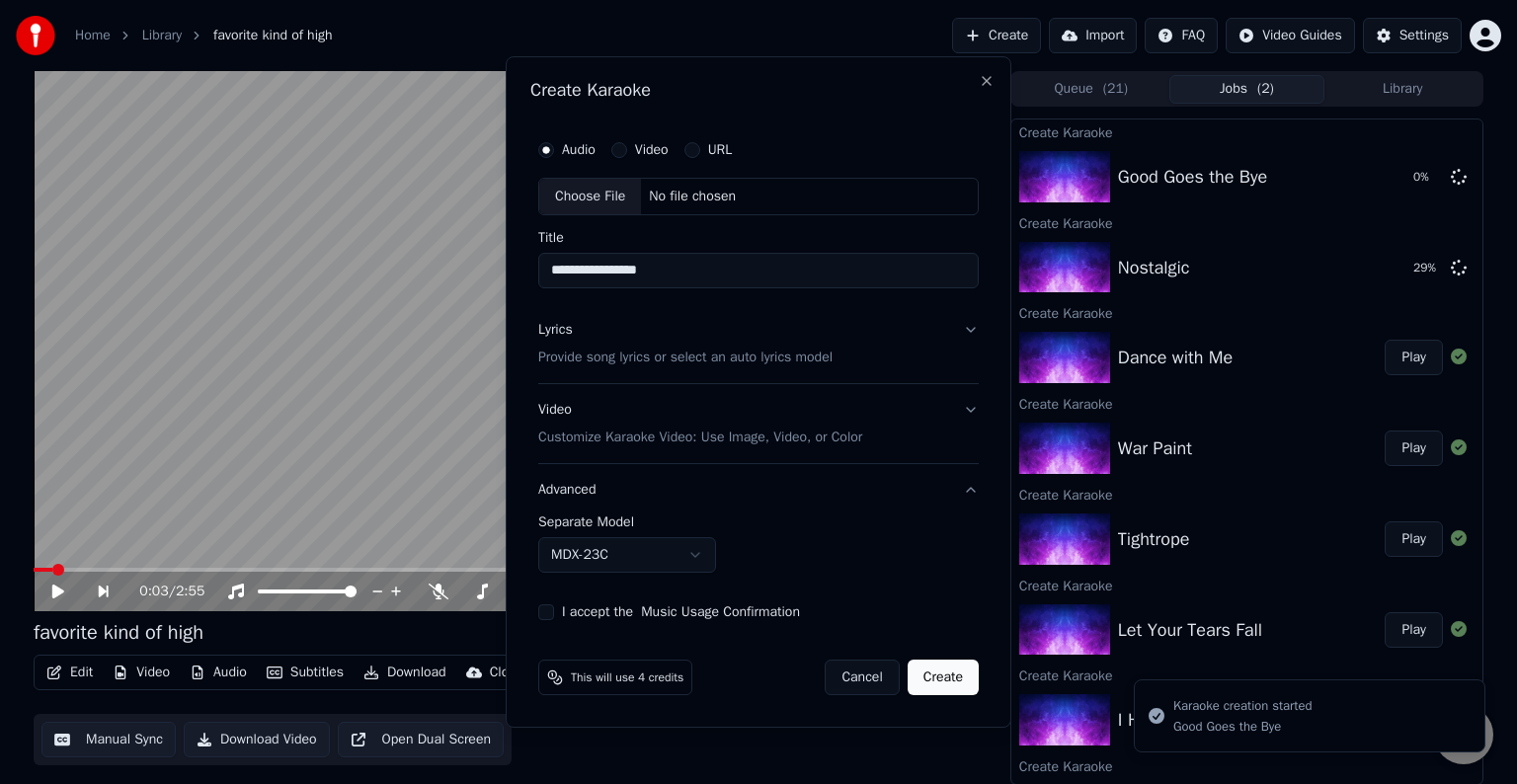 type 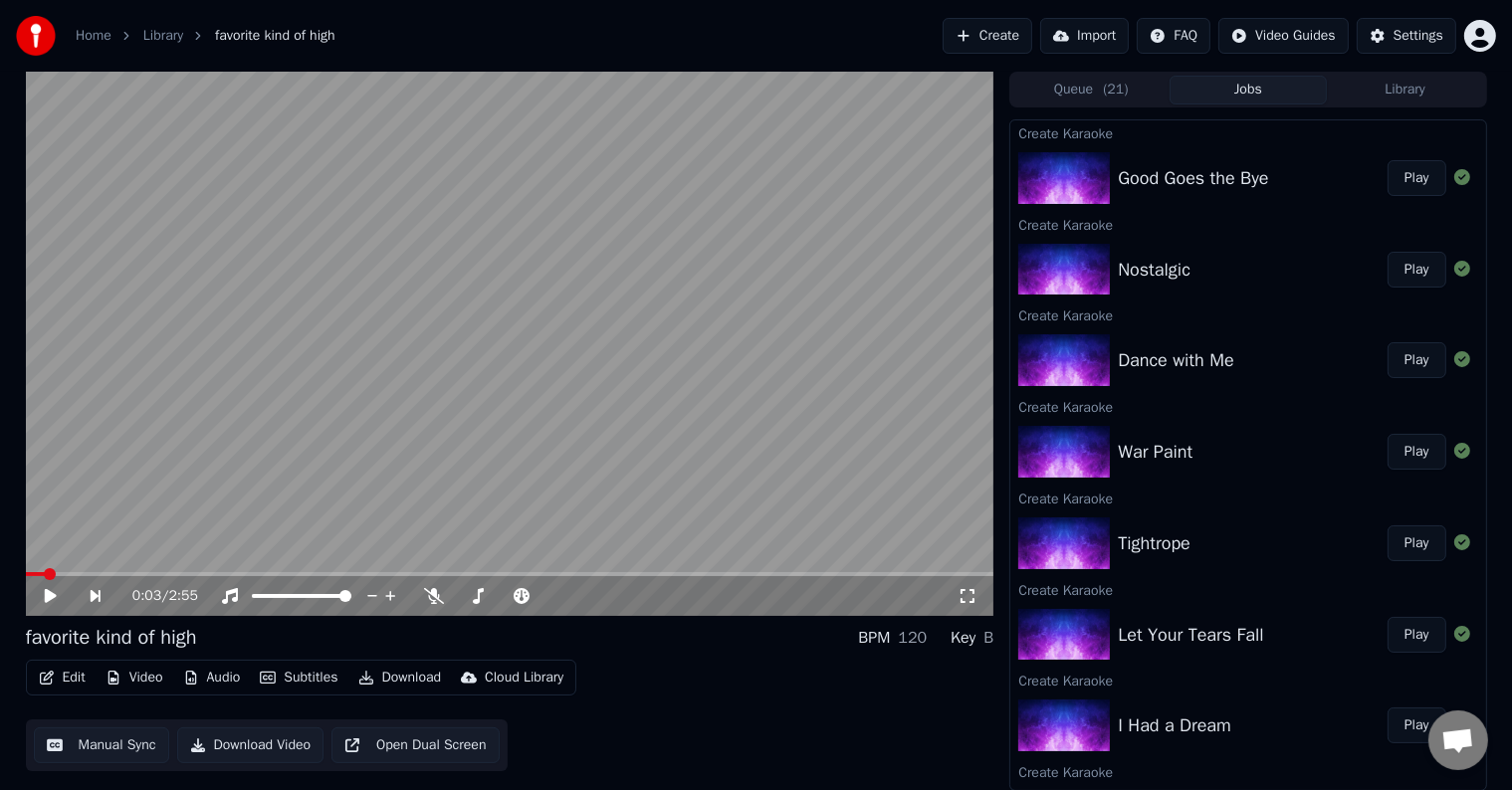 click on "Create" at bounding box center (987, 36) 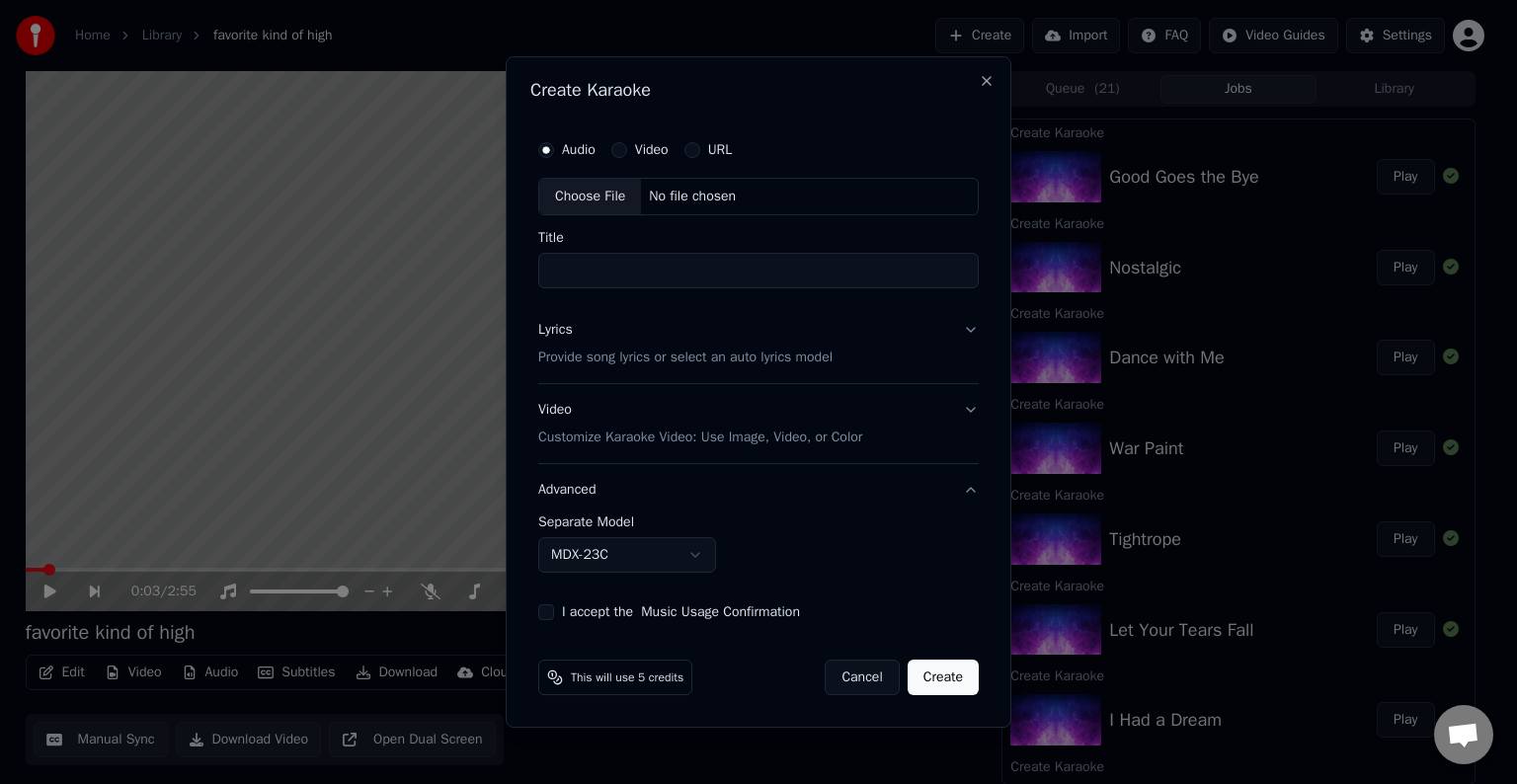 click on "Choose File" at bounding box center (590, 196) 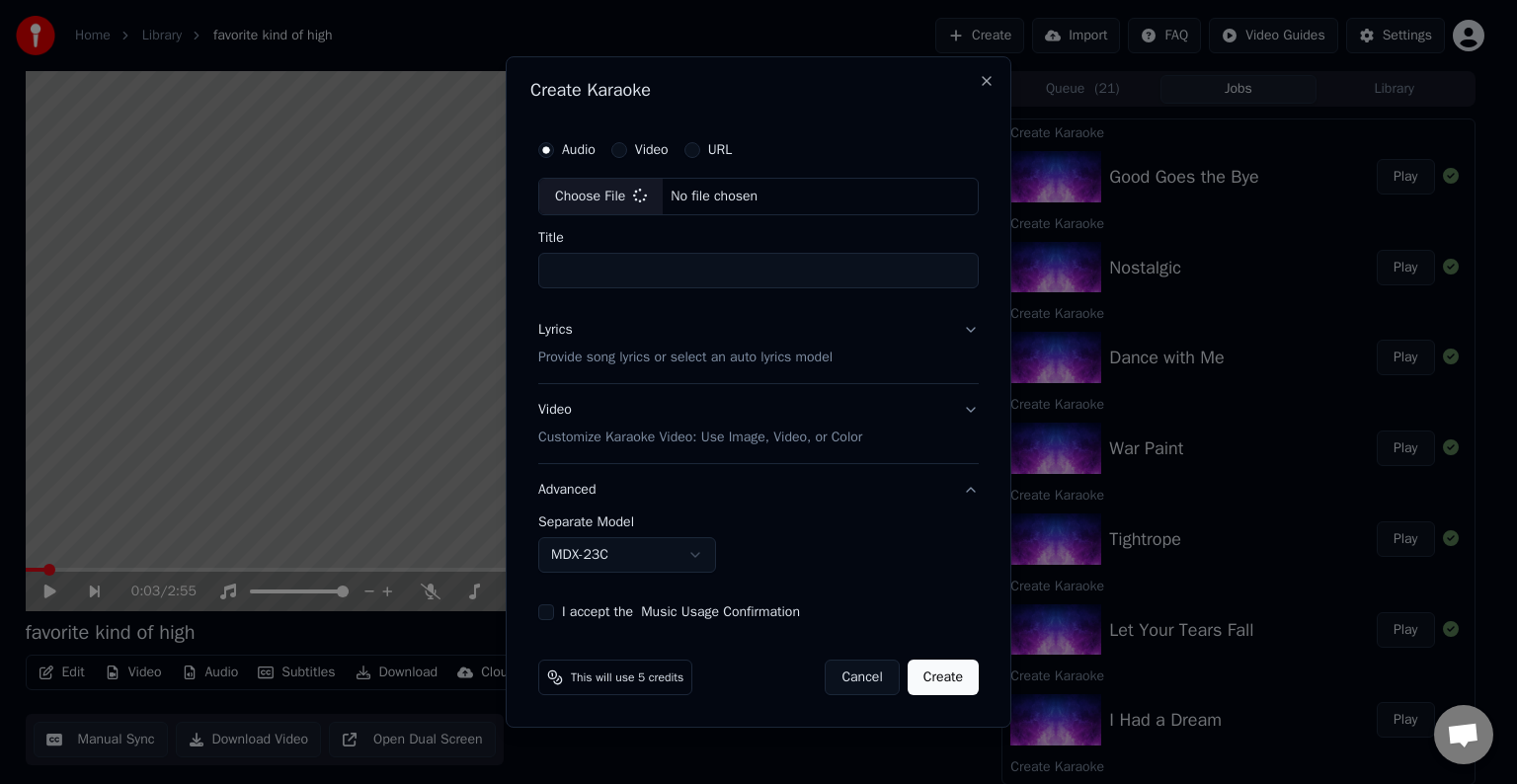 type on "**********" 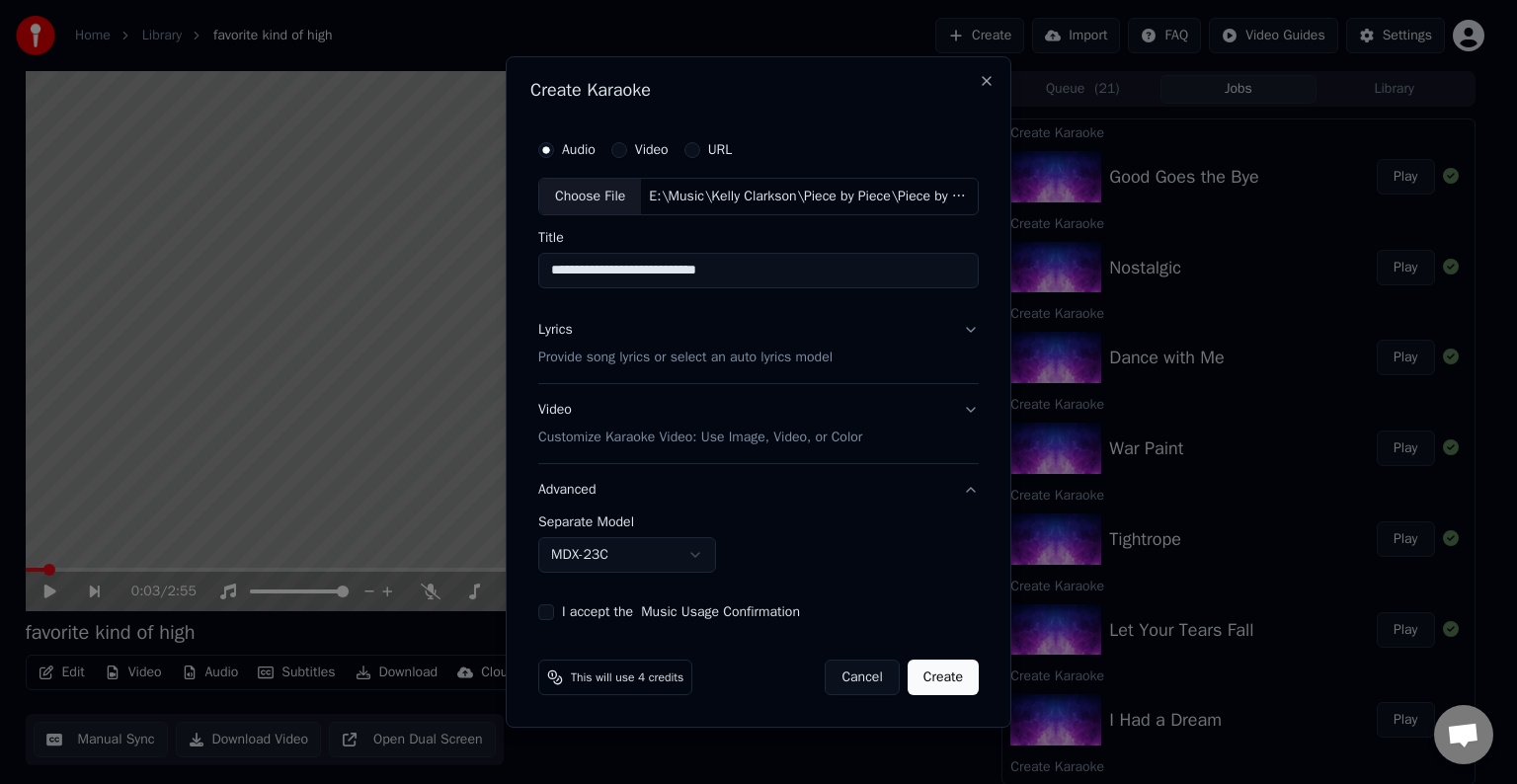 click on "Lyrics Provide song lyrics or select an auto lyrics model" at bounding box center (758, 344) 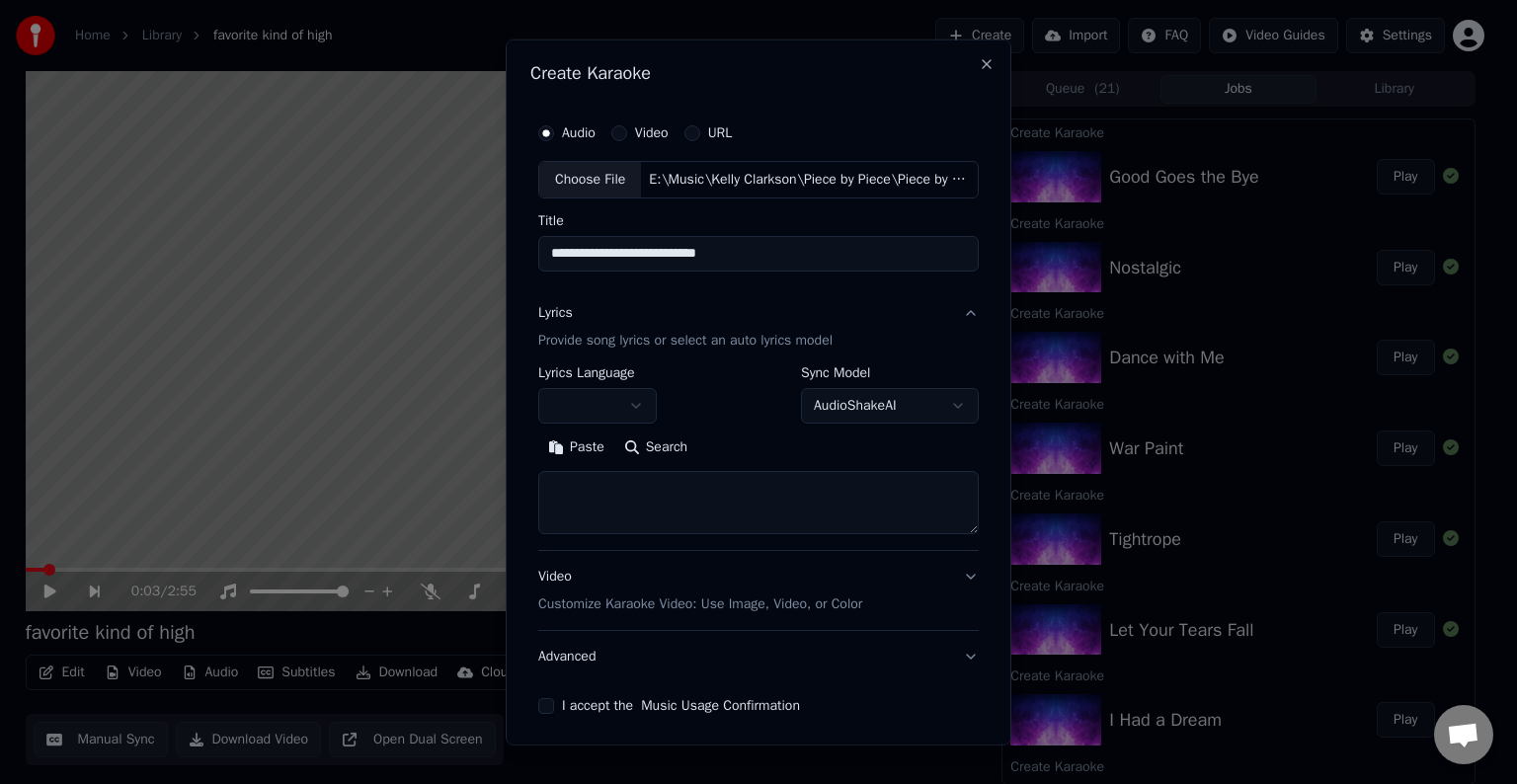 click at bounding box center (758, 503) 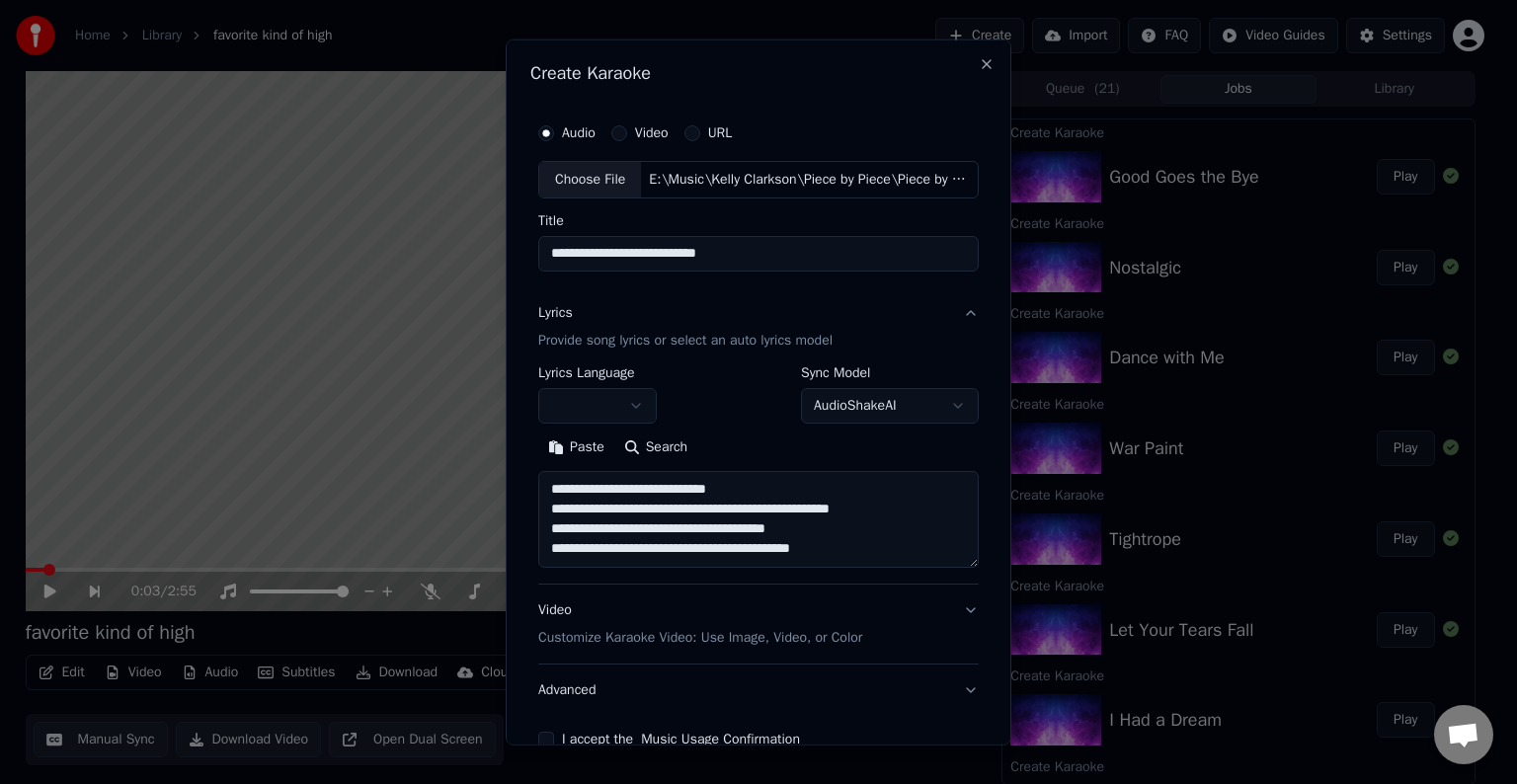 scroll, scrollTop: 43, scrollLeft: 0, axis: vertical 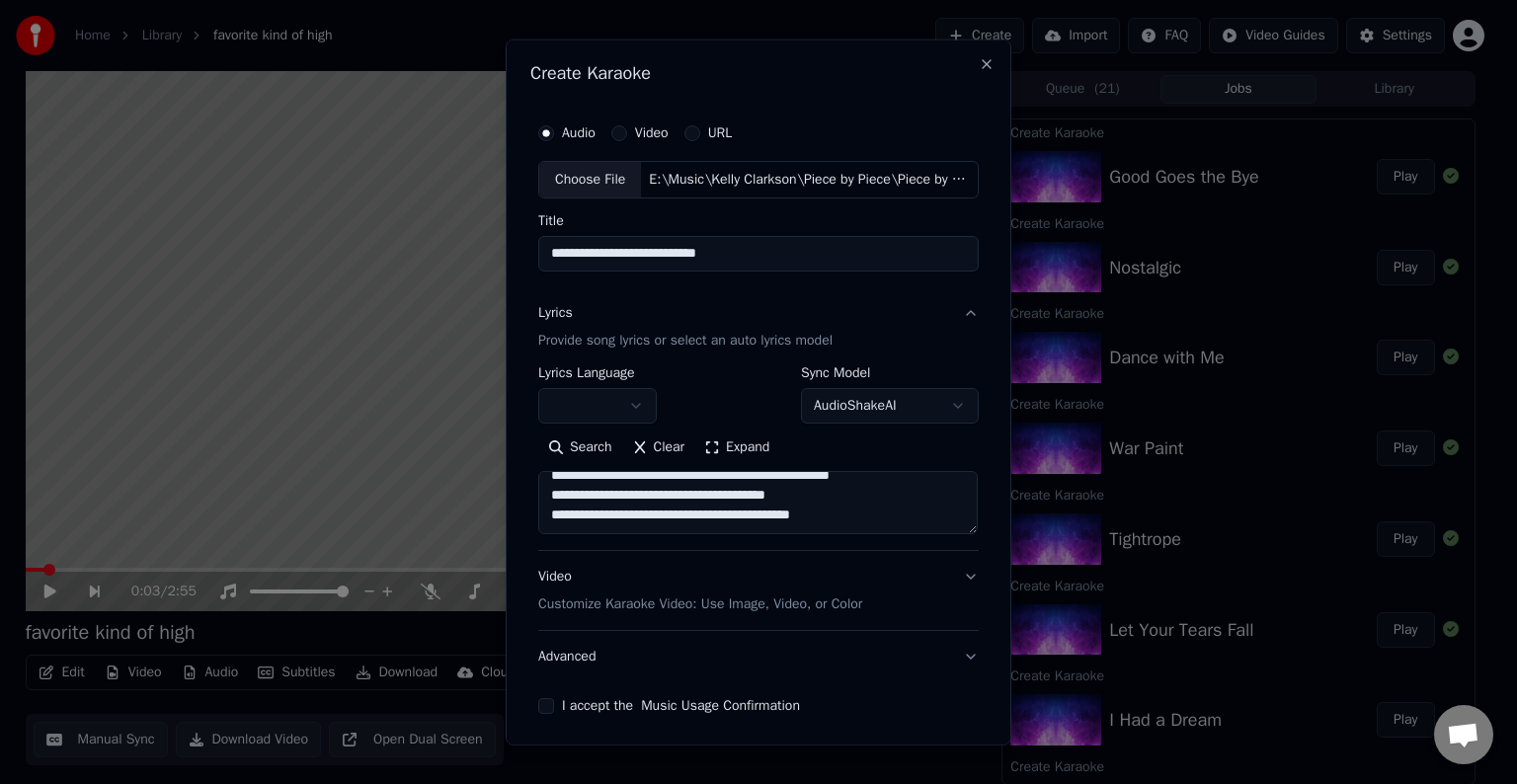paste on "**********" 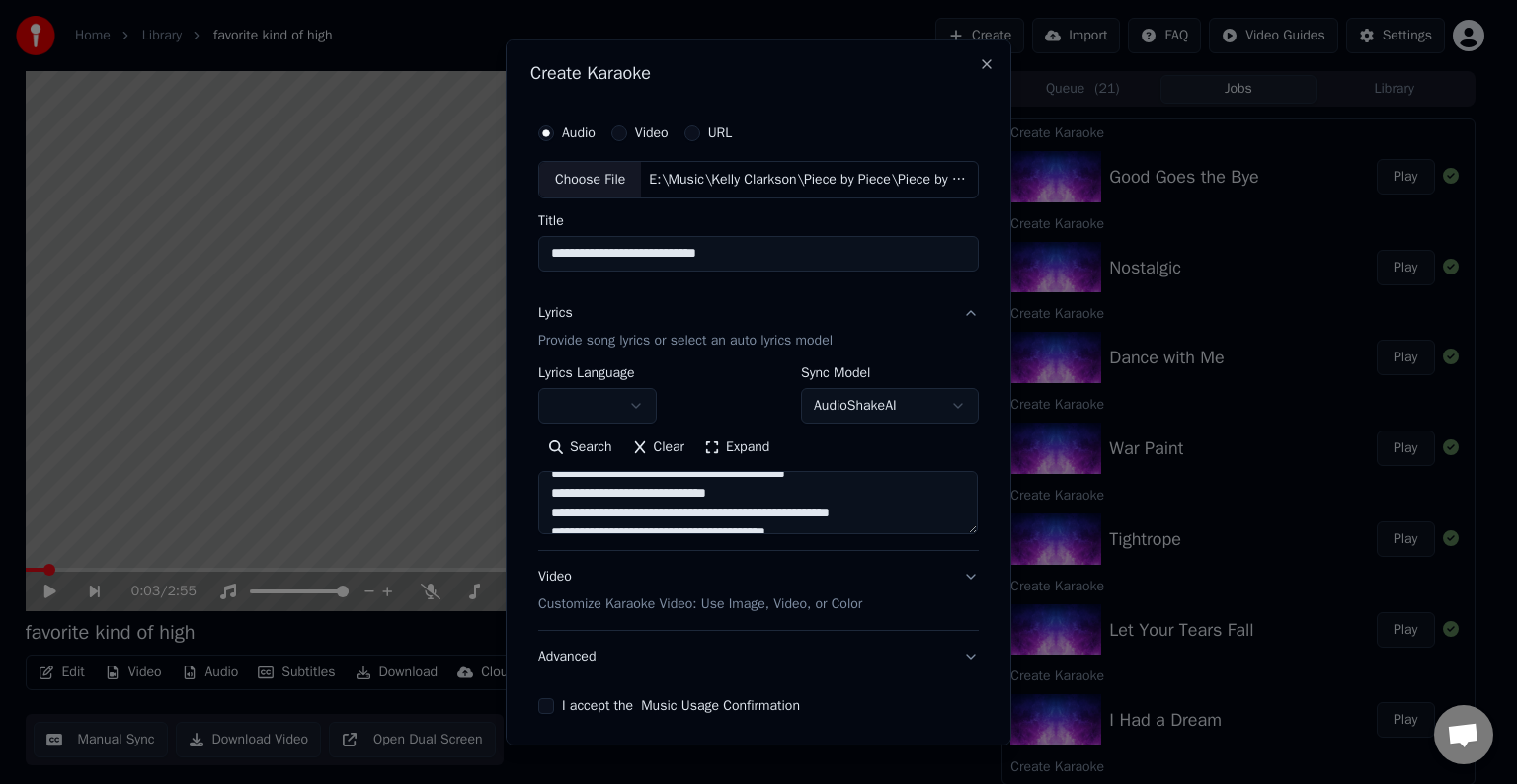 scroll, scrollTop: 74, scrollLeft: 0, axis: vertical 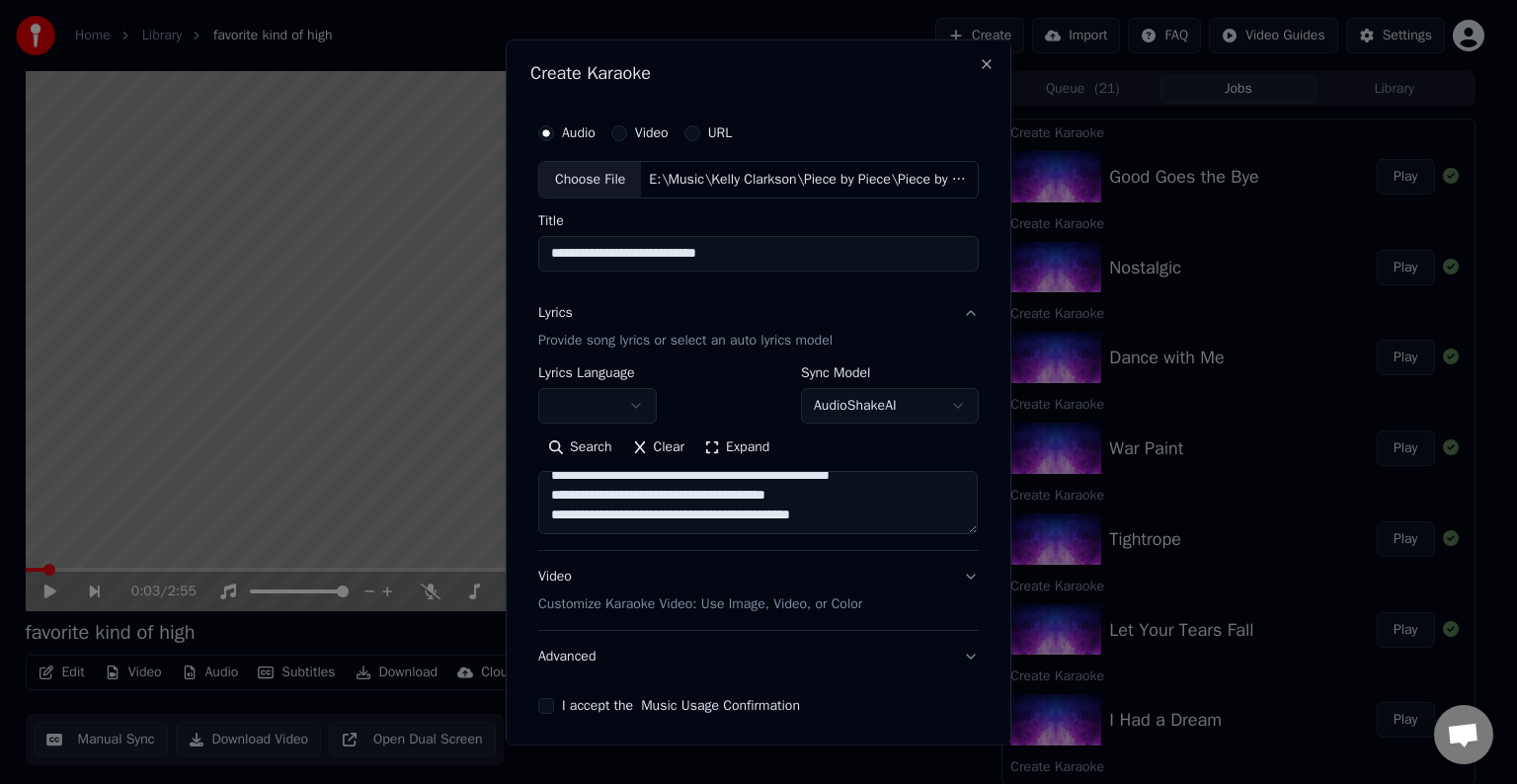 drag, startPoint x: 536, startPoint y: 487, endPoint x: 796, endPoint y: 545, distance: 266.39069 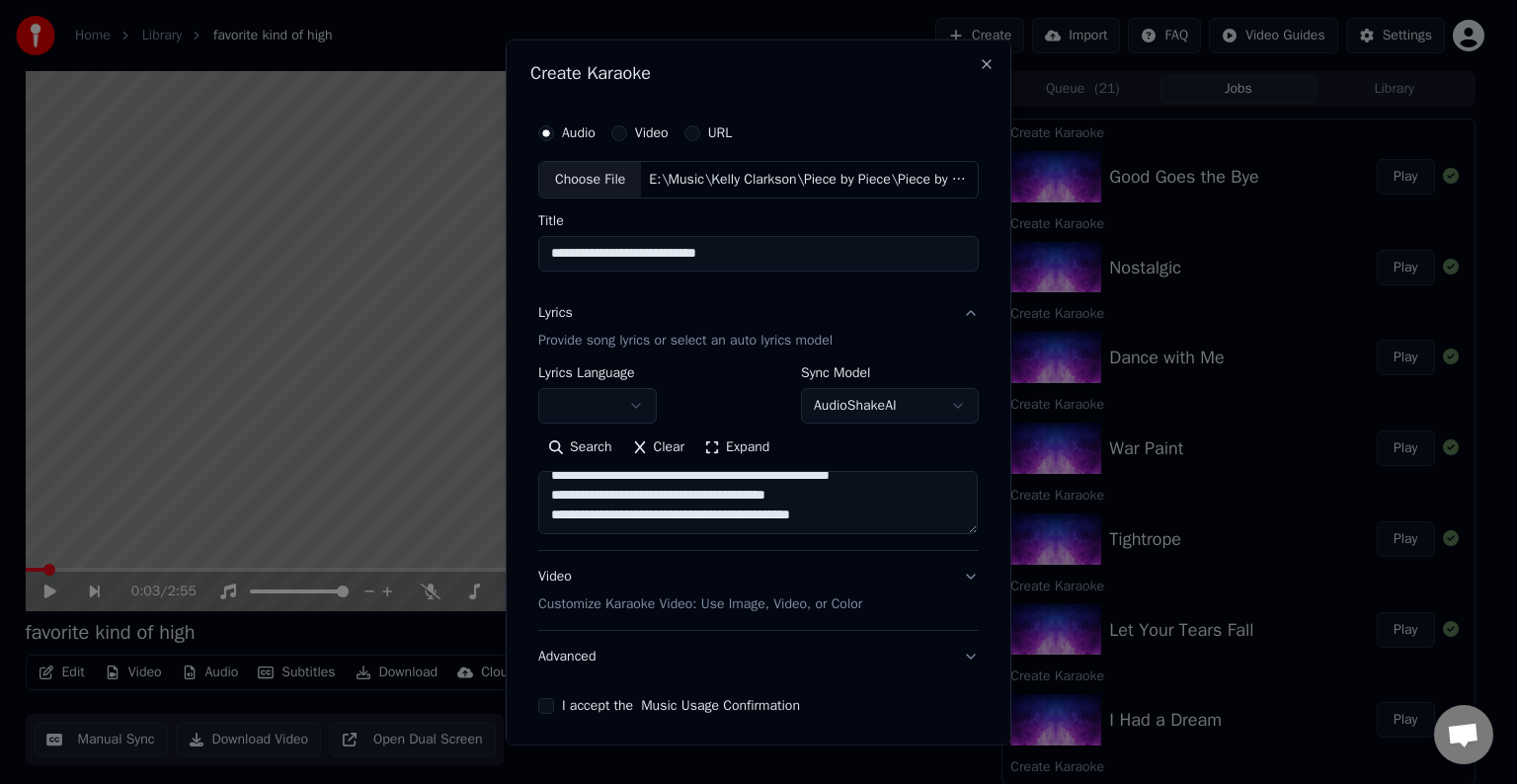 paste on "**********" 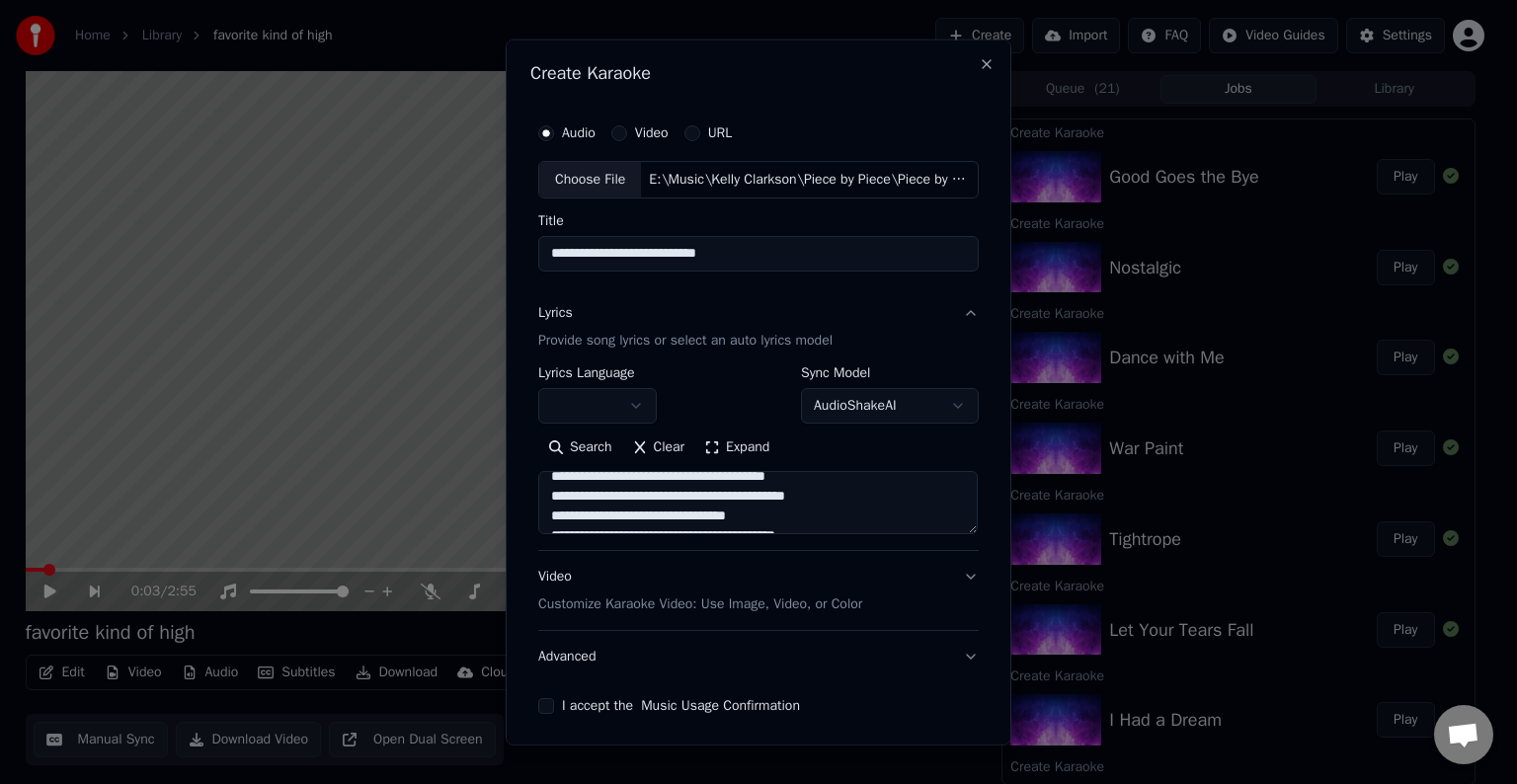 scroll, scrollTop: 221, scrollLeft: 0, axis: vertical 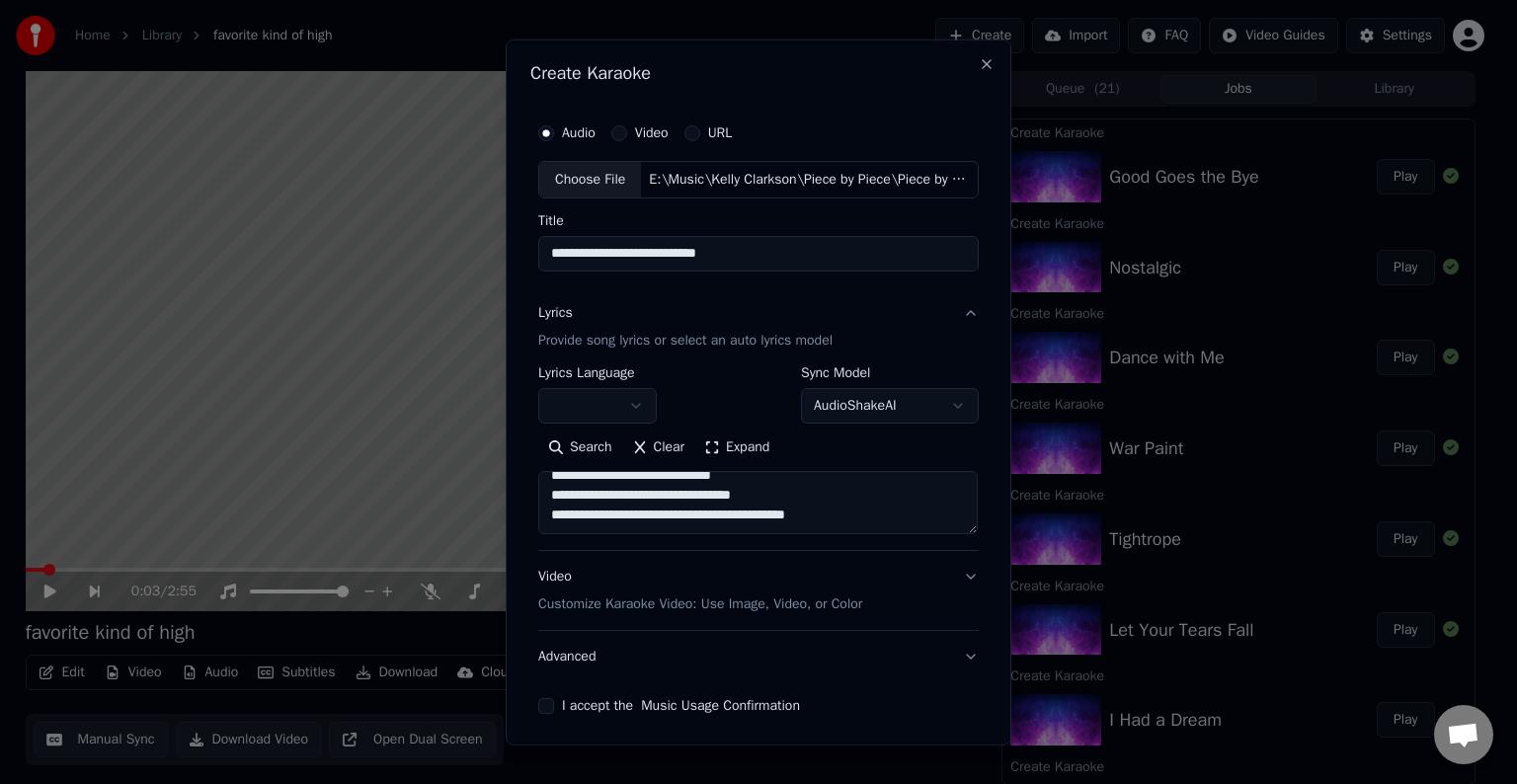 paste on "**********" 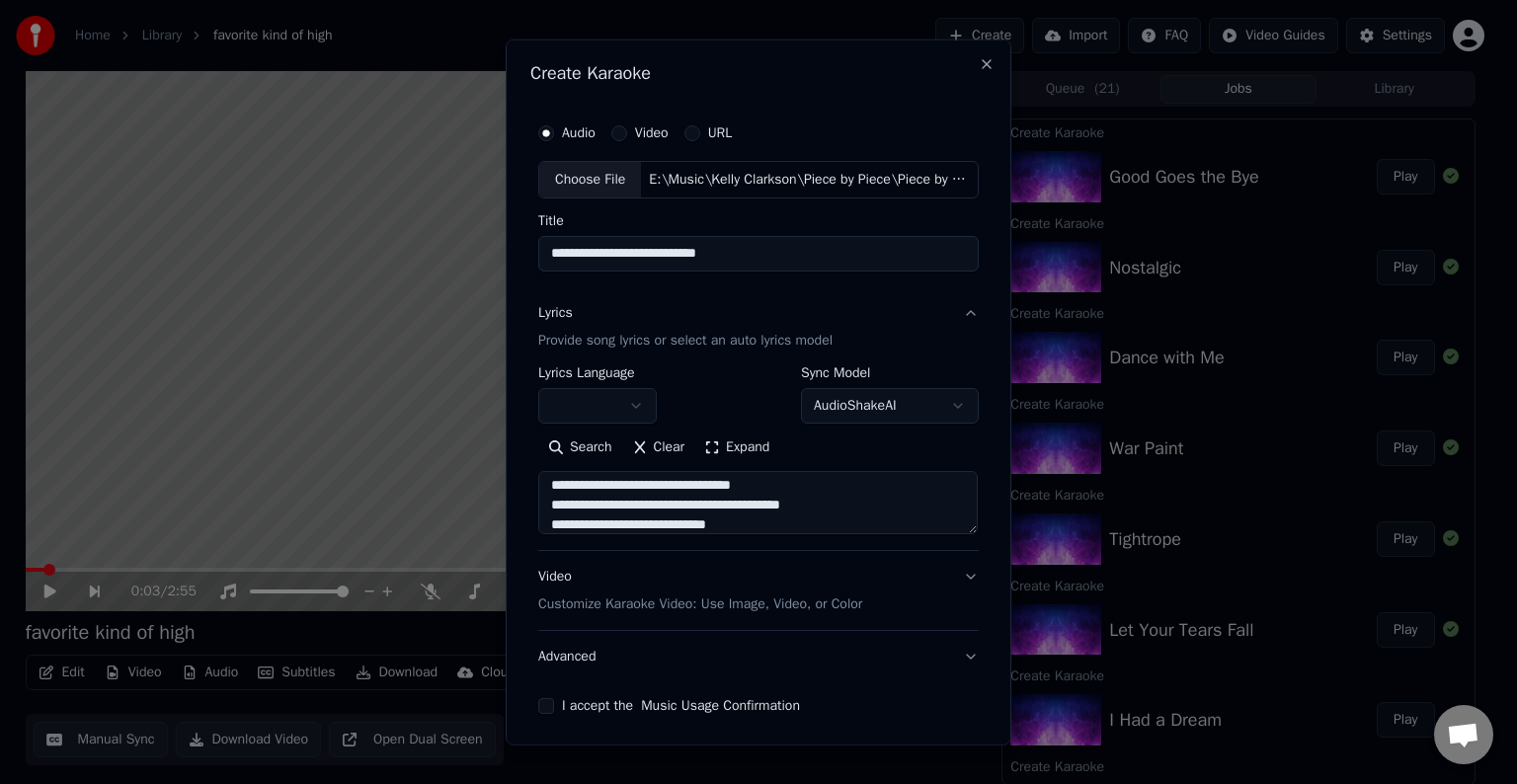 scroll, scrollTop: 300, scrollLeft: 0, axis: vertical 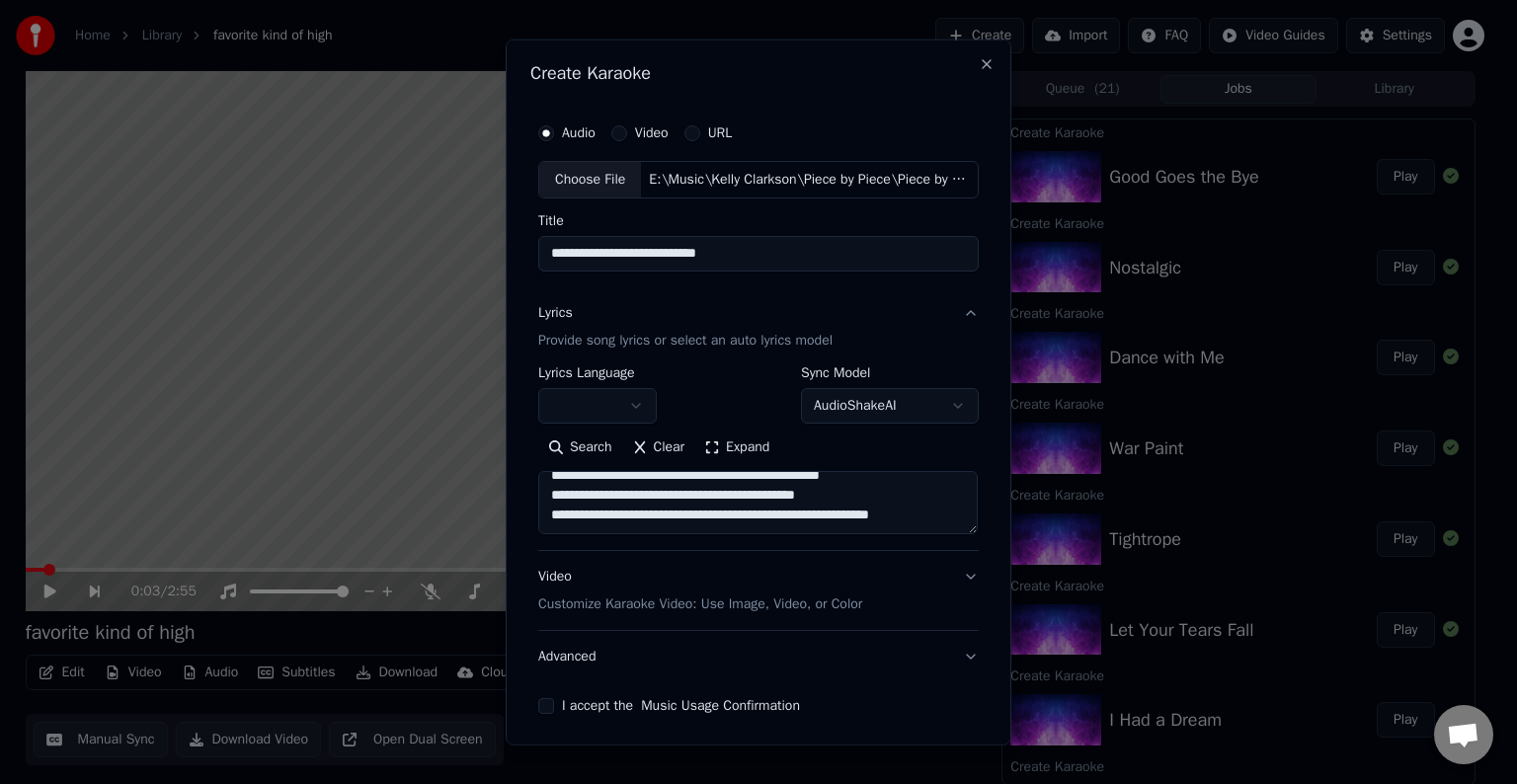paste on "**********" 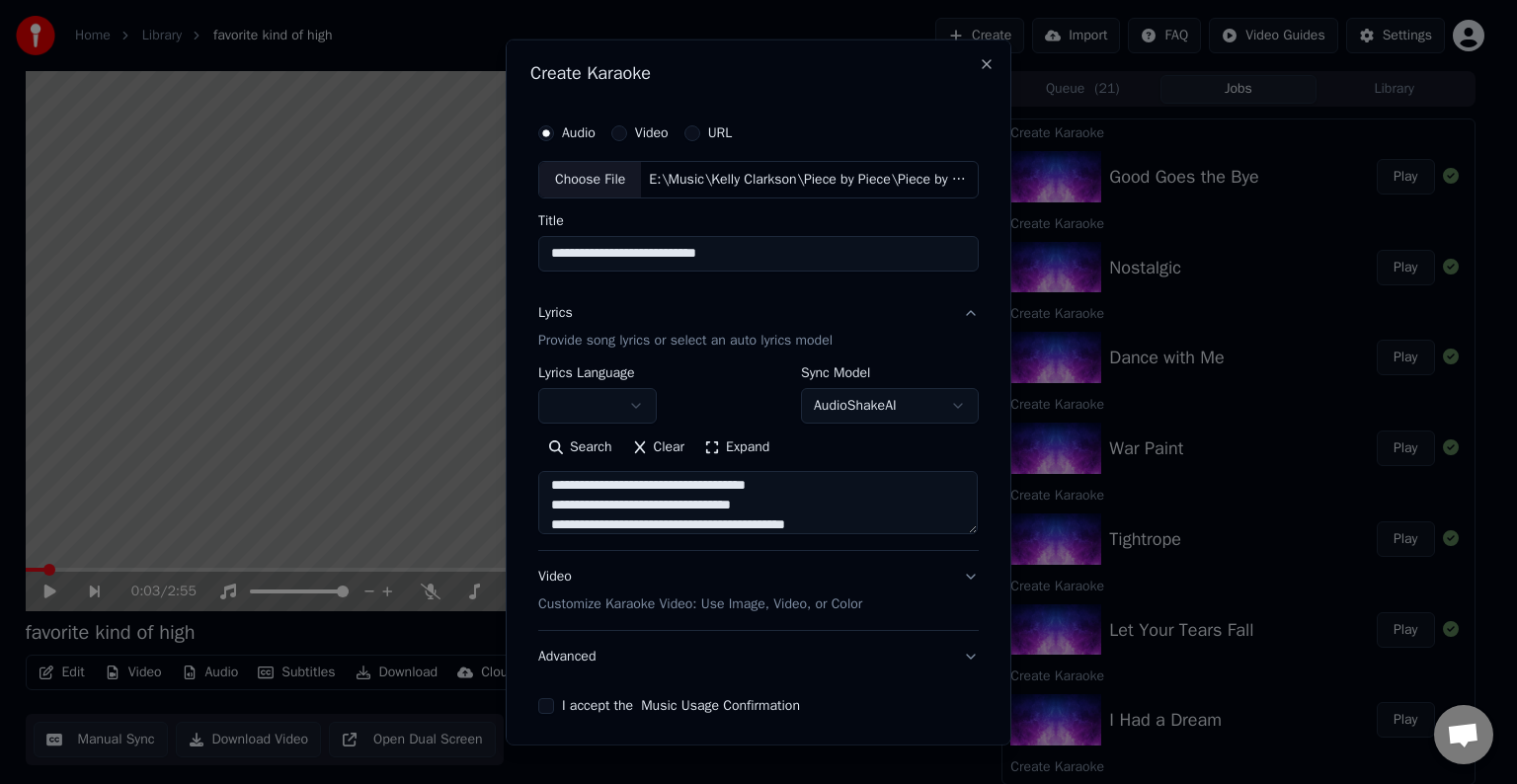 scroll, scrollTop: 478, scrollLeft: 0, axis: vertical 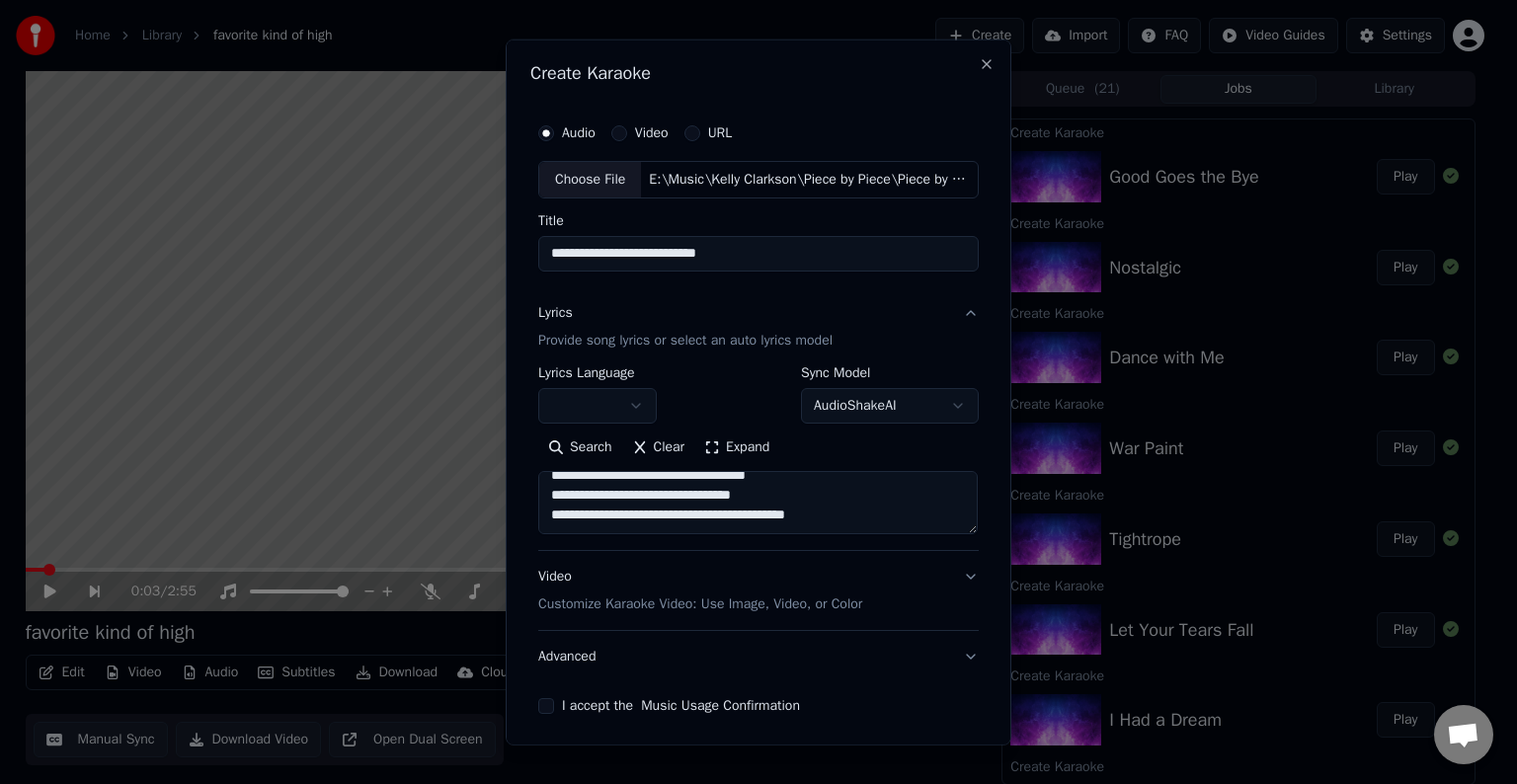 paste on "**********" 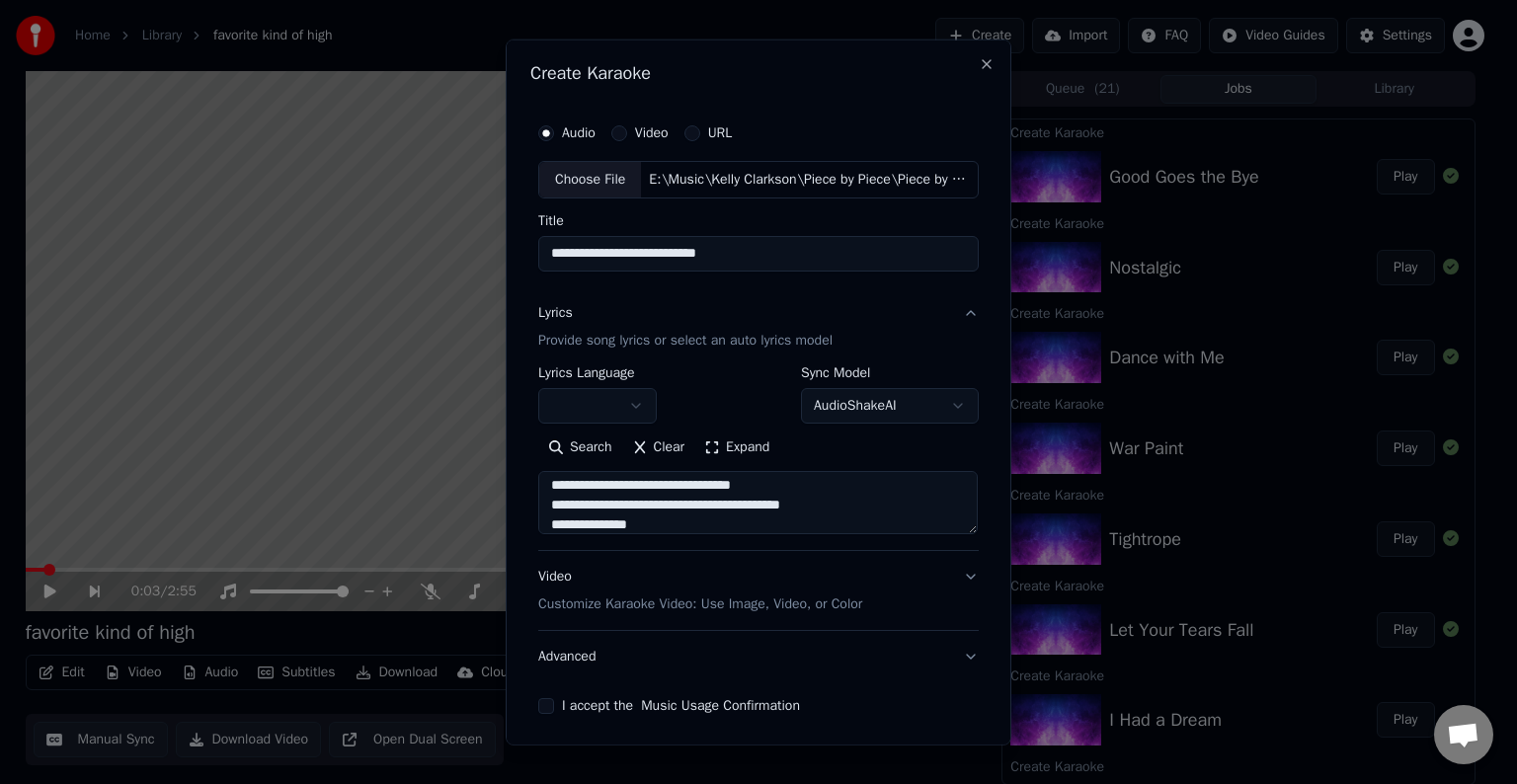 scroll, scrollTop: 498, scrollLeft: 0, axis: vertical 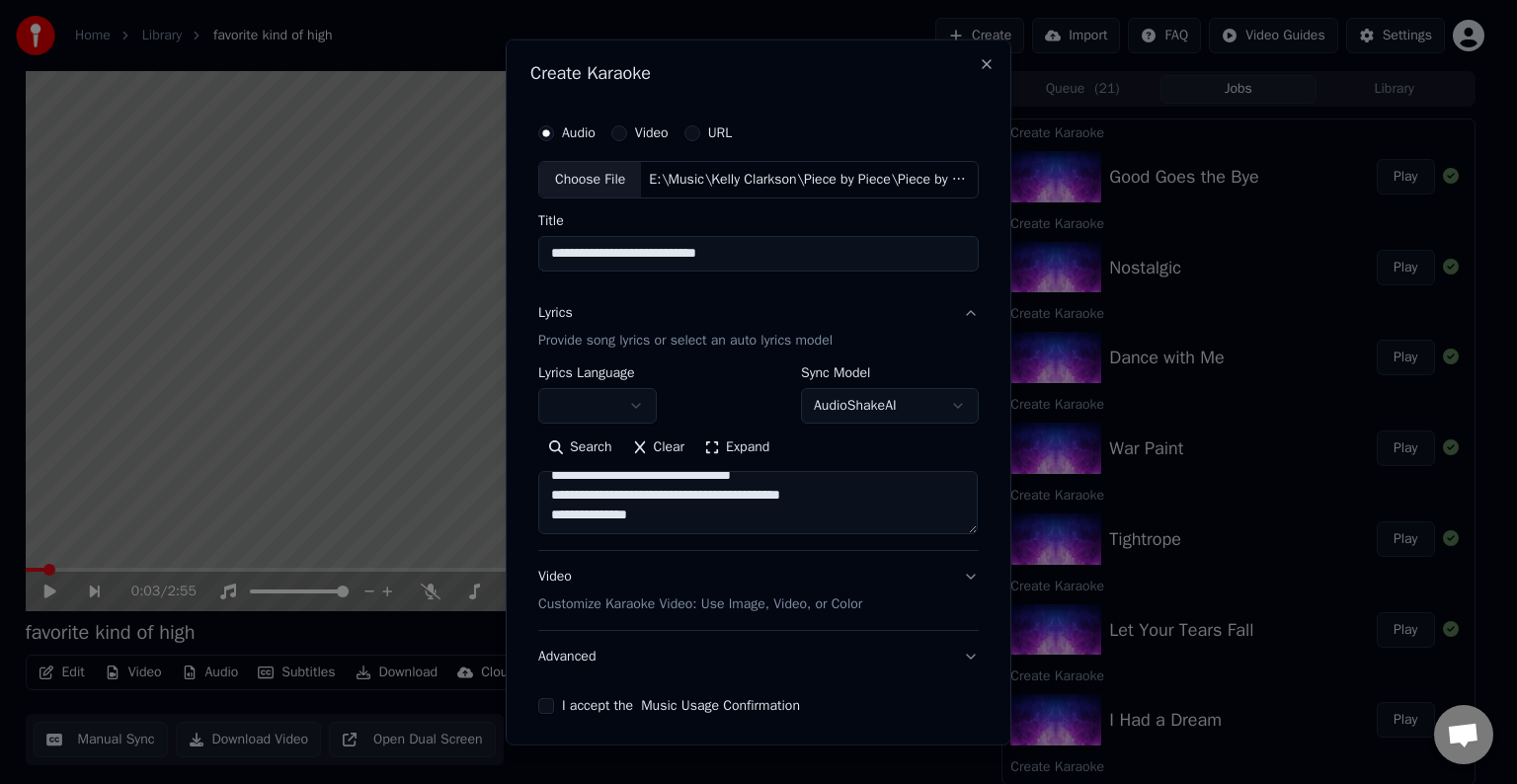 paste on "**********" 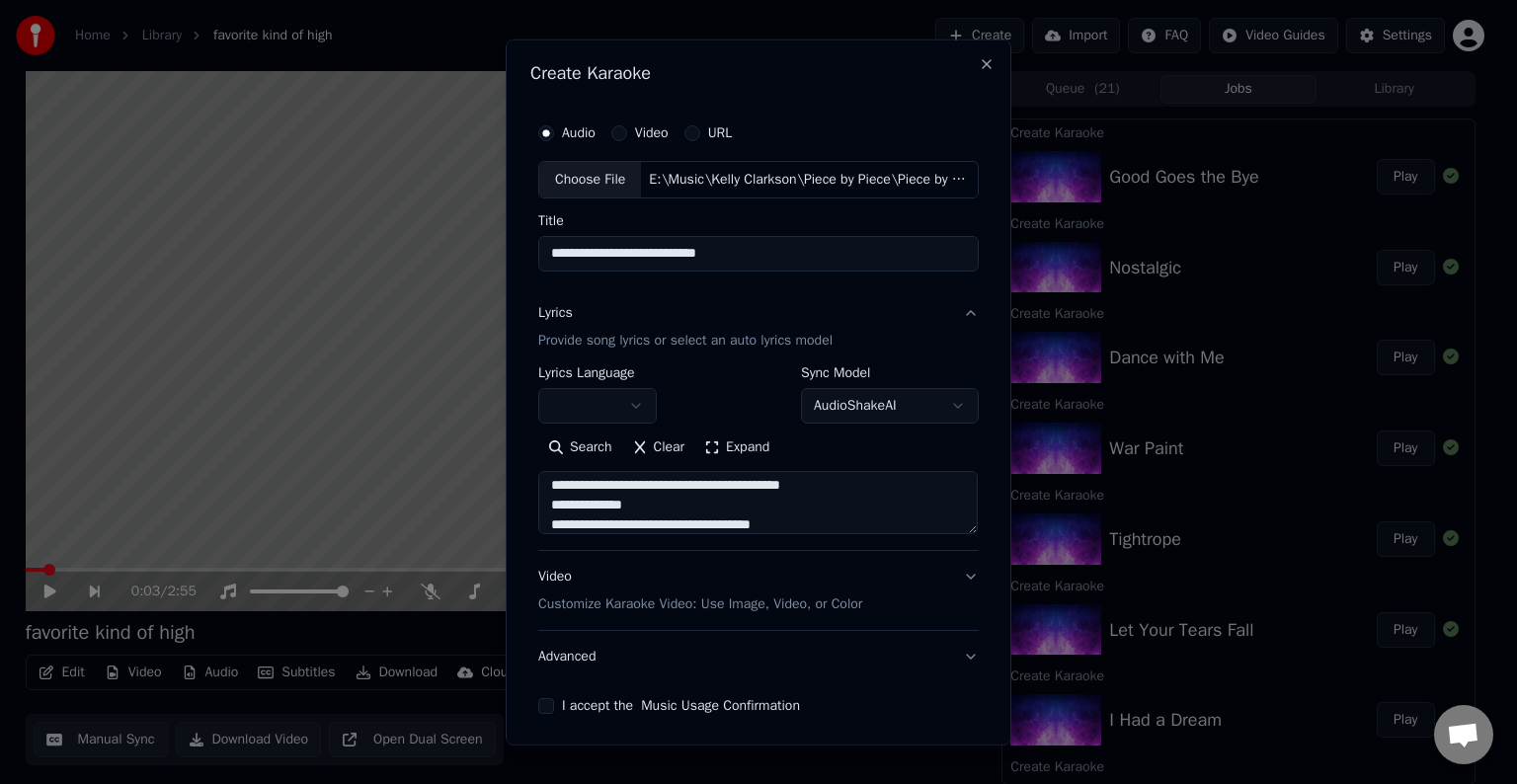 scroll, scrollTop: 675, scrollLeft: 0, axis: vertical 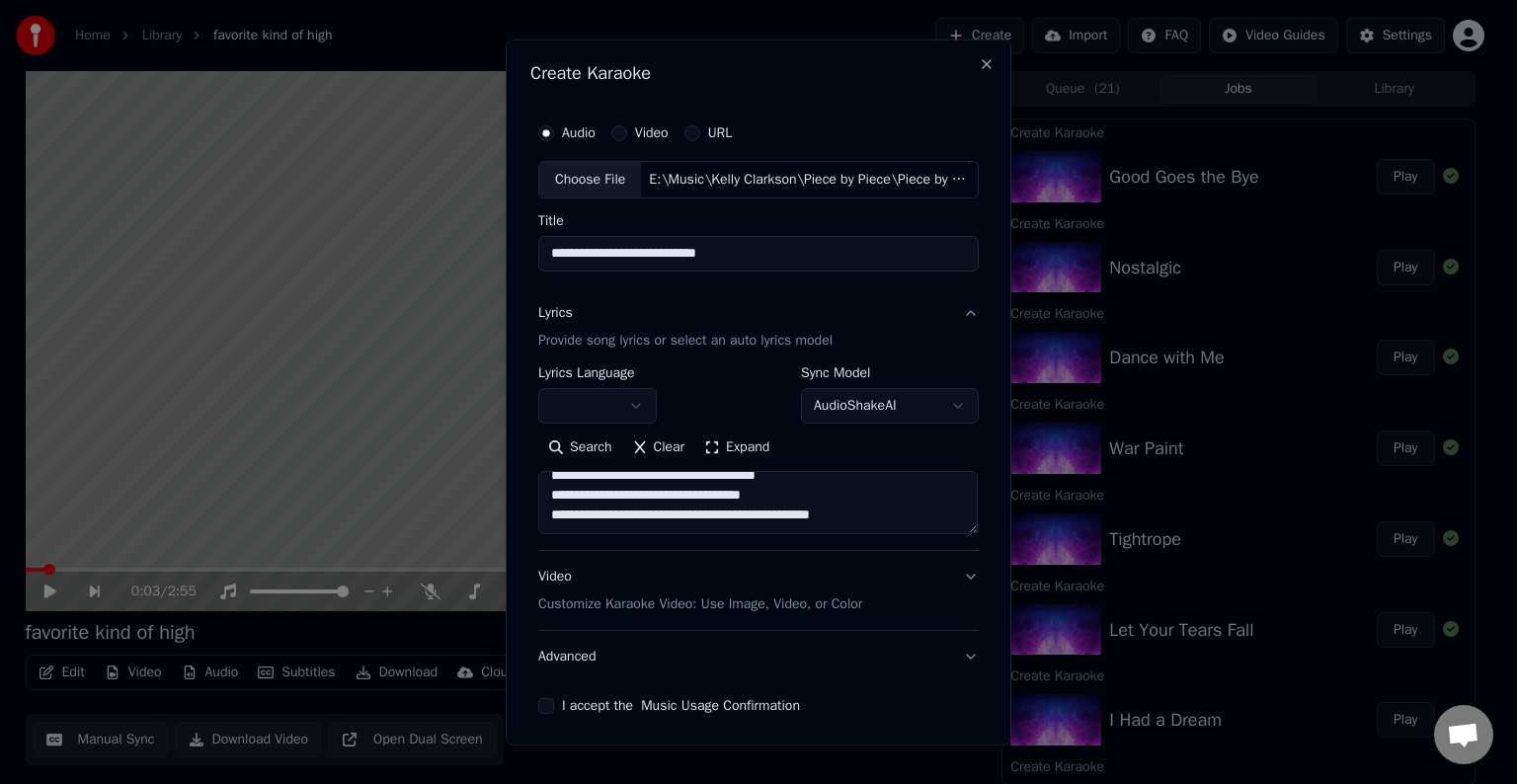 paste on "**********" 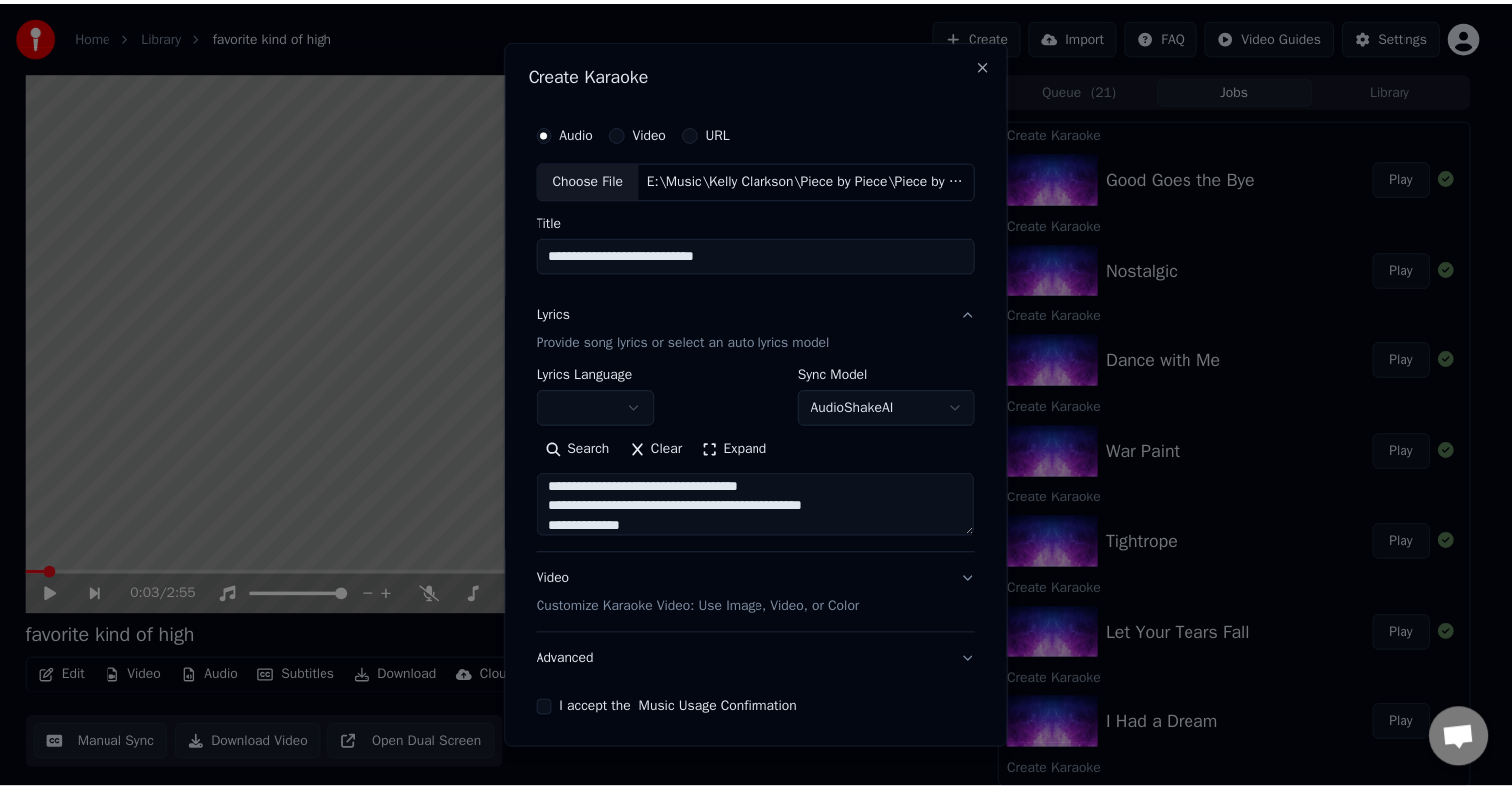 scroll, scrollTop: 700, scrollLeft: 0, axis: vertical 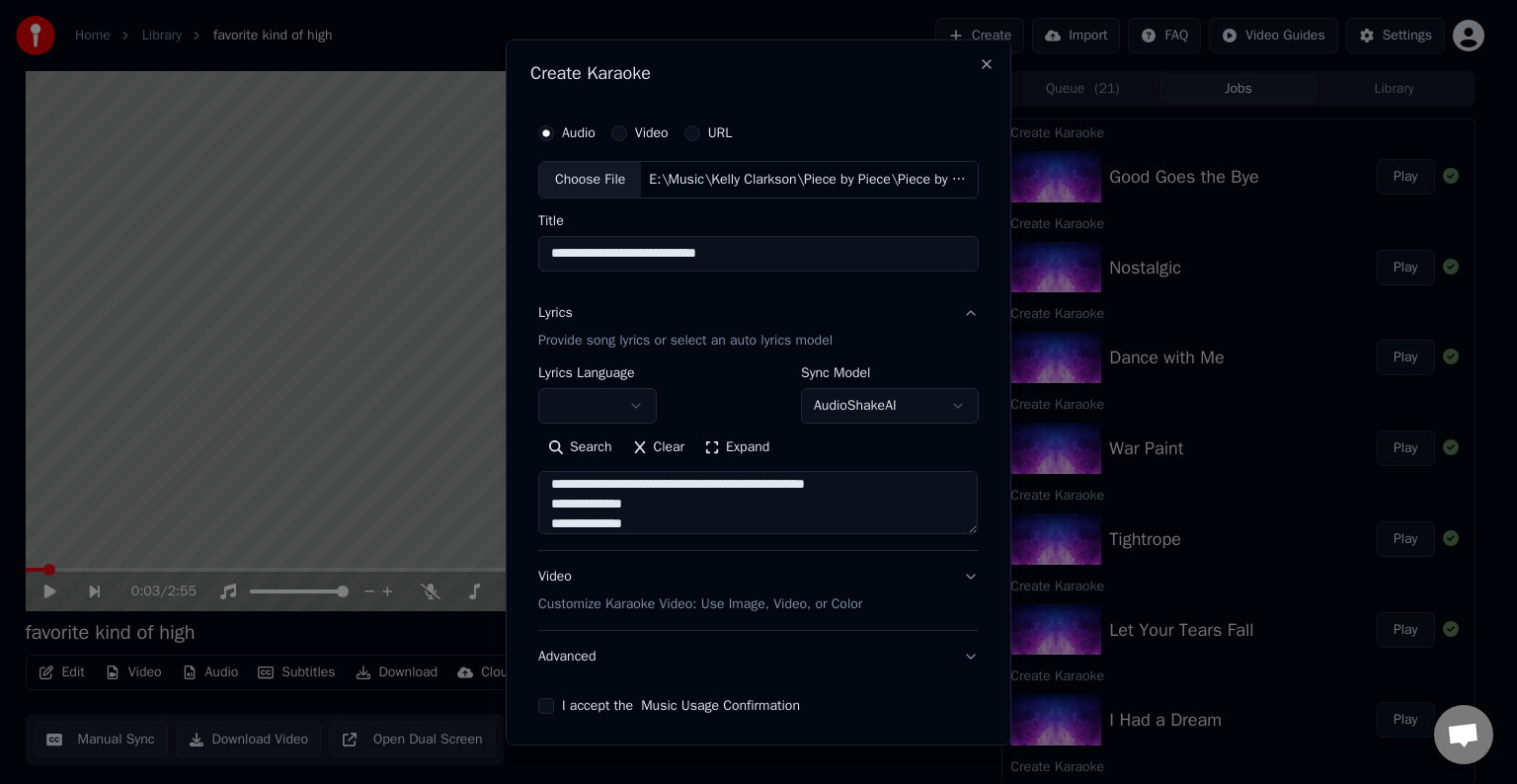 type on "**********" 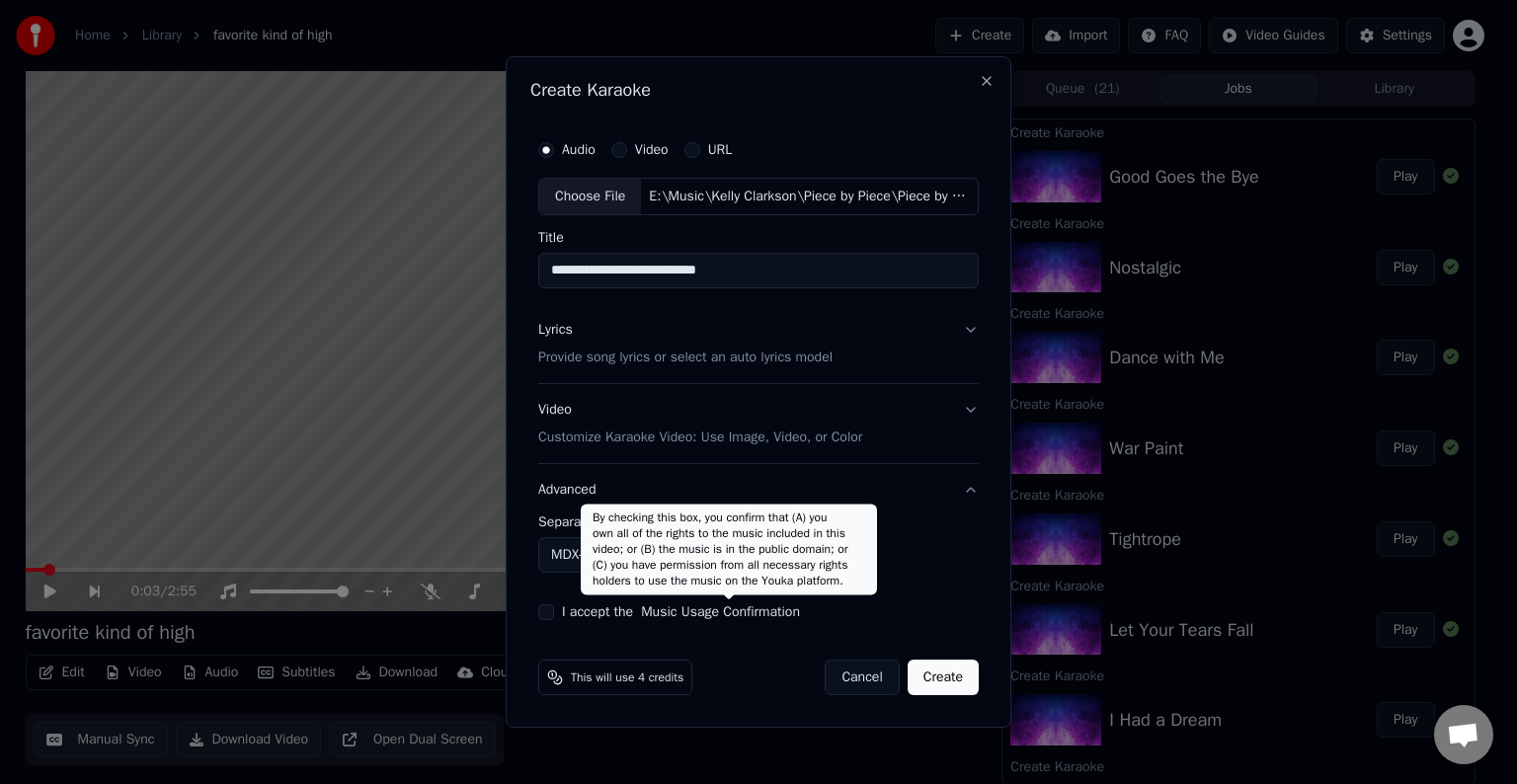 click on "Home Library favorite kind of high Create Import FAQ Video Guides Settings 0:03  /  2:55 favorite kind of high BPM 120 Key B Edit Video Audio Subtitles Download Cloud Library Manual Sync Download Video Open Dual Screen Queue ( 21 ) Jobs Library Create Karaoke Good Goes the Bye Play Create Karaoke Nostalgic Play Create Karaoke Dance with Me Play Create Karaoke War Paint Play Create Karaoke Tightrope Play Create Karaoke Let Your Tears Fall Play Create Karaoke I Had a Dream Play Create Karaoke Run Run Run Play Create Karaoke Piece by Piece Play Create Karaoke Take You High Play Create Karaoke Someone Play Create Karaoke Invincible Play Create Karaoke Heartbeat Song Play Create Karaoke roses Play Create Karaoke goodbye Play Create Karaoke you dont make me cry Play Create Karaoke did you know Play Create Karaoke i wont give up Play Create Karaoke thats right Play Create Karaoke i hate love Play Create Karaoke red flag collector Play Create Karaoke my mistake Play Create Karaoke rock hudson Play Create Karaoke Play" at bounding box center [750, 392] 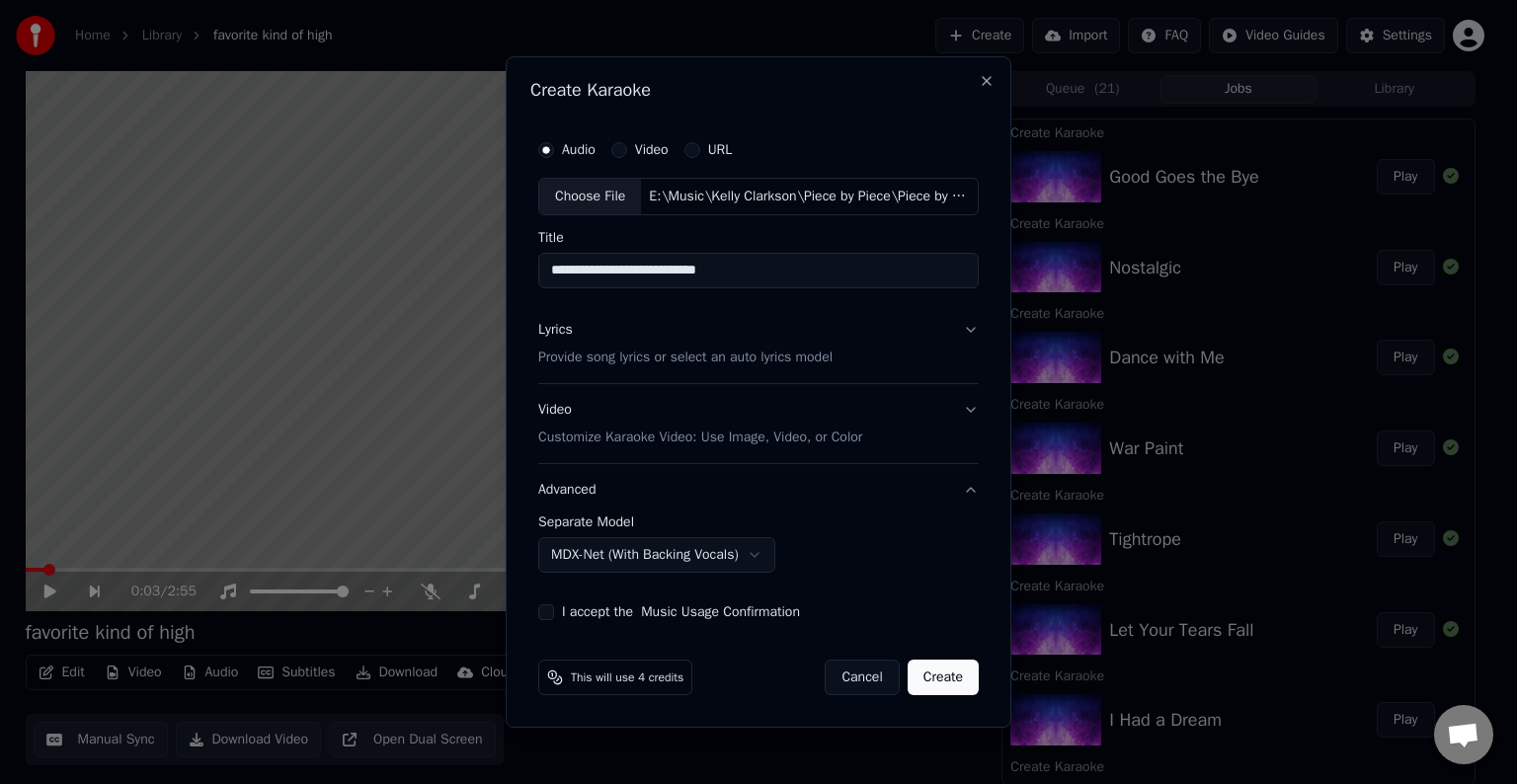 click on "**********" at bounding box center (758, 375) 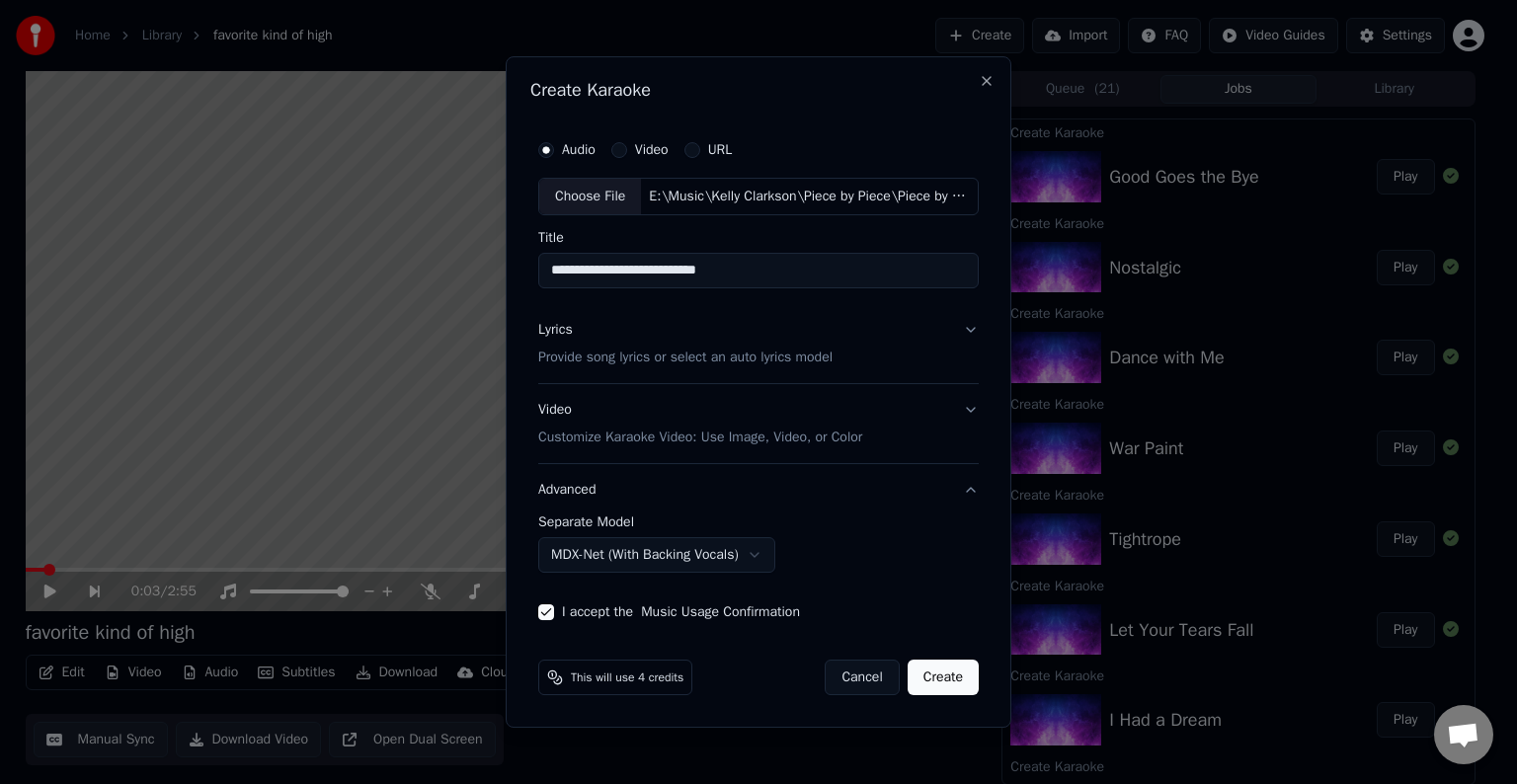 click on "Create" at bounding box center [943, 677] 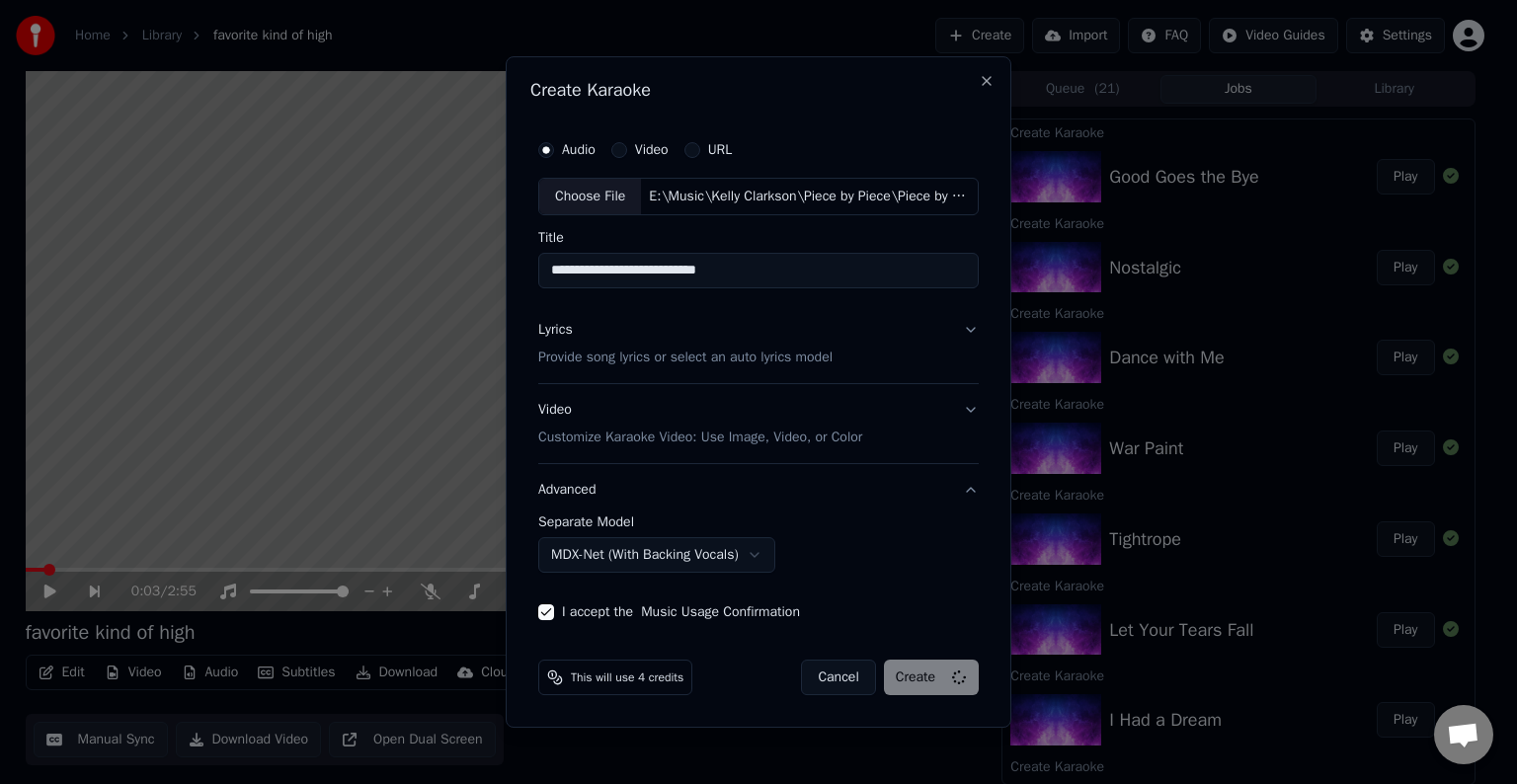 select on "******" 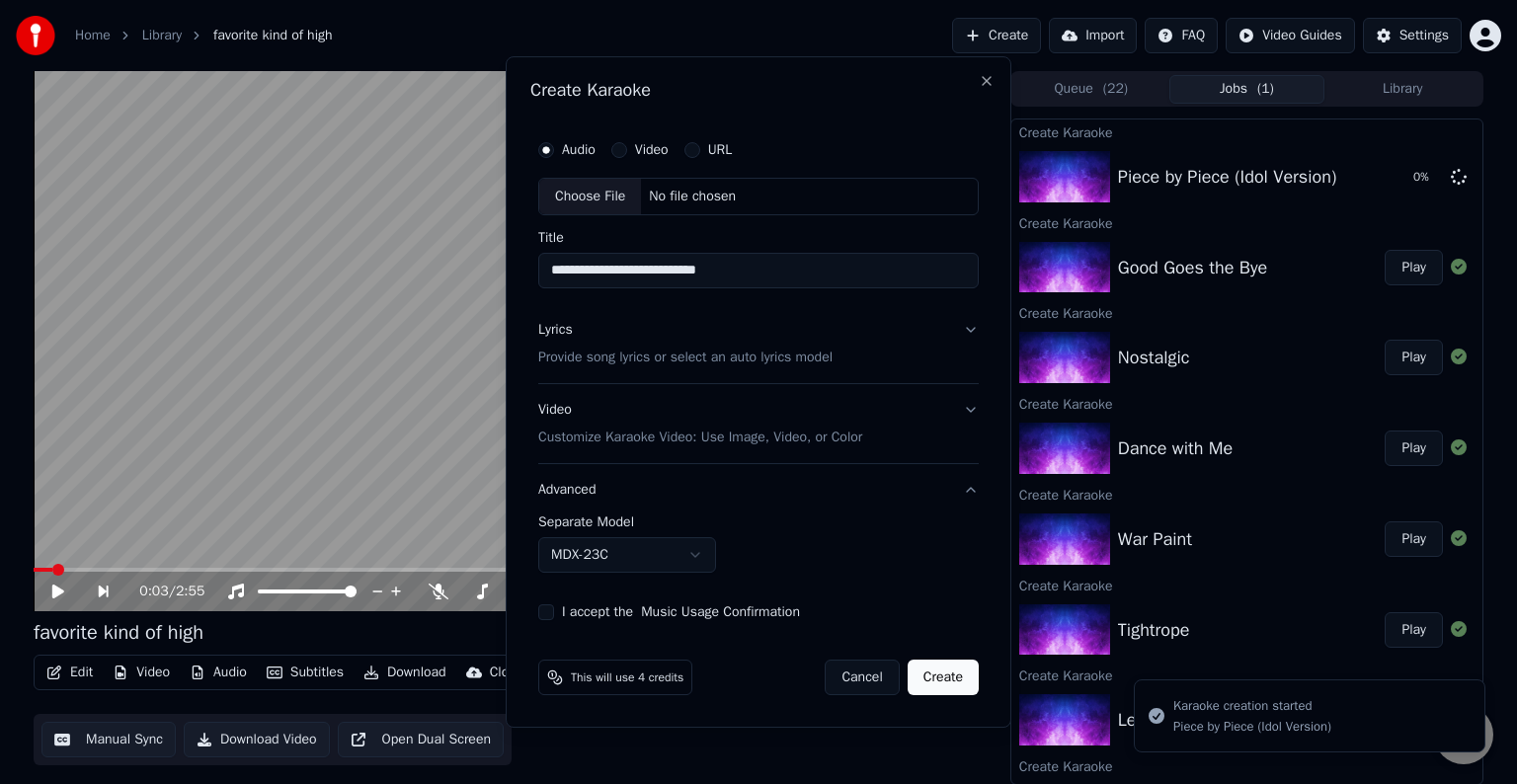 type 